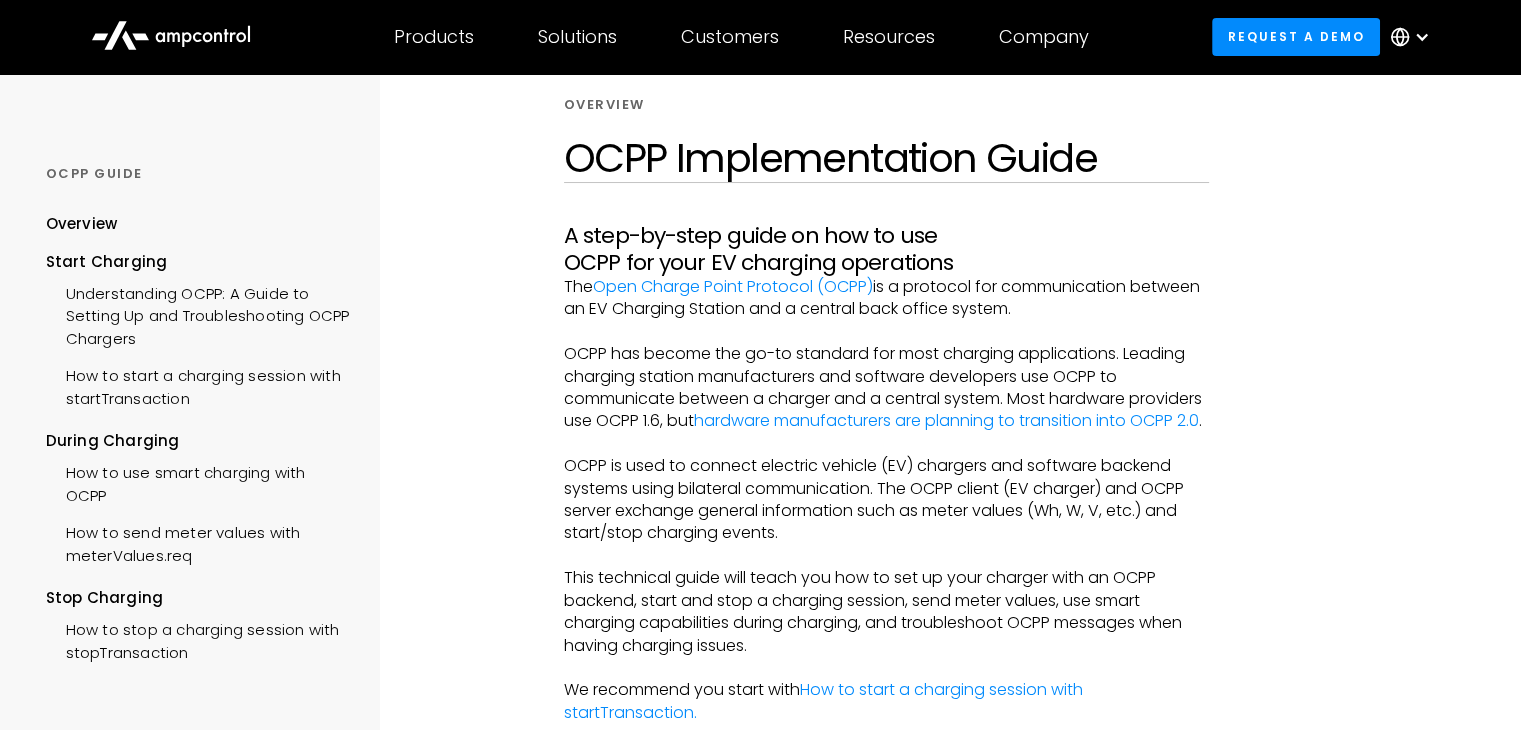 scroll, scrollTop: 200, scrollLeft: 0, axis: vertical 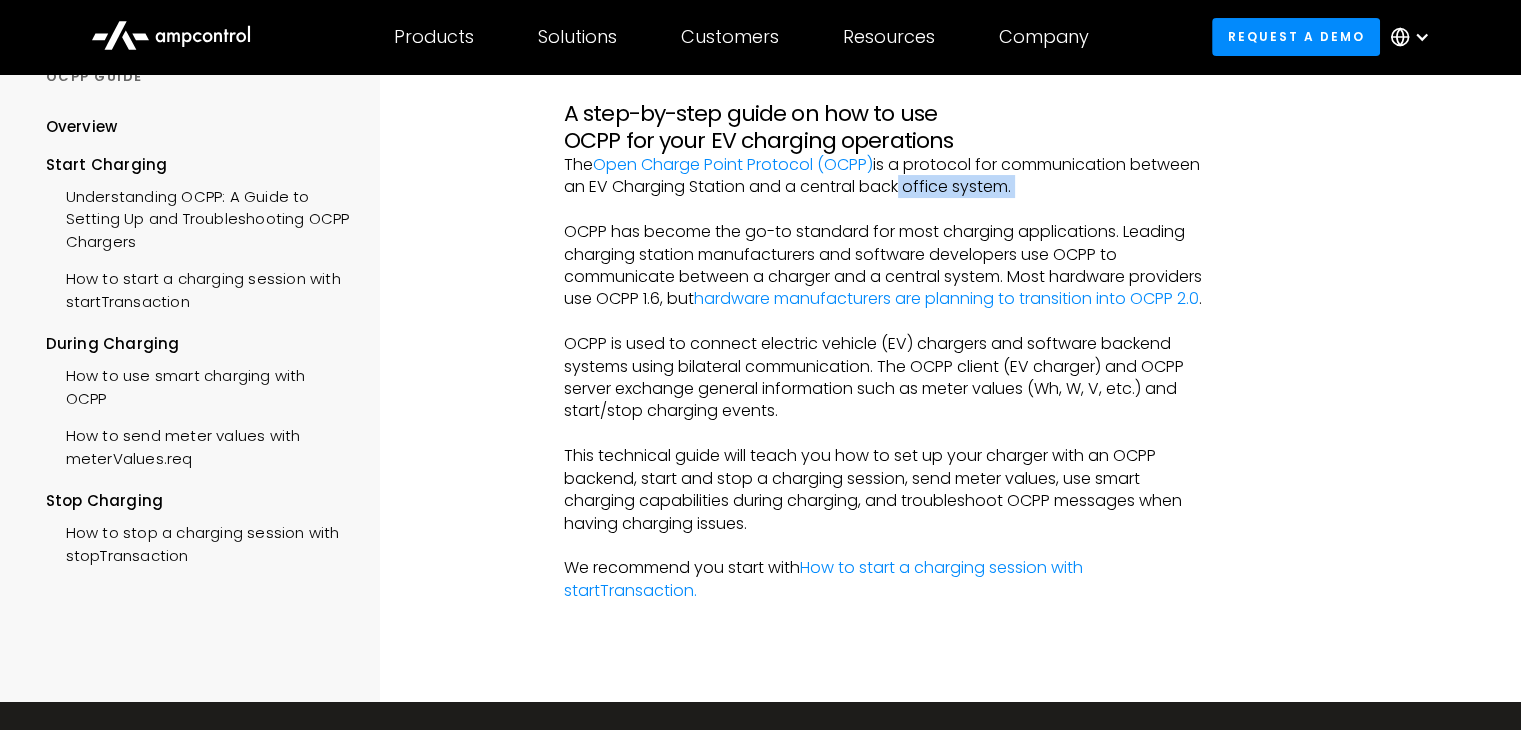 drag, startPoint x: 963, startPoint y: 189, endPoint x: 1096, endPoint y: 215, distance: 135.51753 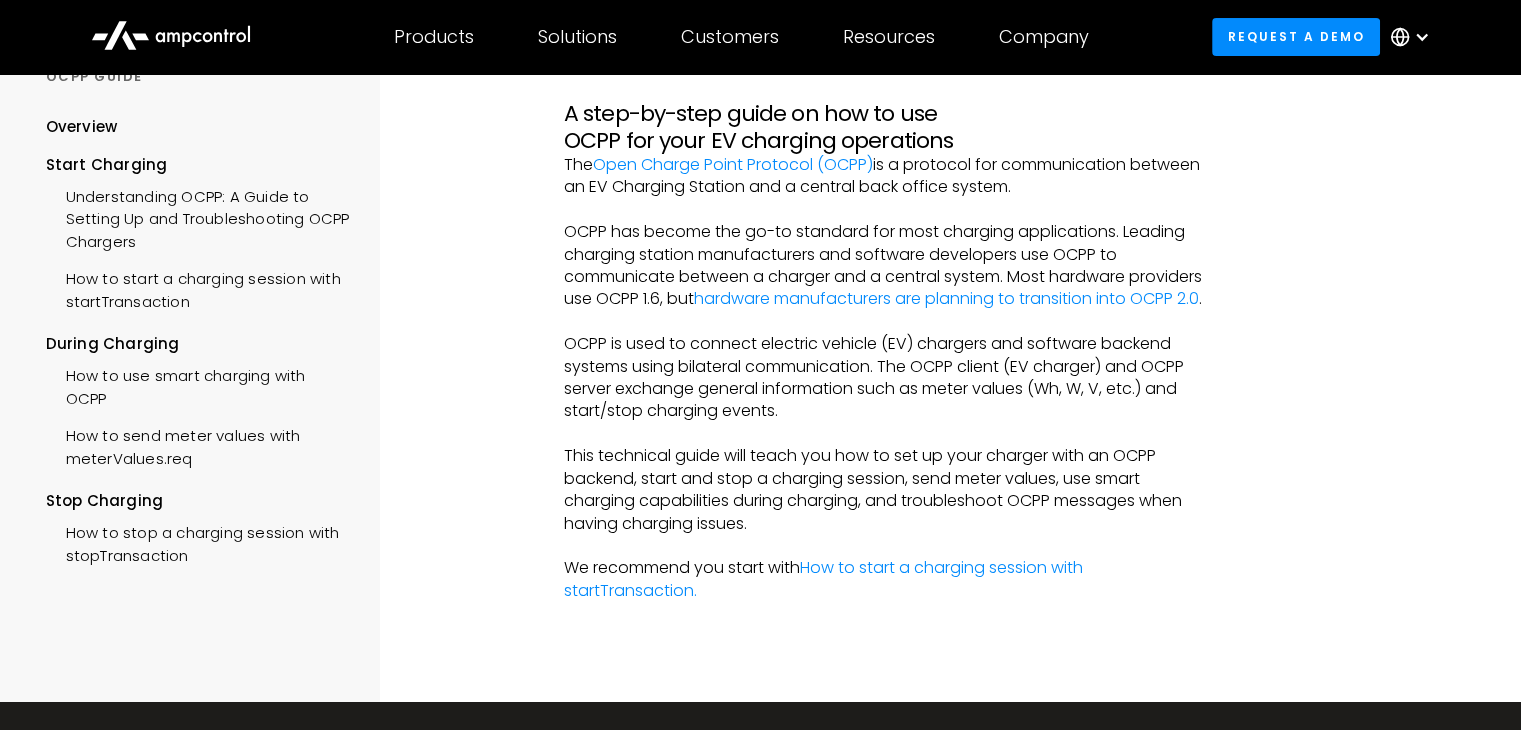 click on "Overview OCPP Implementation Guide A step-by-step guide on how to use OCPP for your EV charging operations The  Open Charge Point Protocol (OCPP)  is a protocol for communication between an EV Charging Station and a central back office system. ‍ OCPP has become the go-to standard for most charging applications. Leading charging station manufacturers and software developers use OCPP to communicate between a charger and a central system. Most hardware providers use OCPP 1.6, but  hardware manufacturers are planning to transition into OCPP 2.0 . ‍ OCPP is used to connect electric vehicle (EV) chargers and software backend systems using bilateral communication. The OCPP client (EV charger) and OCPP server exchange general information such as meter values (Wh, W, V, etc.) and start/stop charging events. ‍ ‍ We recommend you start with  How to start a charging session with startTransaction." at bounding box center (886, 288) 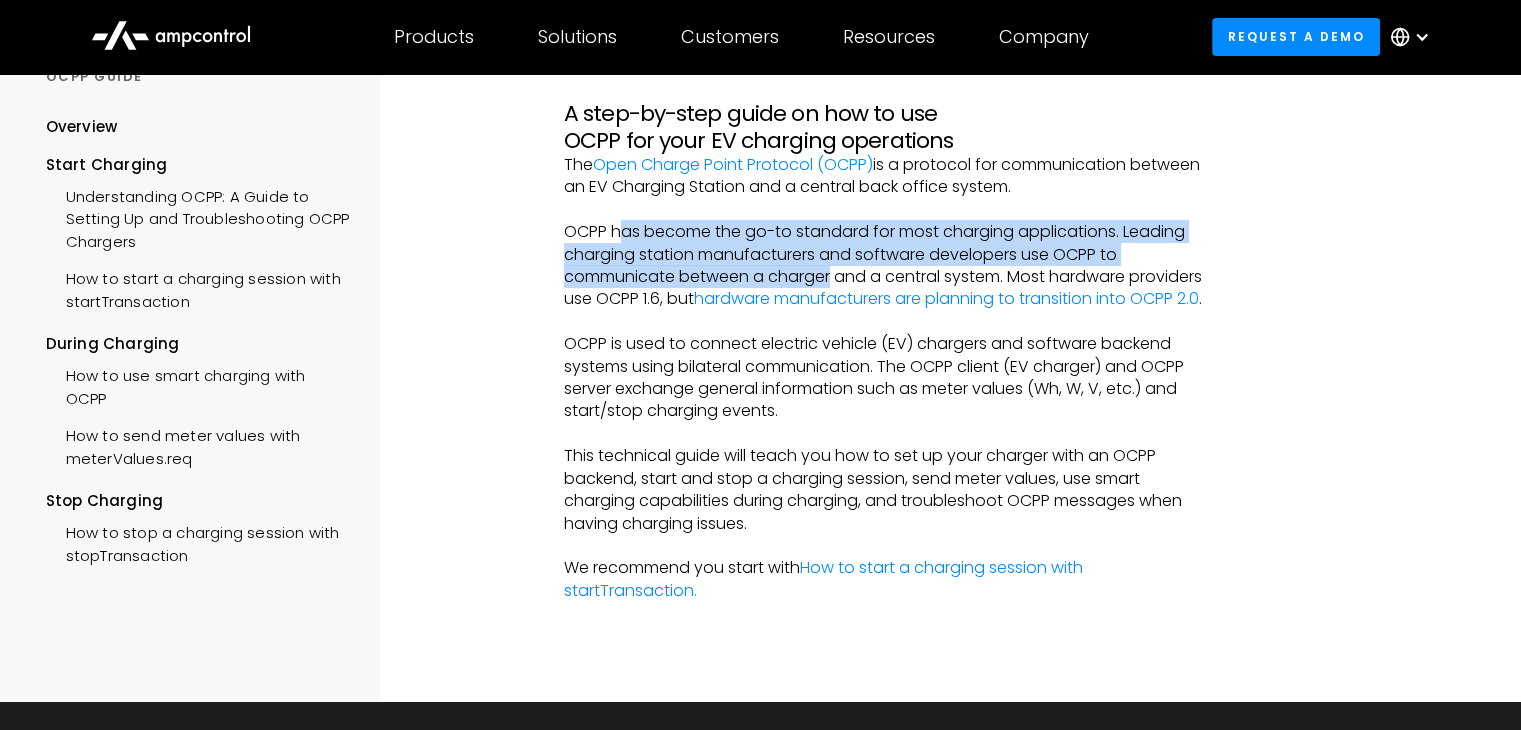 drag, startPoint x: 620, startPoint y: 225, endPoint x: 831, endPoint y: 268, distance: 215.33694 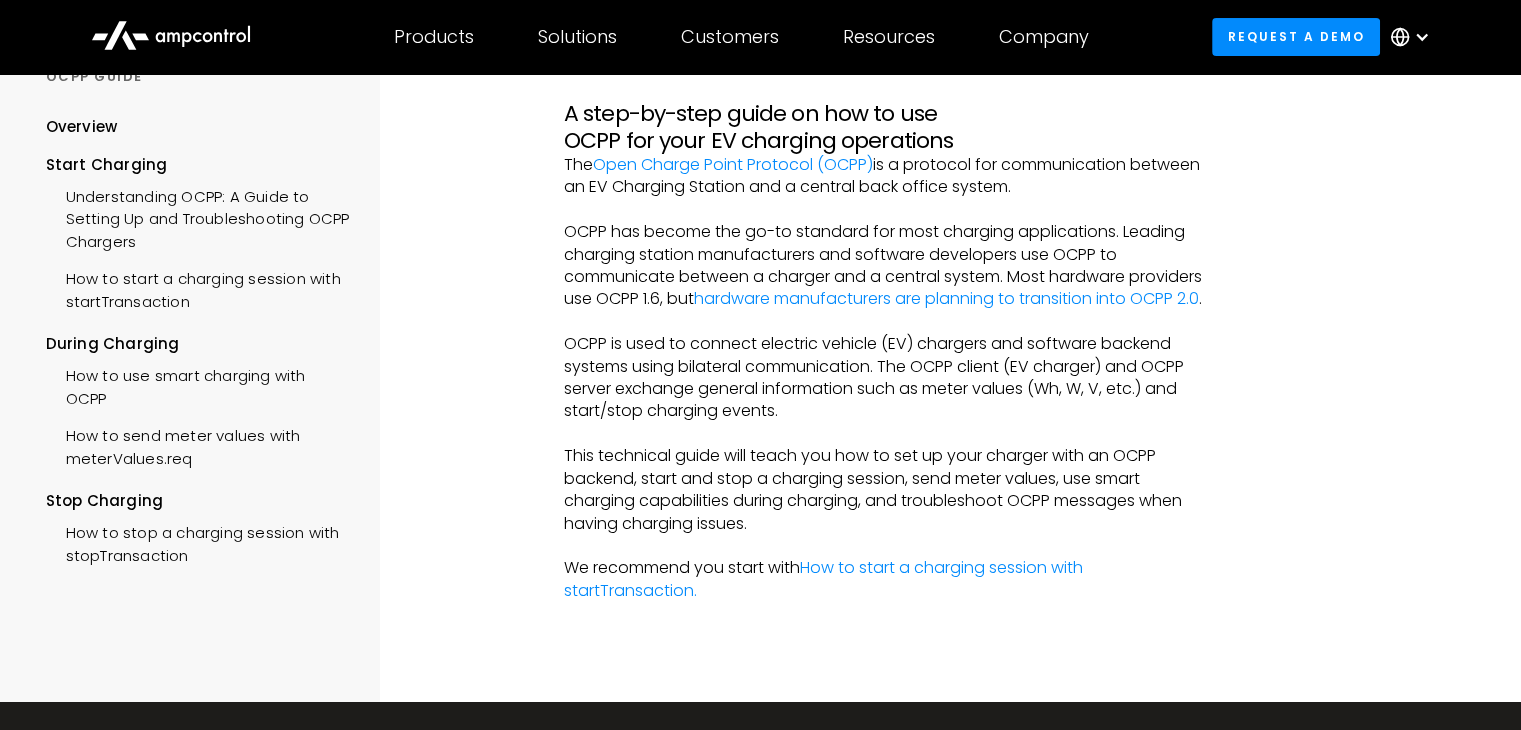 click at bounding box center (1419, 288) 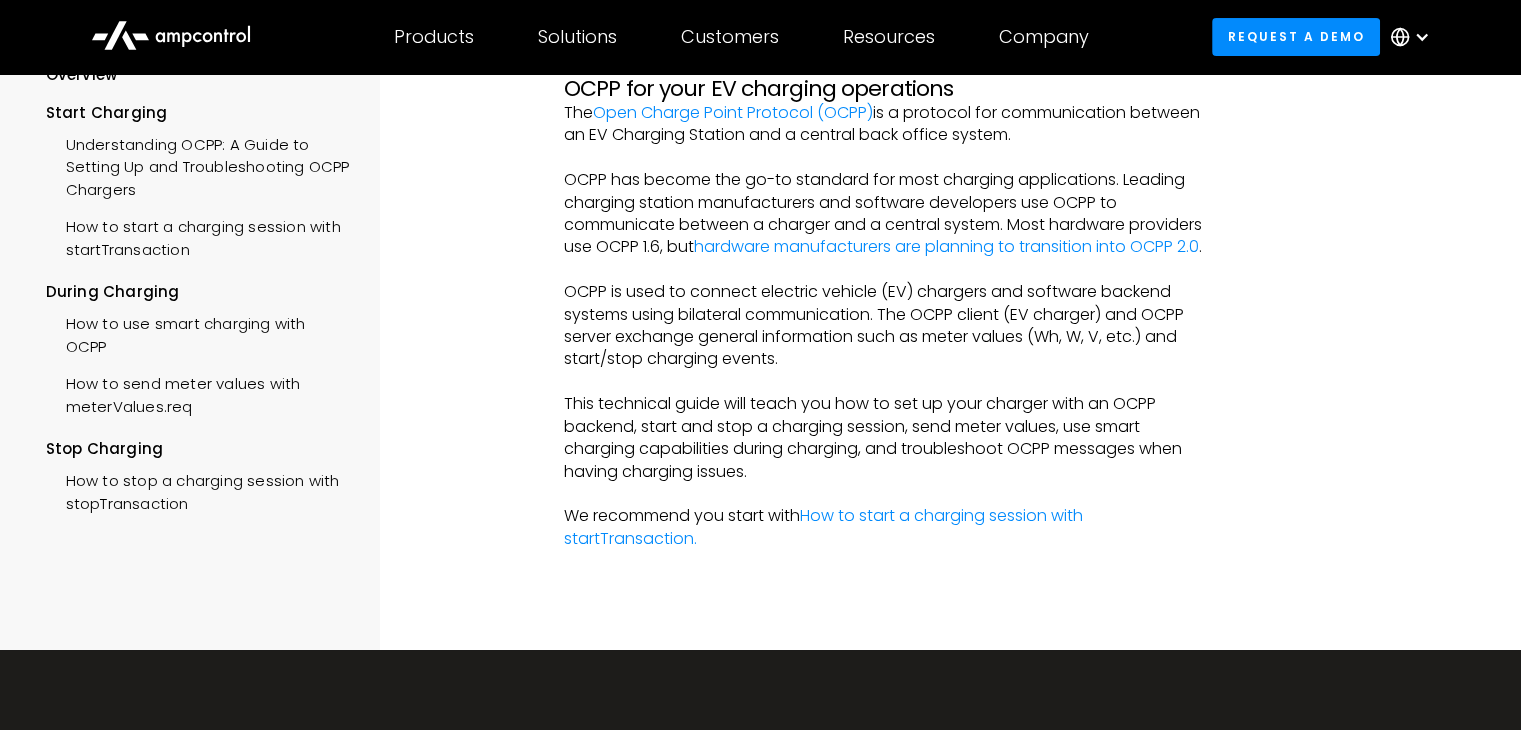 scroll, scrollTop: 300, scrollLeft: 0, axis: vertical 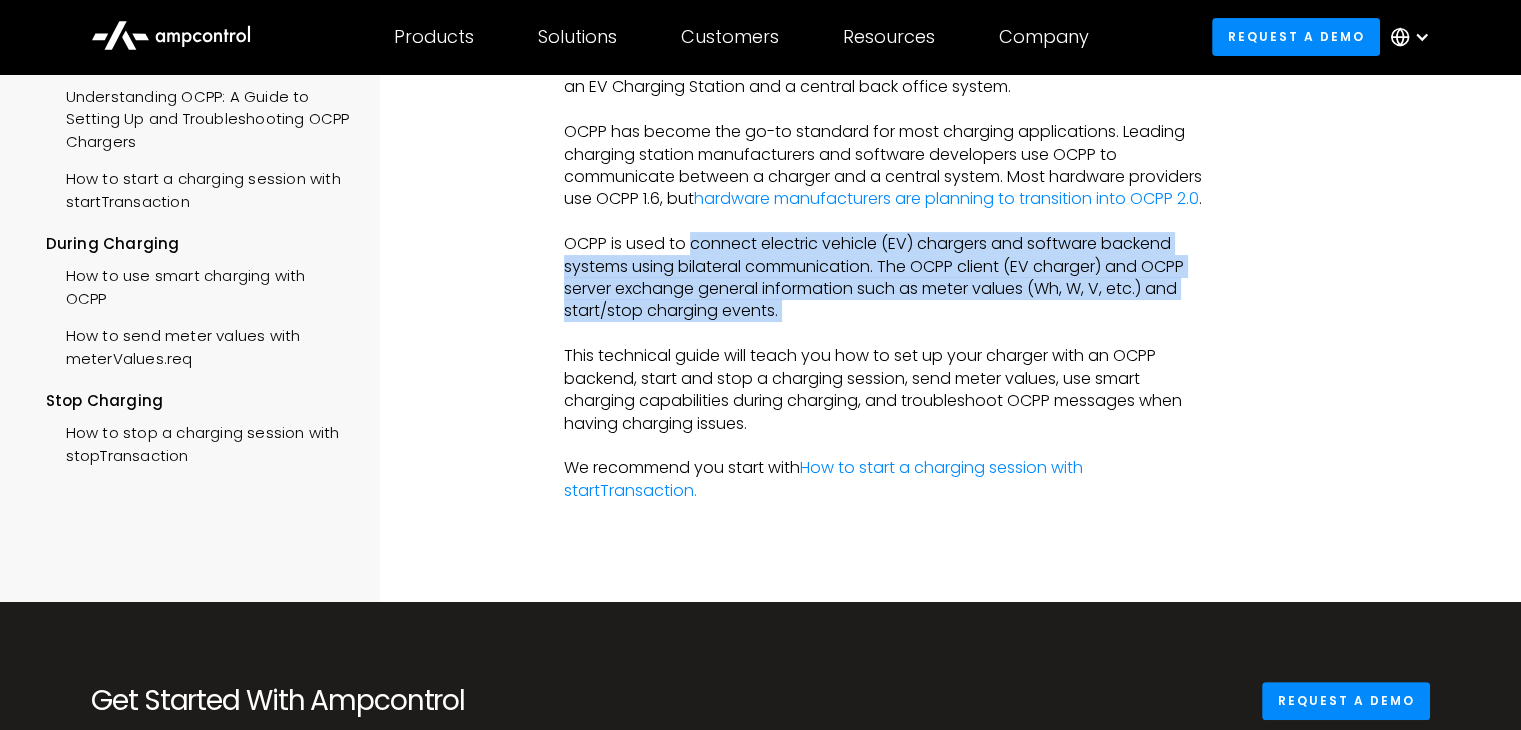 drag, startPoint x: 696, startPoint y: 268, endPoint x: 888, endPoint y: 349, distance: 208.38666 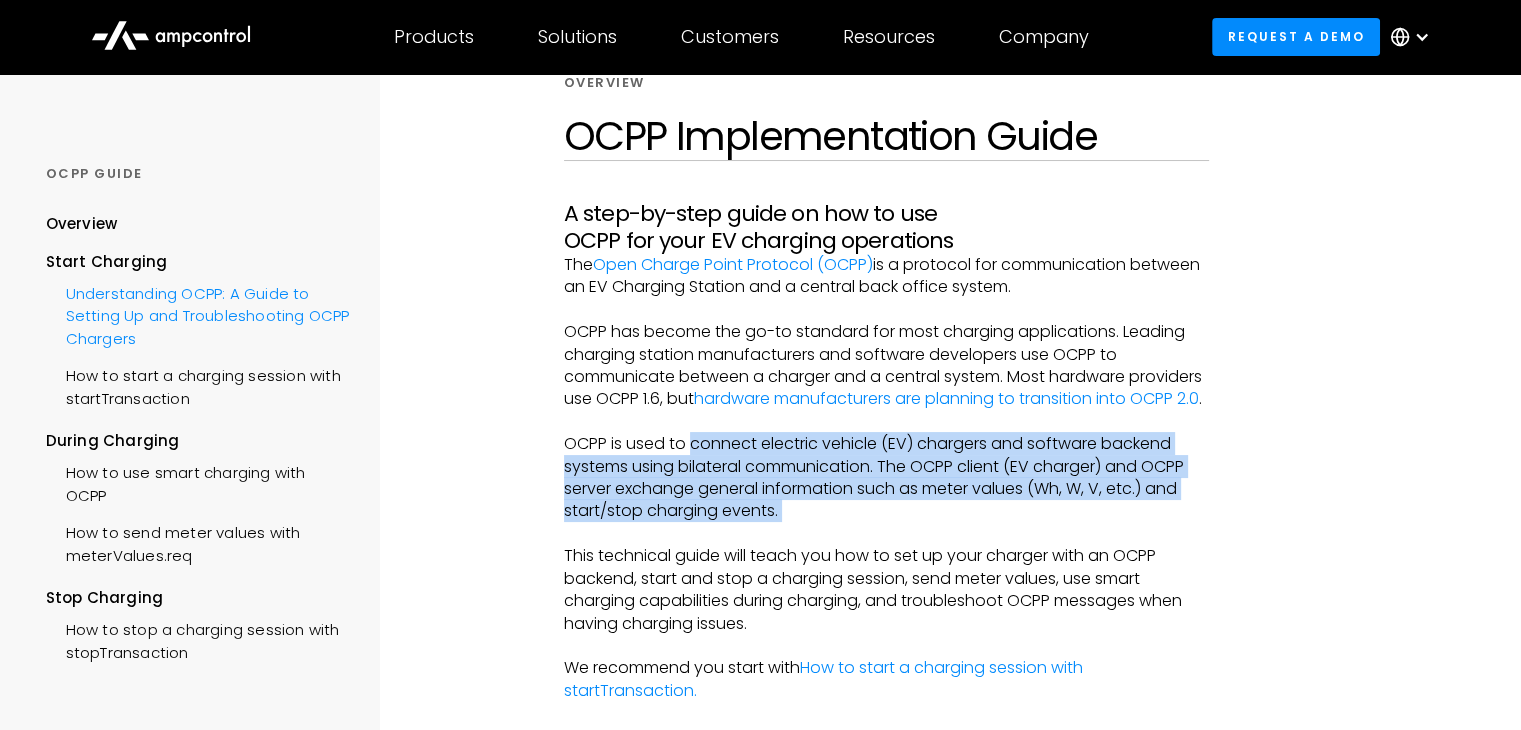 scroll, scrollTop: 0, scrollLeft: 0, axis: both 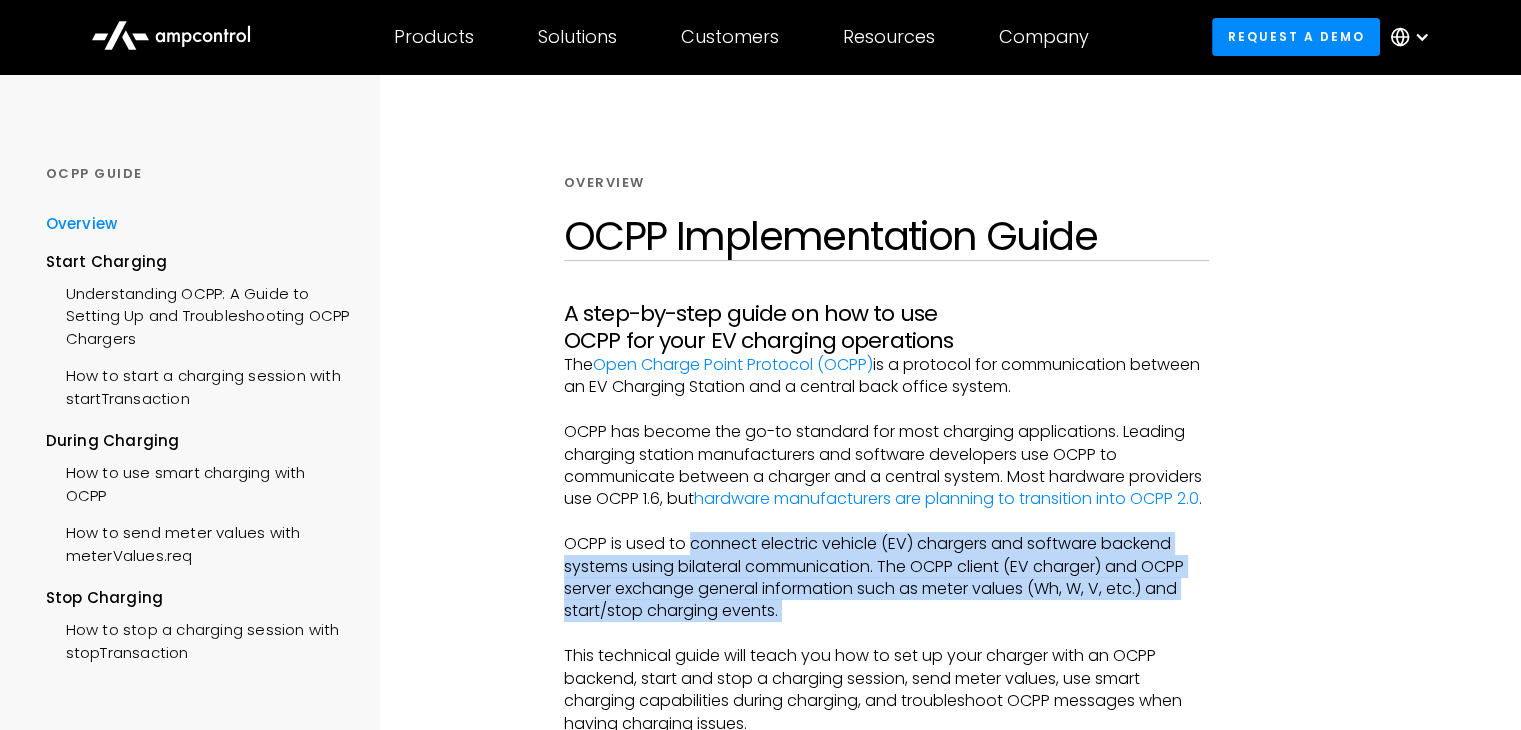 click on "Overview" at bounding box center [82, 224] 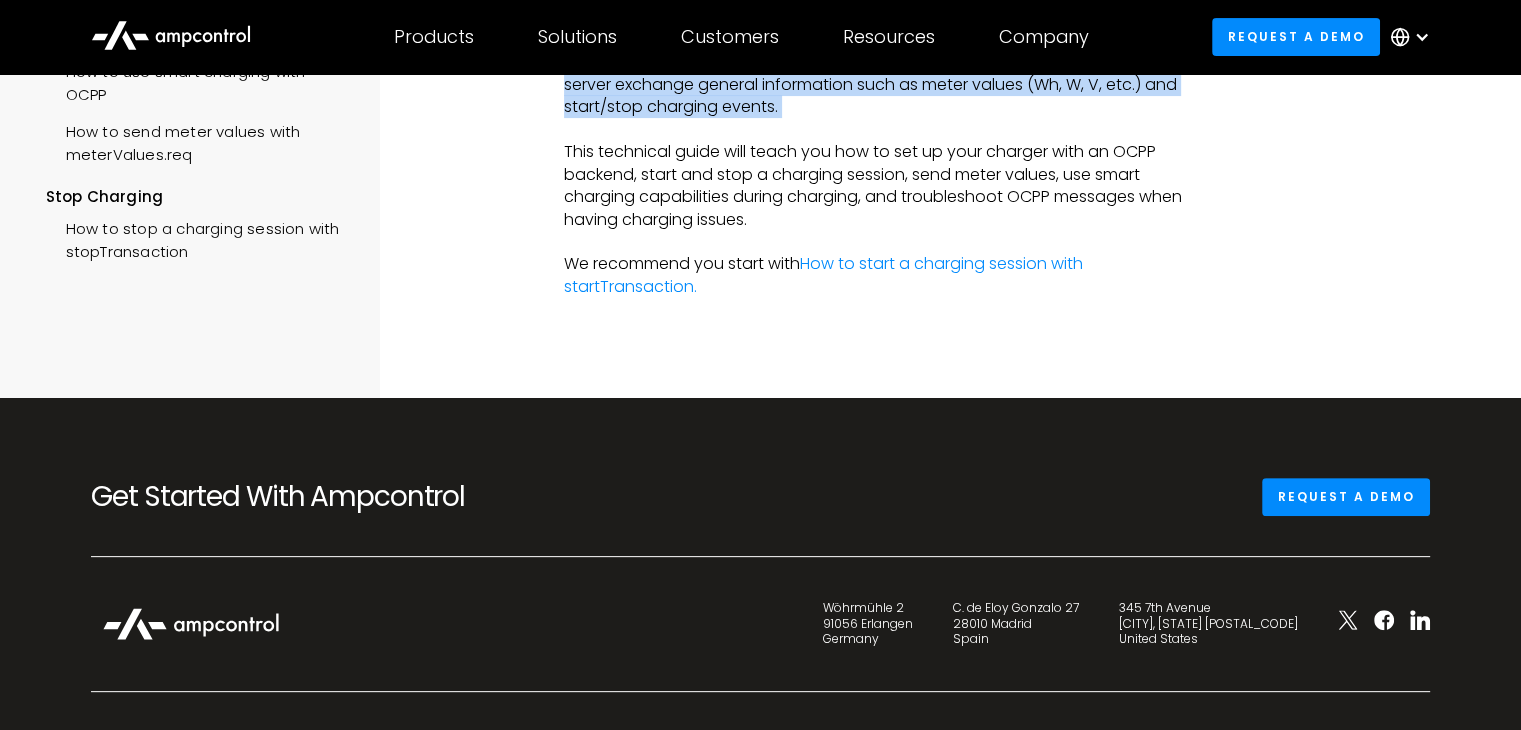 scroll, scrollTop: 800, scrollLeft: 0, axis: vertical 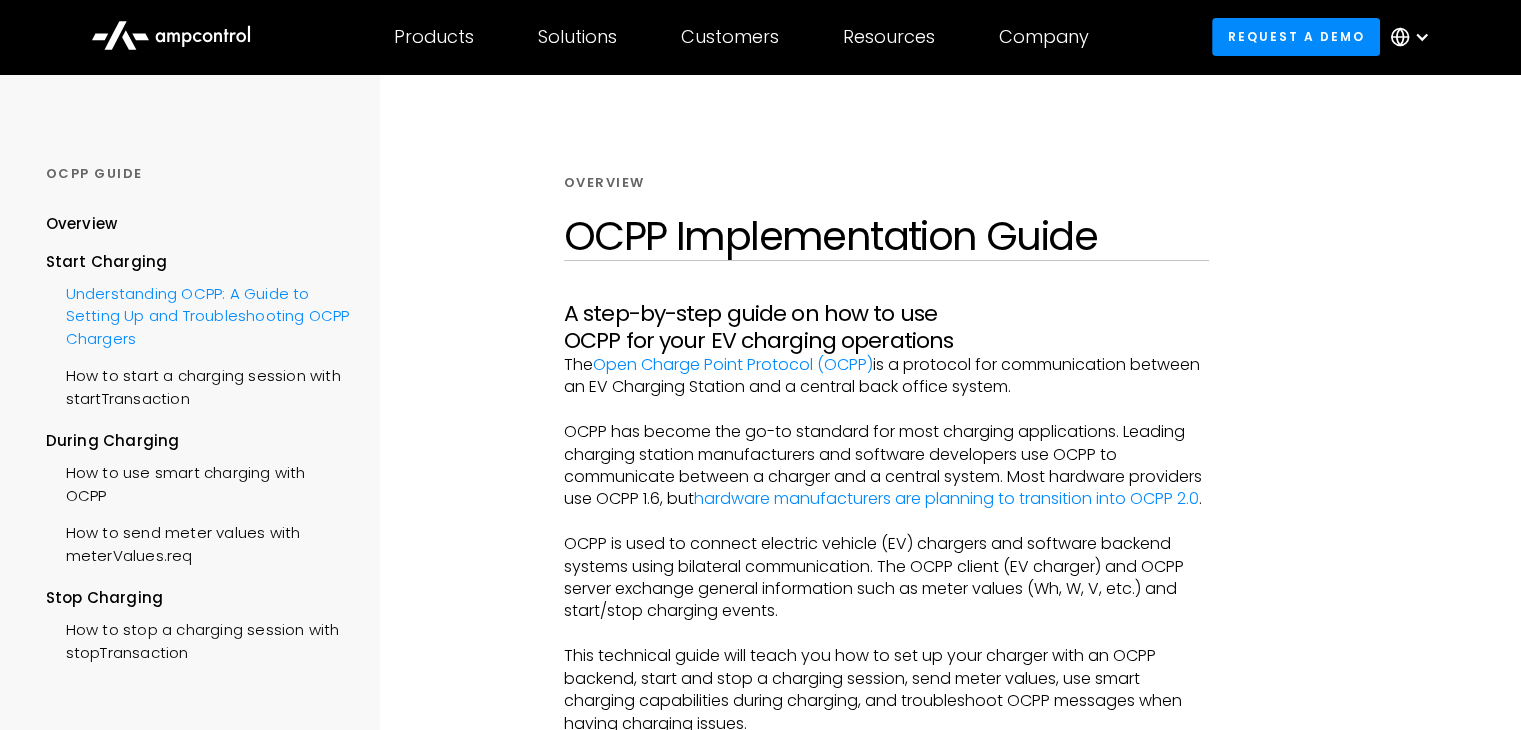 click on "Understanding OCPP: A Guide to Setting Up and Troubleshooting OCPP Chargers" at bounding box center (198, 314) 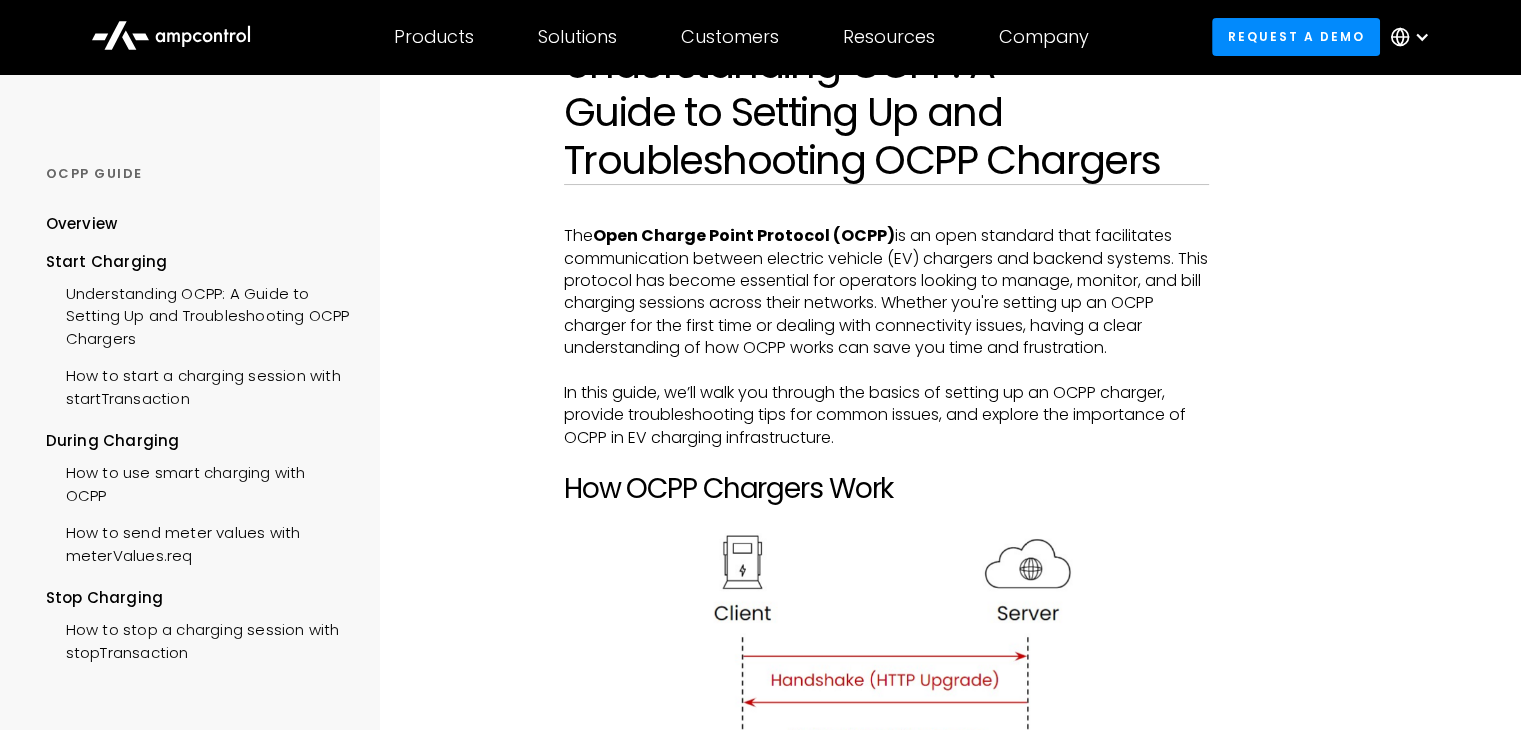 scroll, scrollTop: 200, scrollLeft: 0, axis: vertical 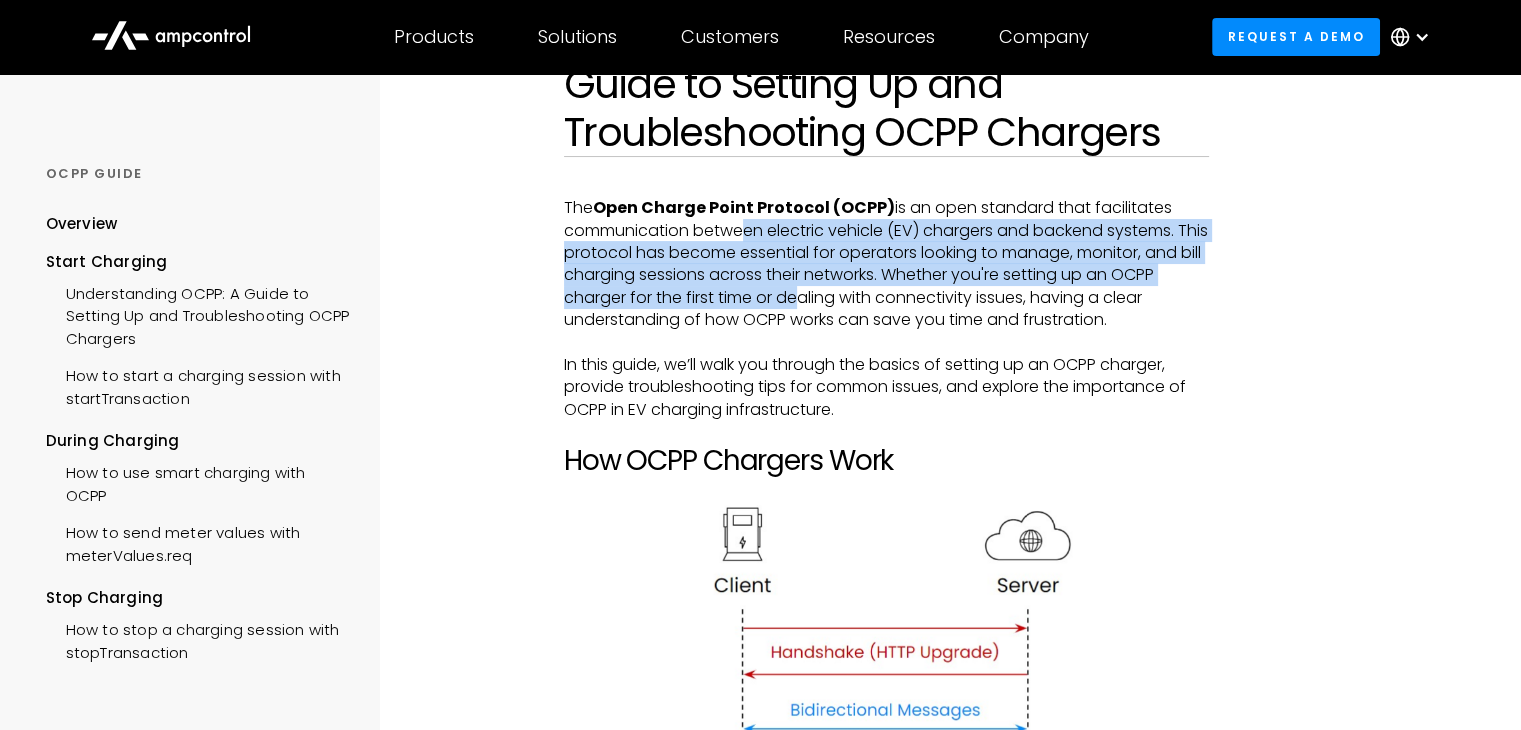 drag, startPoint x: 731, startPoint y: 226, endPoint x: 841, endPoint y: 297, distance: 130.92365 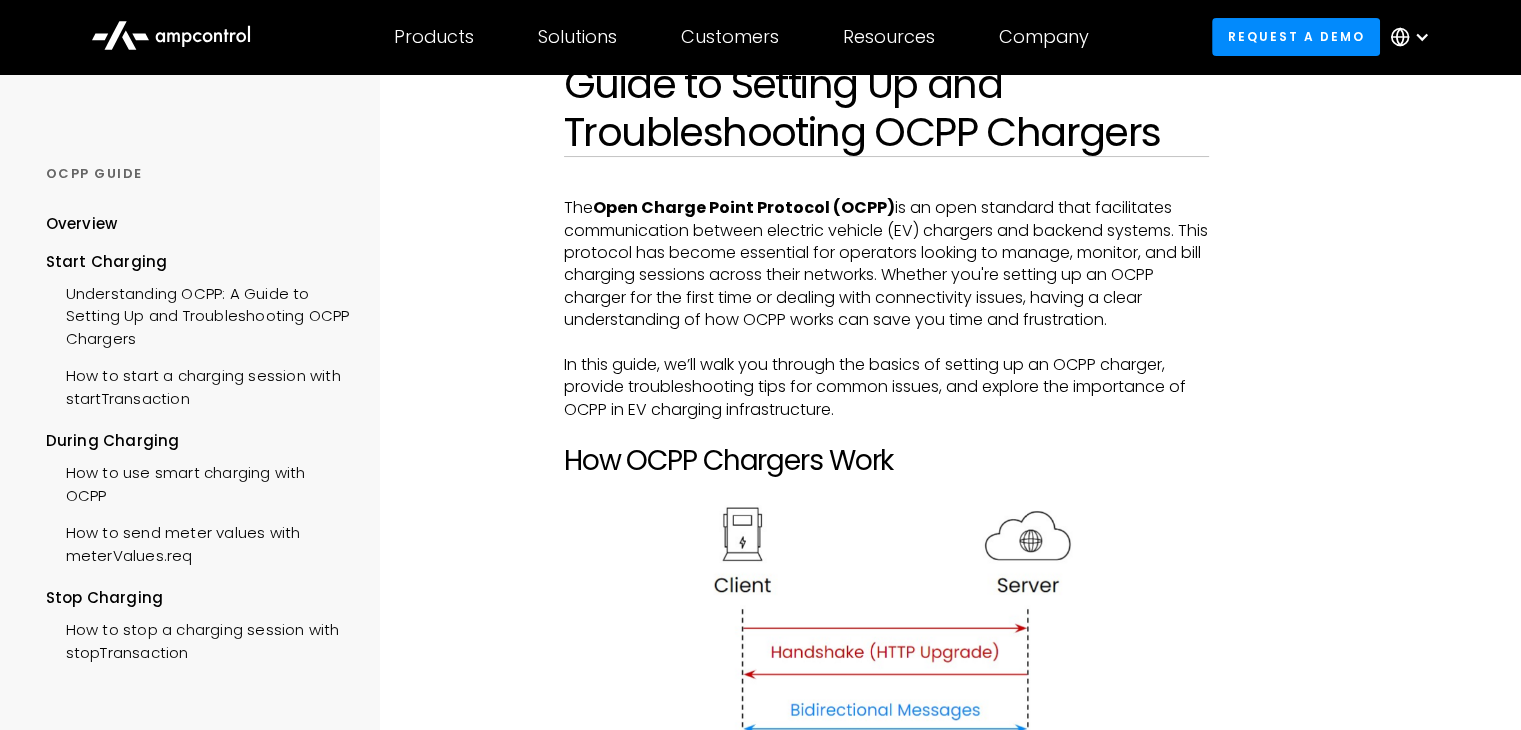 click on "START CHARGING Understanding OCPP: A Guide to Setting Up and Troubleshooting OCPP Chargers The  Open Charge Point Protocol (OCPP)  is an open standard that facilitates communication between electric vehicle (EV) chargers and backend systems. This protocol has become essential for operators looking to manage, monitor, and bill charging sessions across their networks. Whether you're setting up an OCPP charger for the first time or dealing with connectivity issues, having a clear understanding of how OCPP works can save you time and frustration. ‍ In this guide, we’ll walk you through the basics of setting up an OCPP charger, provide troubleshooting tips for common issues, and explore the importance of OCPP in EV charging infrastructure. ‍ How OCPP Chargers Work ‍ ‍ OCPP systems primarily use  WebSocket connections ‍ Here’s a simplified version of how an OCPP charger connects to the backend: ‍ Client Initiation:  The charger, acting as the client, starts the connection. Server Handshake:  ‍ ‍" at bounding box center [886, 2502] 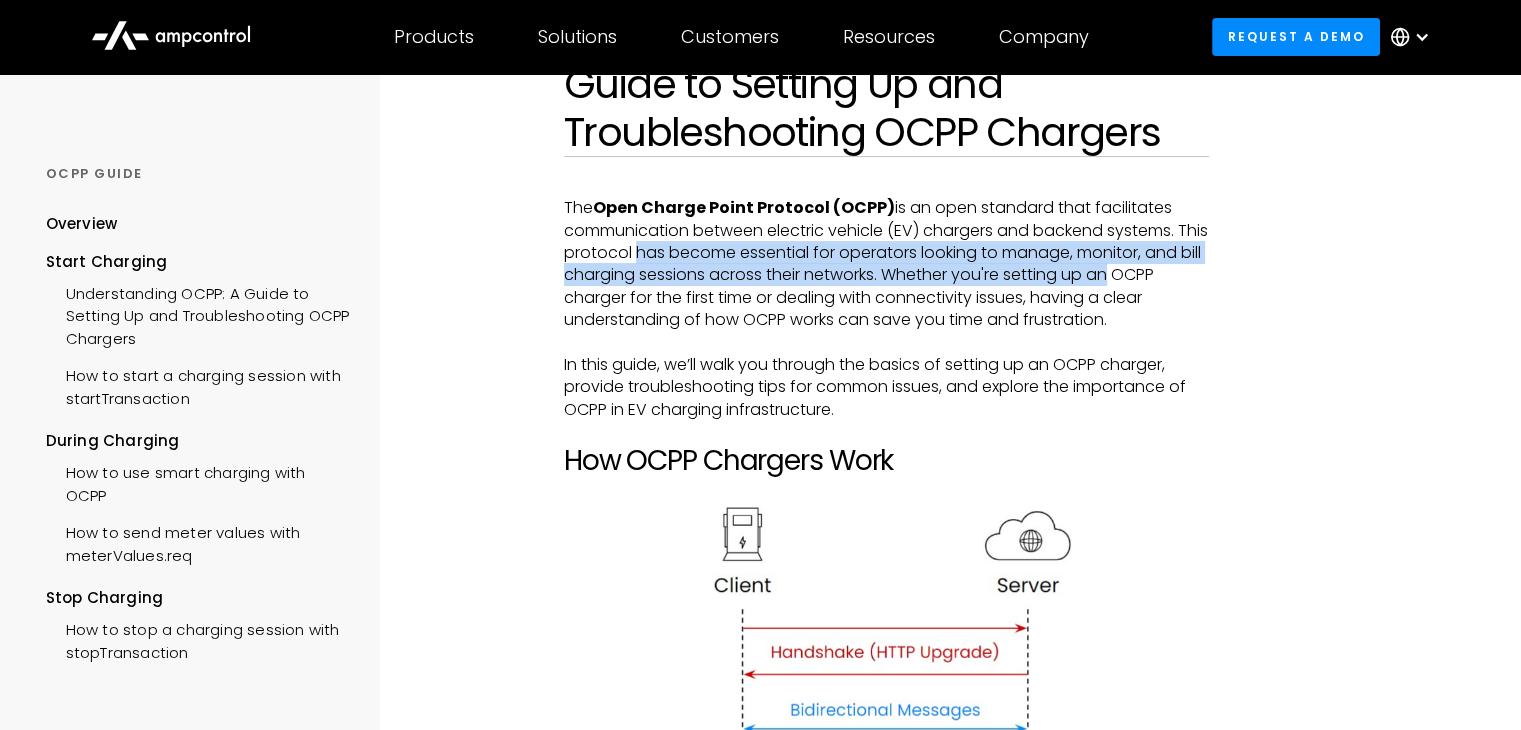 drag, startPoint x: 664, startPoint y: 257, endPoint x: 1168, endPoint y: 273, distance: 504.2539 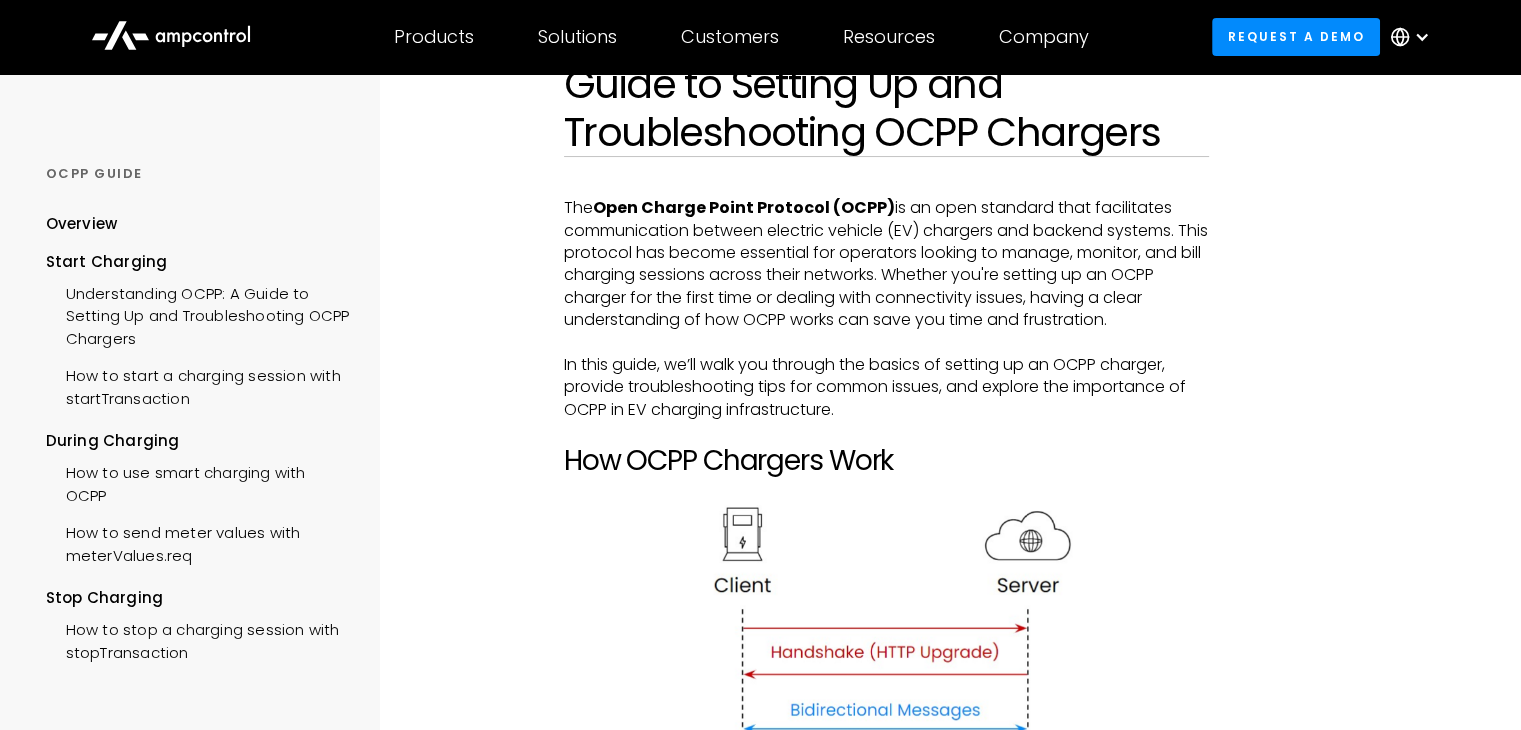 click on "The  Open Charge Point Protocol (OCPP)  is an open standard that facilitates communication between electric vehicle (EV) chargers and backend systems. This protocol has become essential for operators looking to manage, monitor, and bill charging sessions across their networks. Whether you're setting up an OCPP charger for the first time or dealing with connectivity issues, having a clear understanding of how OCPP works can save you time and frustration." at bounding box center [886, 264] 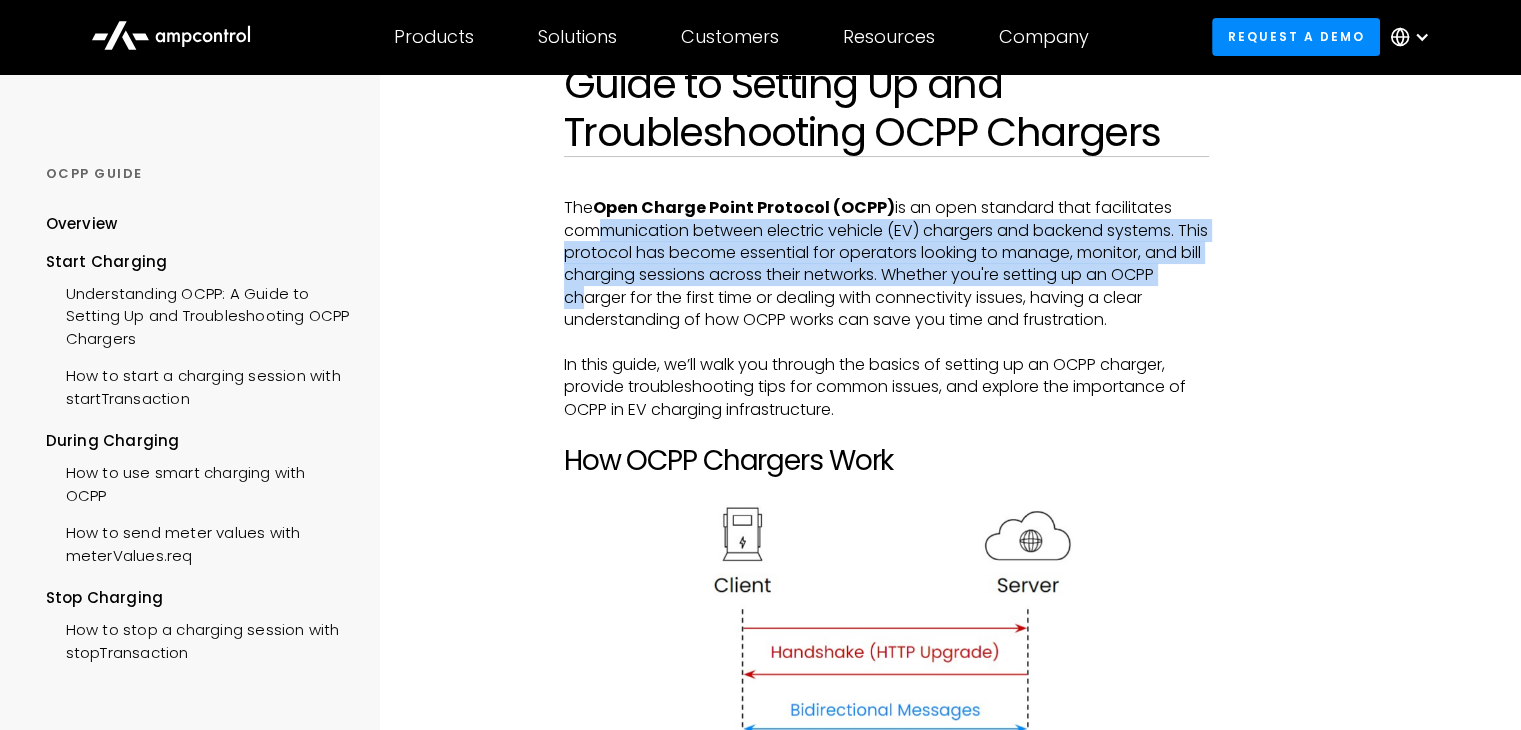 drag, startPoint x: 684, startPoint y: 273, endPoint x: 590, endPoint y: 239, distance: 99.95999 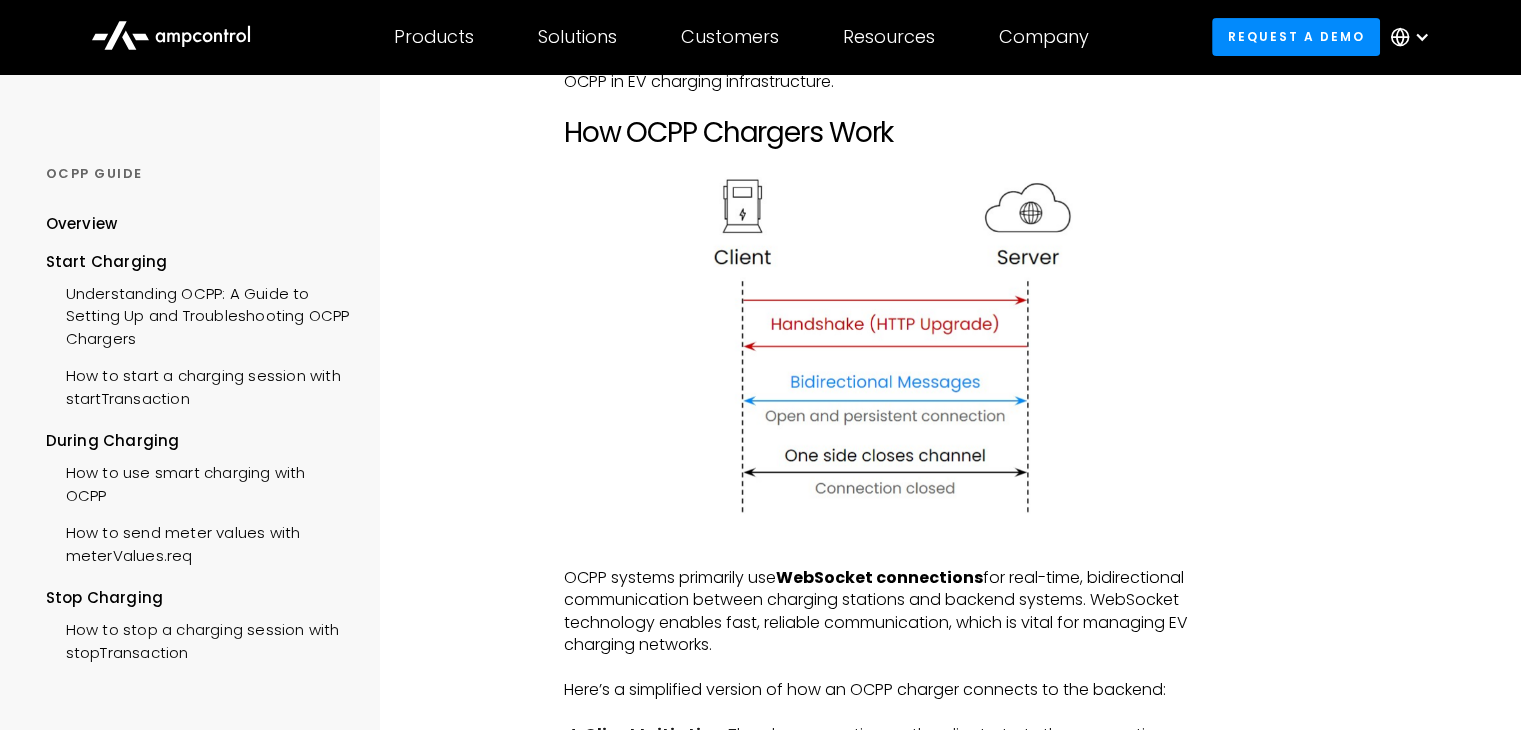 scroll, scrollTop: 500, scrollLeft: 0, axis: vertical 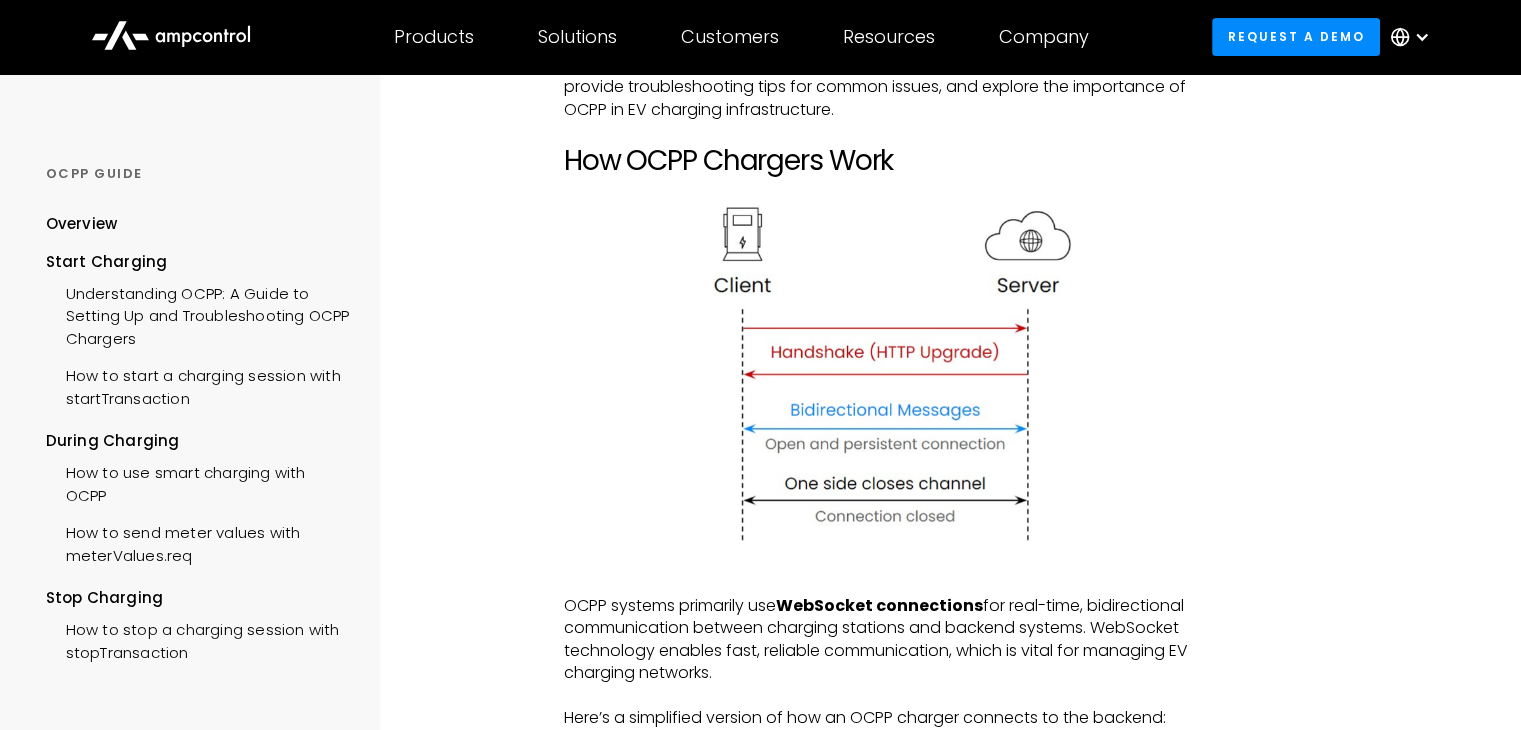 click on "The  Open Charge Point Protocol (OCPP)  is an open standard that facilitates communication between electric vehicle (EV) chargers and backend systems. This protocol has become essential for operators looking to manage, monitor, and bill charging sessions across their networks. Whether you're setting up an OCPP charger for the first time or dealing with connectivity issues, having a clear understanding of how OCPP works can save you time and frustration. ‍ In this guide, we’ll walk you through the basics of setting up an OCPP charger, provide troubleshooting tips for common issues, and explore the importance of OCPP in EV charging infrastructure. ‍ How OCPP Chargers Work ‍ ‍ OCPP systems primarily use  WebSocket connections  for real-time, bidirectional communication between charging stations and backend systems. WebSocket technology enables fast, reliable communication, which is vital for managing EV charging networks. ‍ Here’s a simplified version of how an OCPP charger connects to the backend:" at bounding box center (886, 2313) 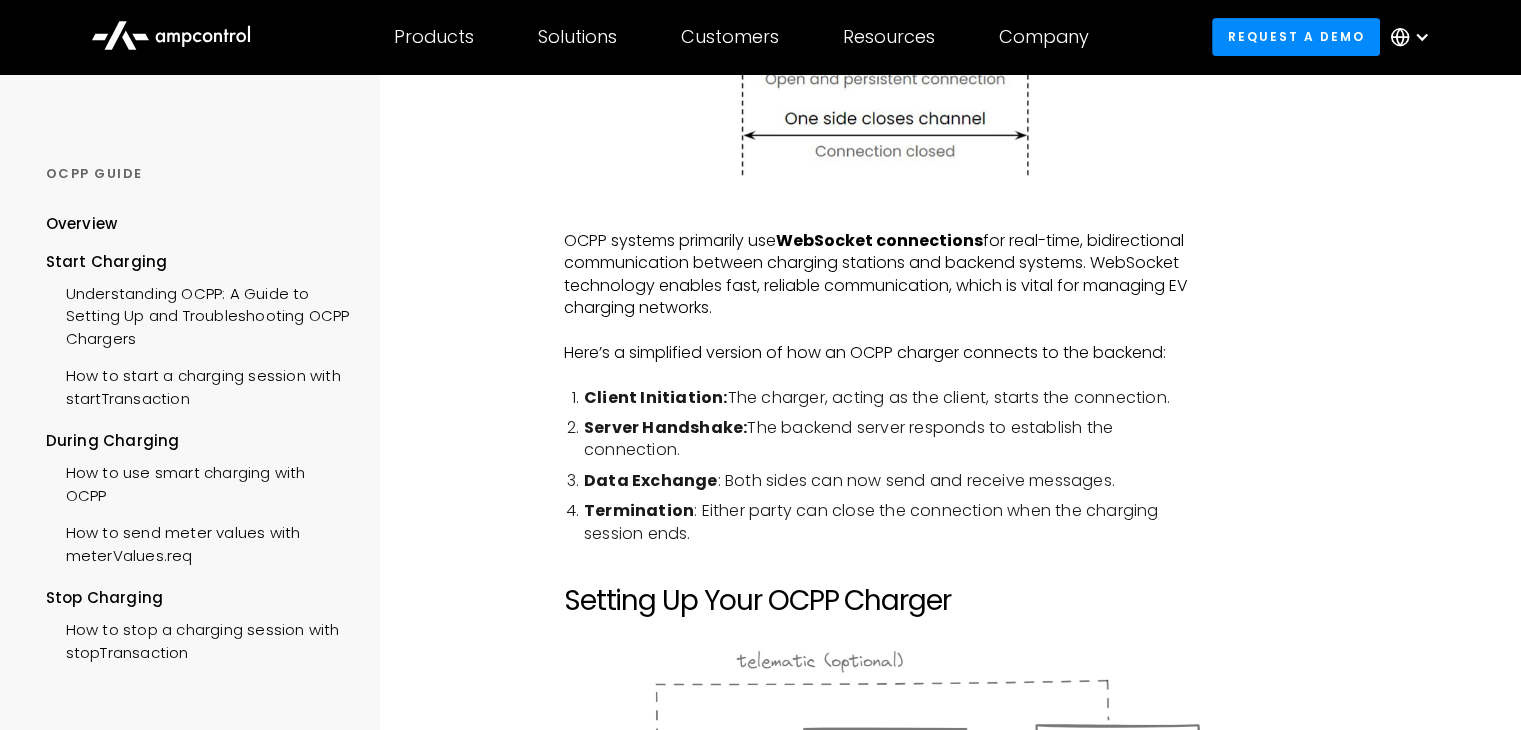 scroll, scrollTop: 900, scrollLeft: 0, axis: vertical 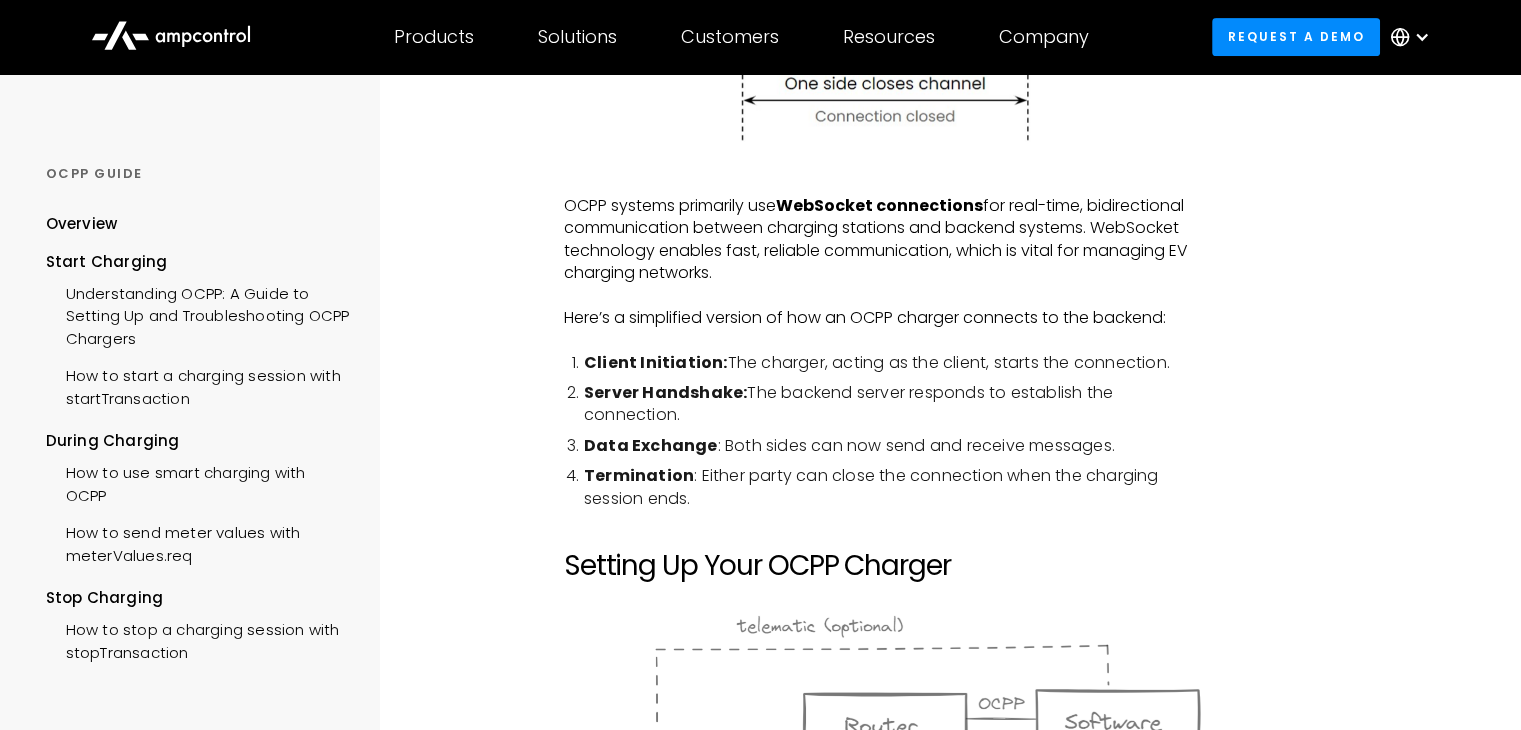 drag, startPoint x: 728, startPoint y: 487, endPoint x: 1248, endPoint y: 360, distance: 535.28406 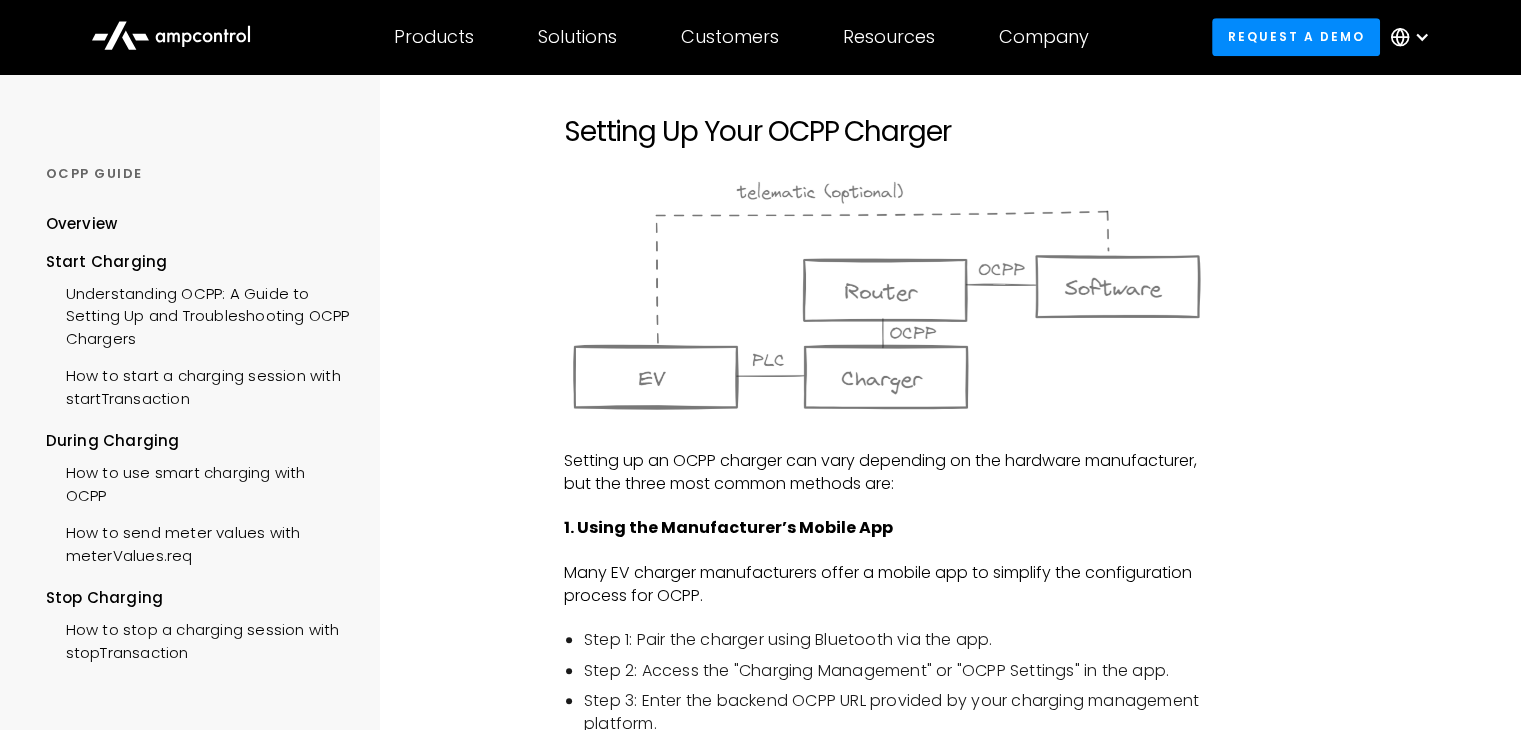 scroll, scrollTop: 1300, scrollLeft: 0, axis: vertical 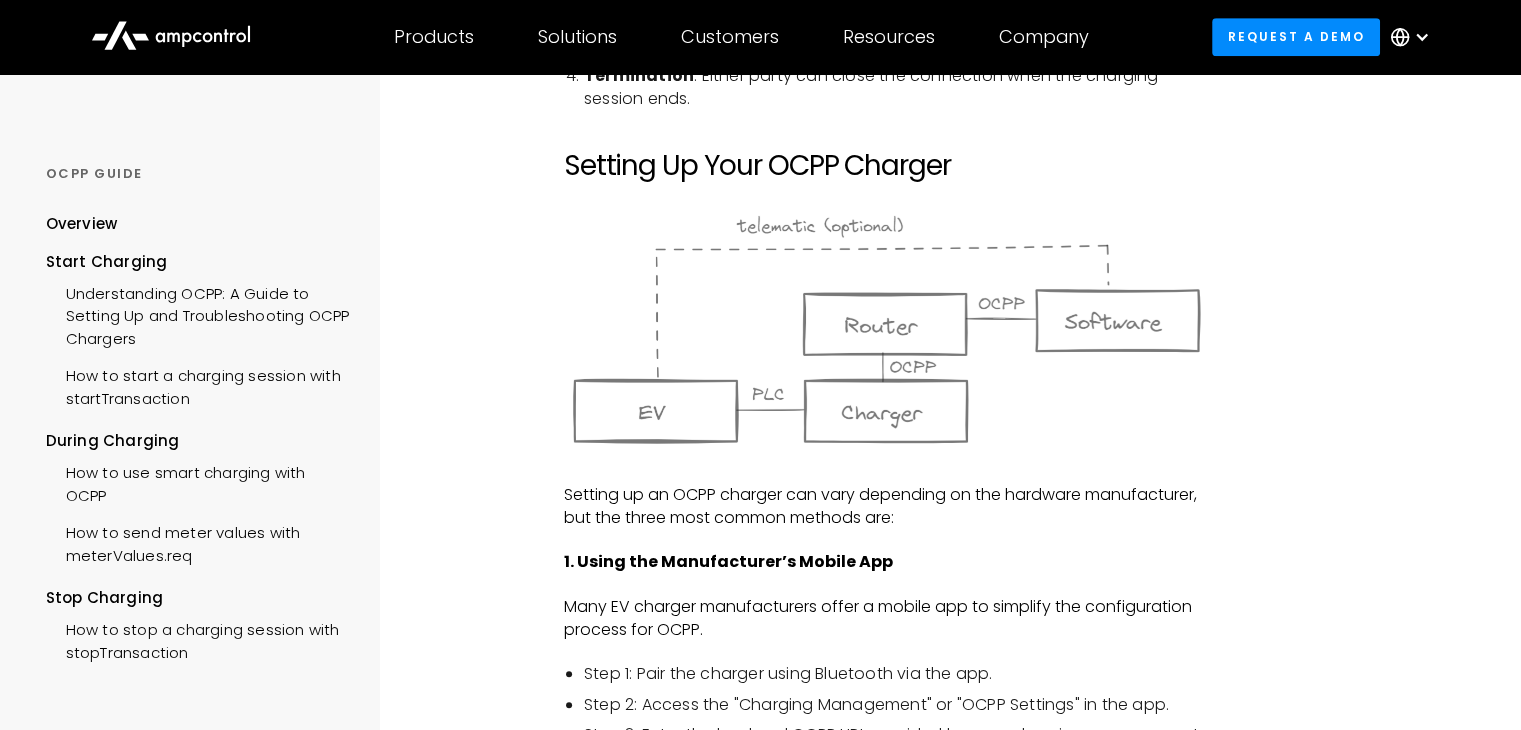 click at bounding box center (886, 328) 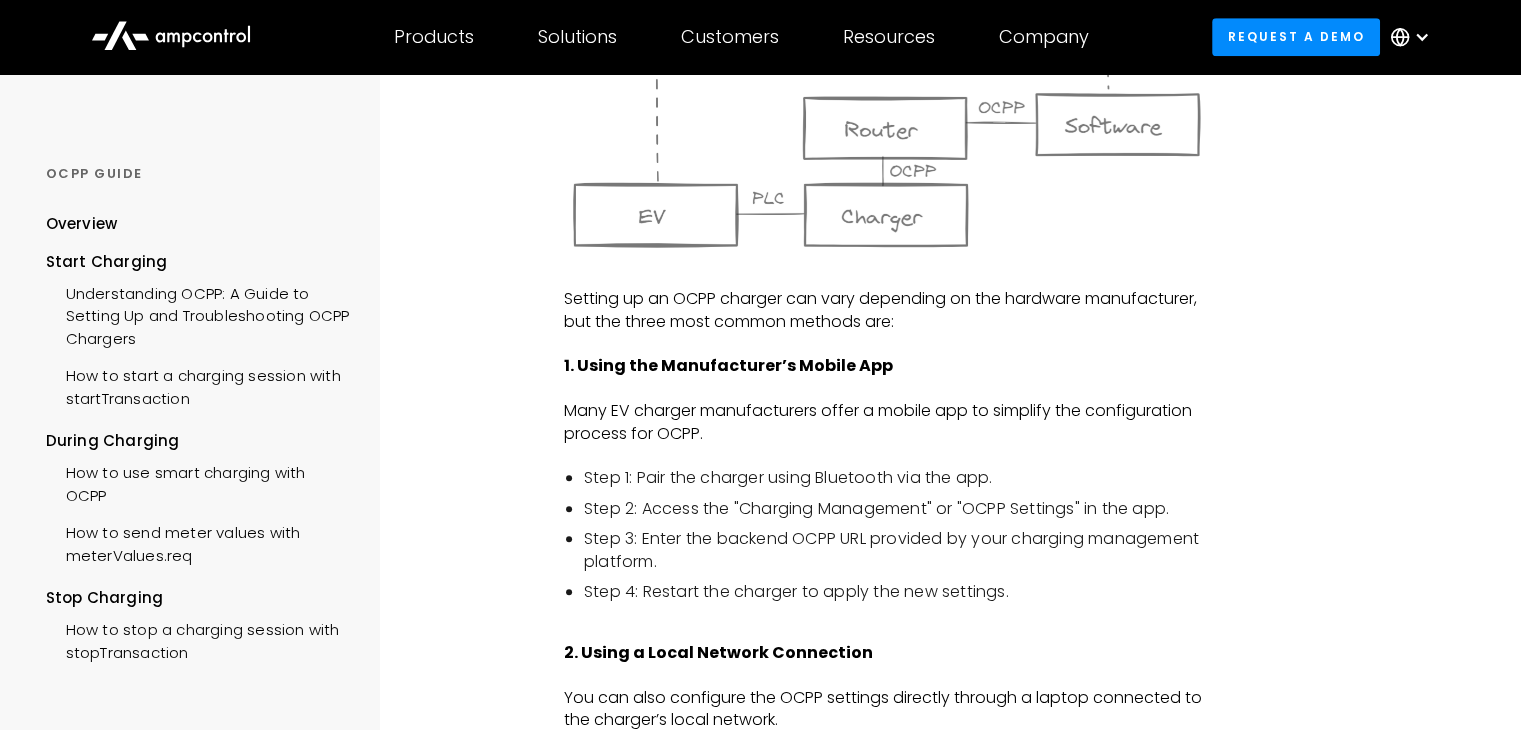 scroll, scrollTop: 1500, scrollLeft: 0, axis: vertical 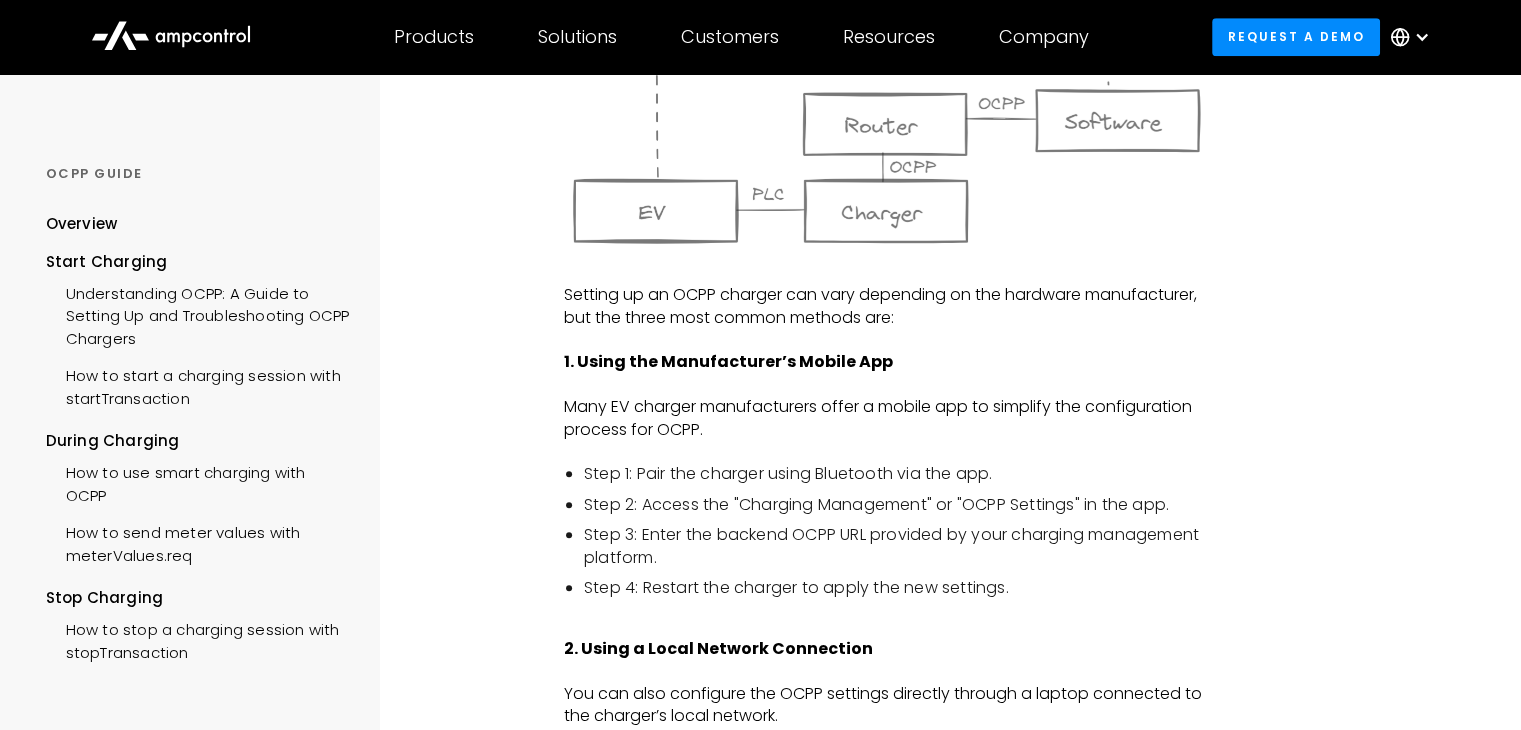 click on "START CHARGING Understanding OCPP: A Guide to Setting Up and Troubleshooting OCPP Chargers The  Open Charge Point Protocol (OCPP)  is an open standard that facilitates communication between electric vehicle (EV) chargers and backend systems. This protocol has become essential for operators looking to manage, monitor, and bill charging sessions across their networks. Whether you're setting up an OCPP charger for the first time or dealing with connectivity issues, having a clear understanding of how OCPP works can save you time and frustration. ‍ In this guide, we’ll walk you through the basics of setting up an OCPP charger, provide troubleshooting tips for common issues, and explore the importance of OCPP in EV charging infrastructure. ‍ How OCPP Chargers Work ‍ ‍ OCPP systems primarily use  WebSocket connections ‍ Here’s a simplified version of how an OCPP charger connects to the backend: ‍ Client Initiation:  The charger, acting as the client, starts the connection. Server Handshake:  ‍ ‍" at bounding box center (886, 1202) 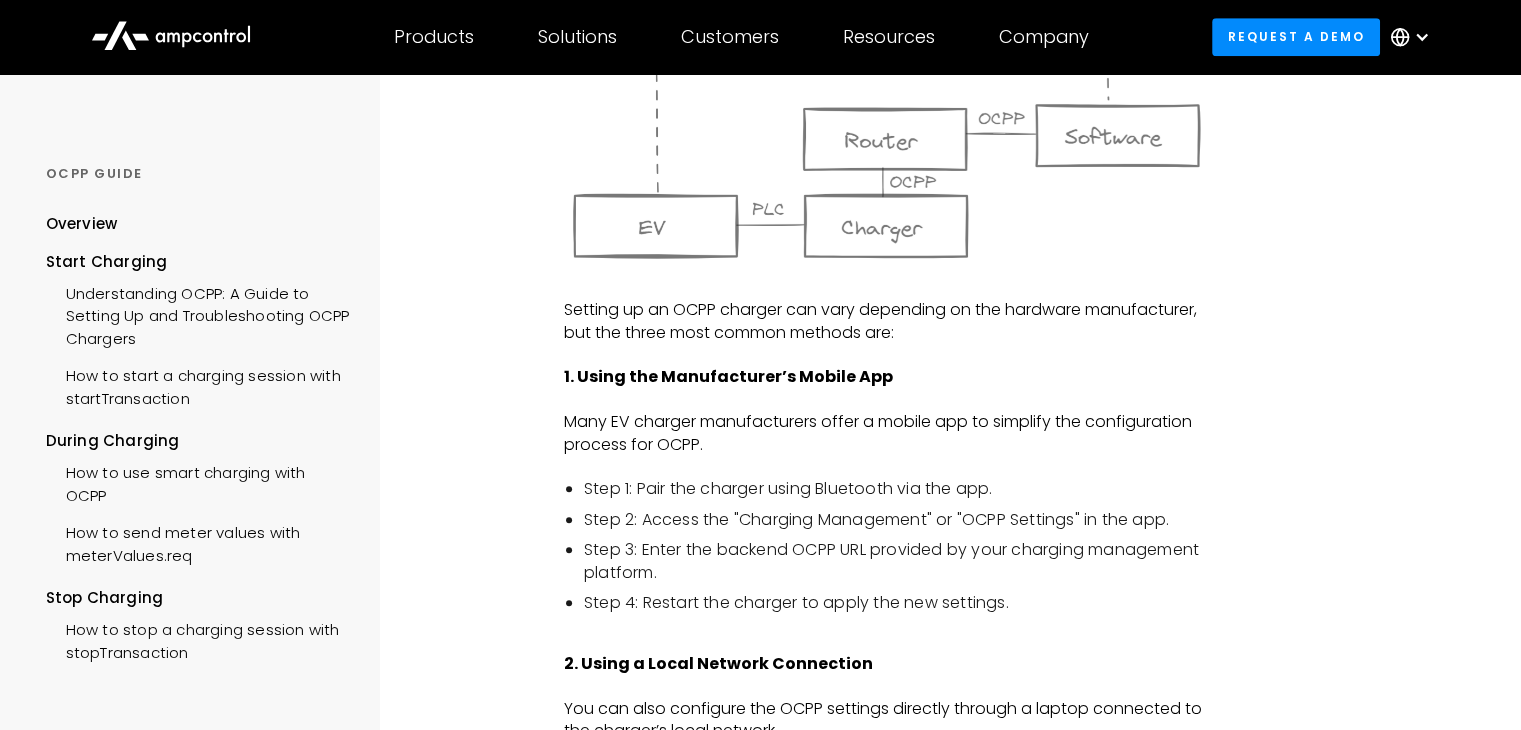 scroll, scrollTop: 1500, scrollLeft: 0, axis: vertical 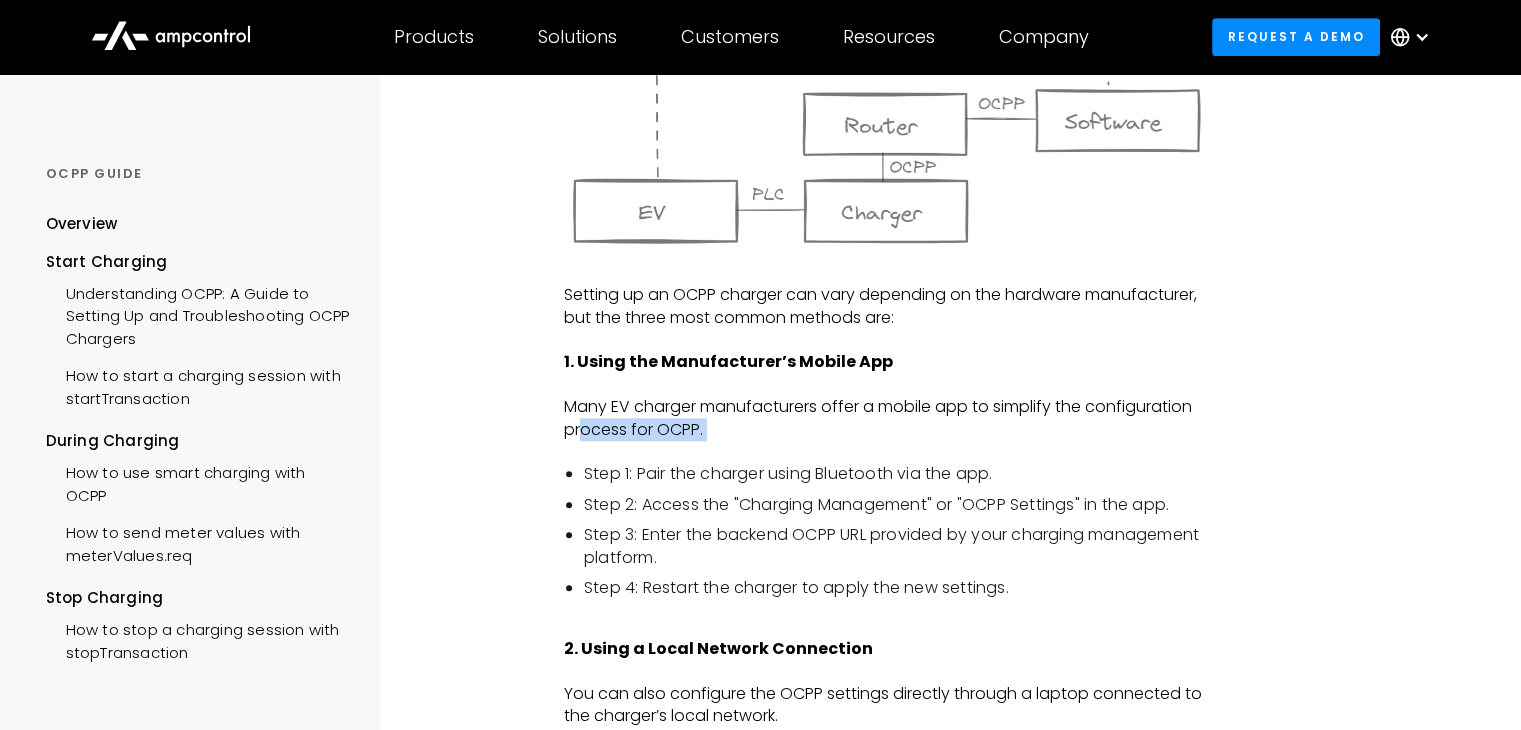 drag, startPoint x: 584, startPoint y: 419, endPoint x: 901, endPoint y: 443, distance: 317.90723 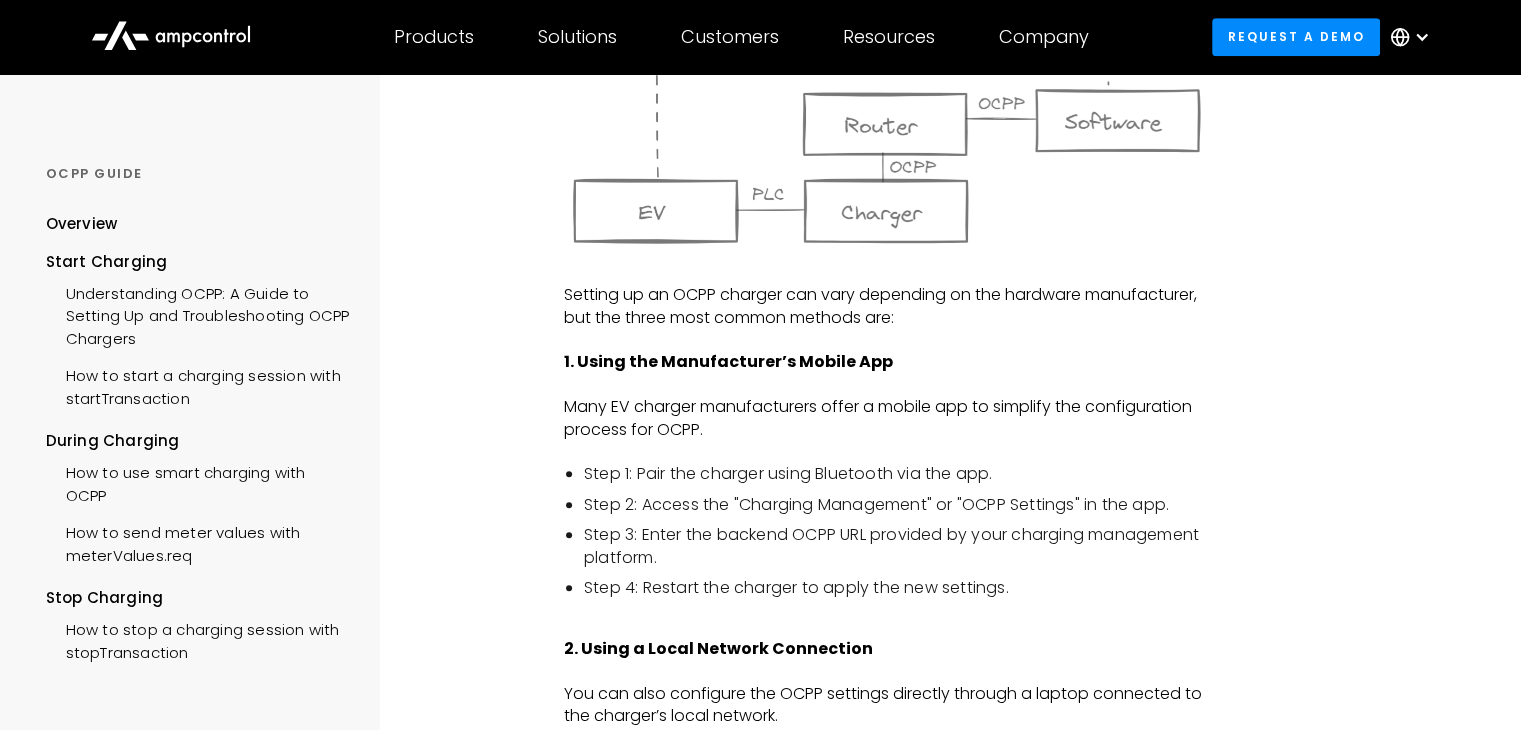 click on "Many EV charger manufacturers offer a mobile app to simplify the configuration process for OCPP." at bounding box center [886, 418] 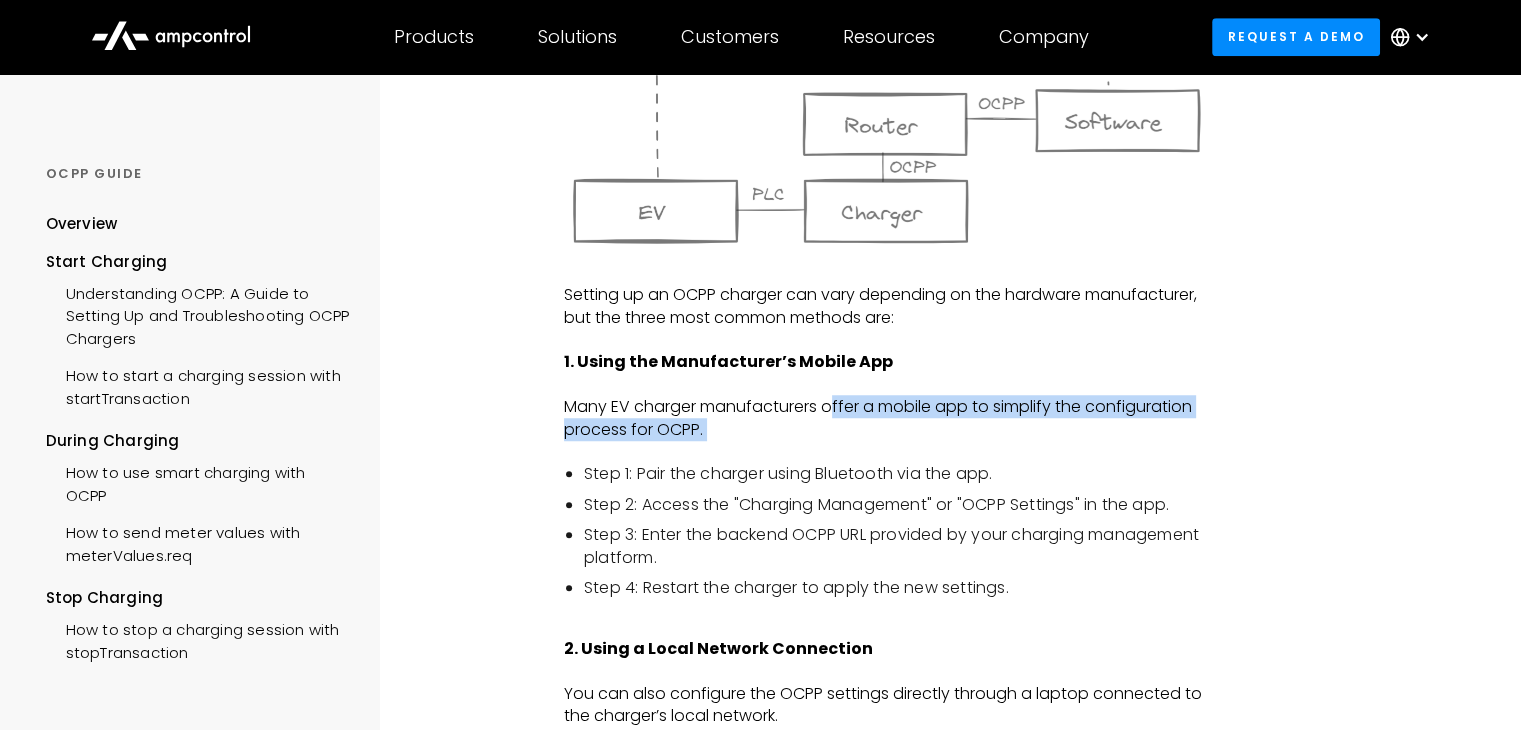 drag, startPoint x: 833, startPoint y: 399, endPoint x: 1163, endPoint y: 447, distance: 333.47263 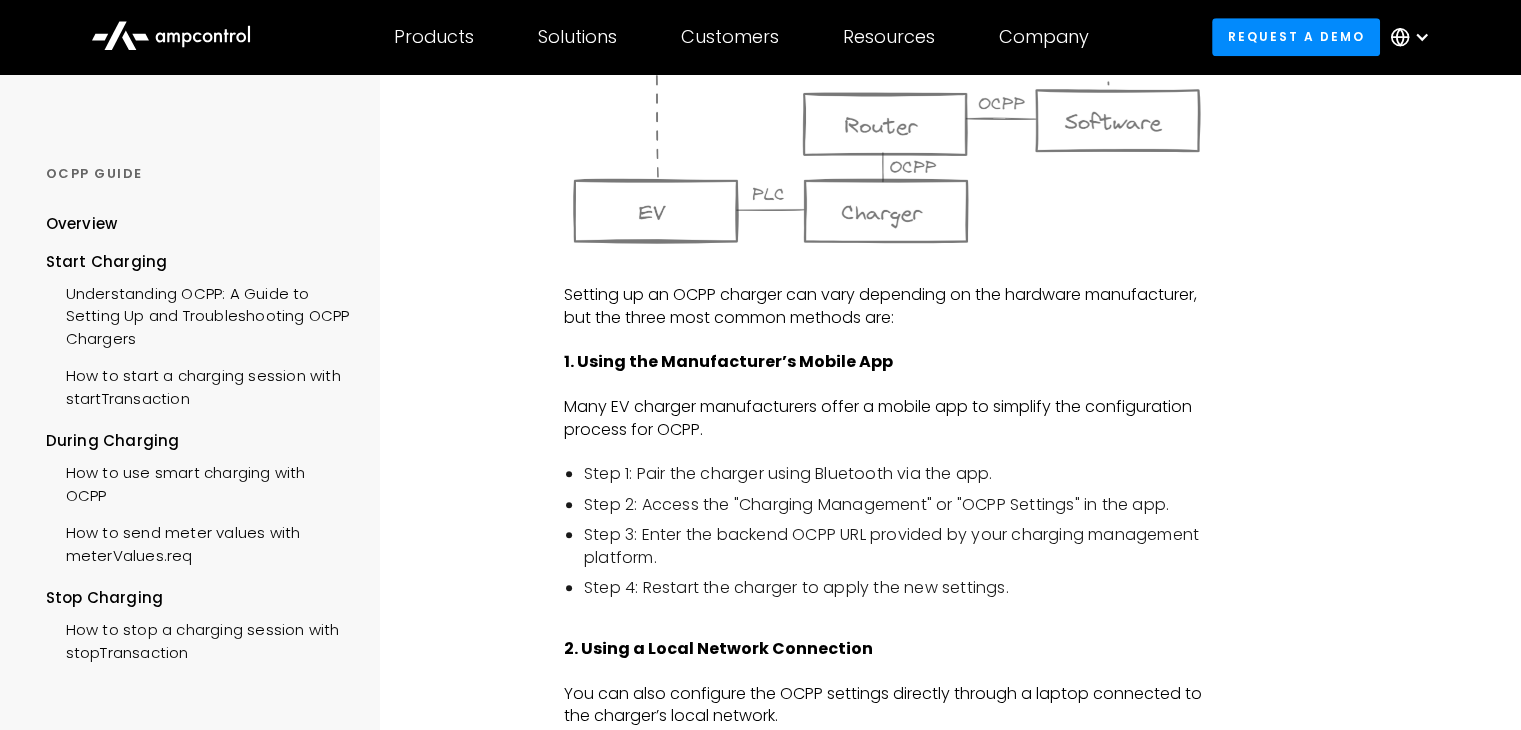 click on "Step 2: Access the "Charging Management" or "OCPP Settings" in the app." at bounding box center (896, 505) 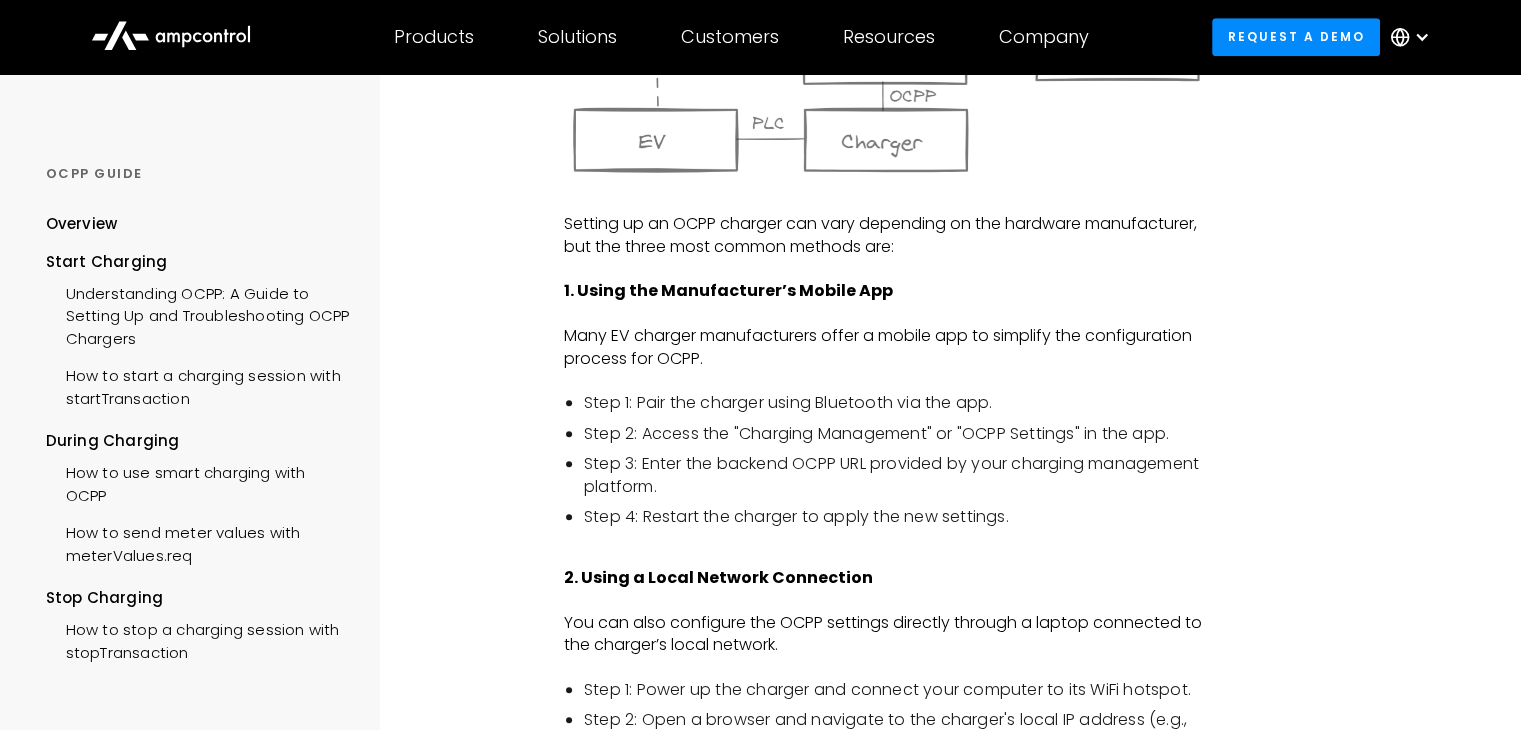 scroll, scrollTop: 1600, scrollLeft: 0, axis: vertical 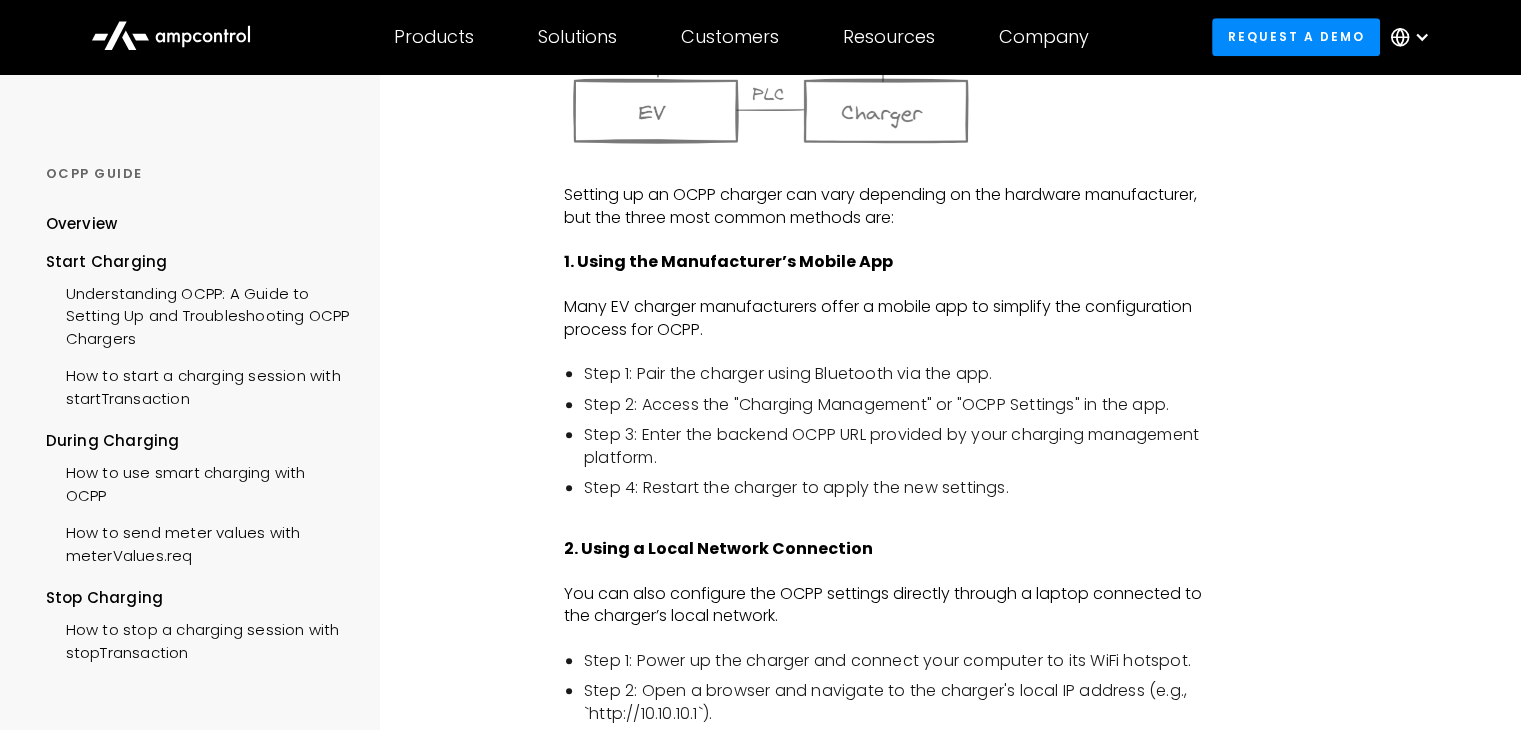 click on "Step 3: Enter the backend OCPP URL provided by your charging management platform." at bounding box center [896, 446] 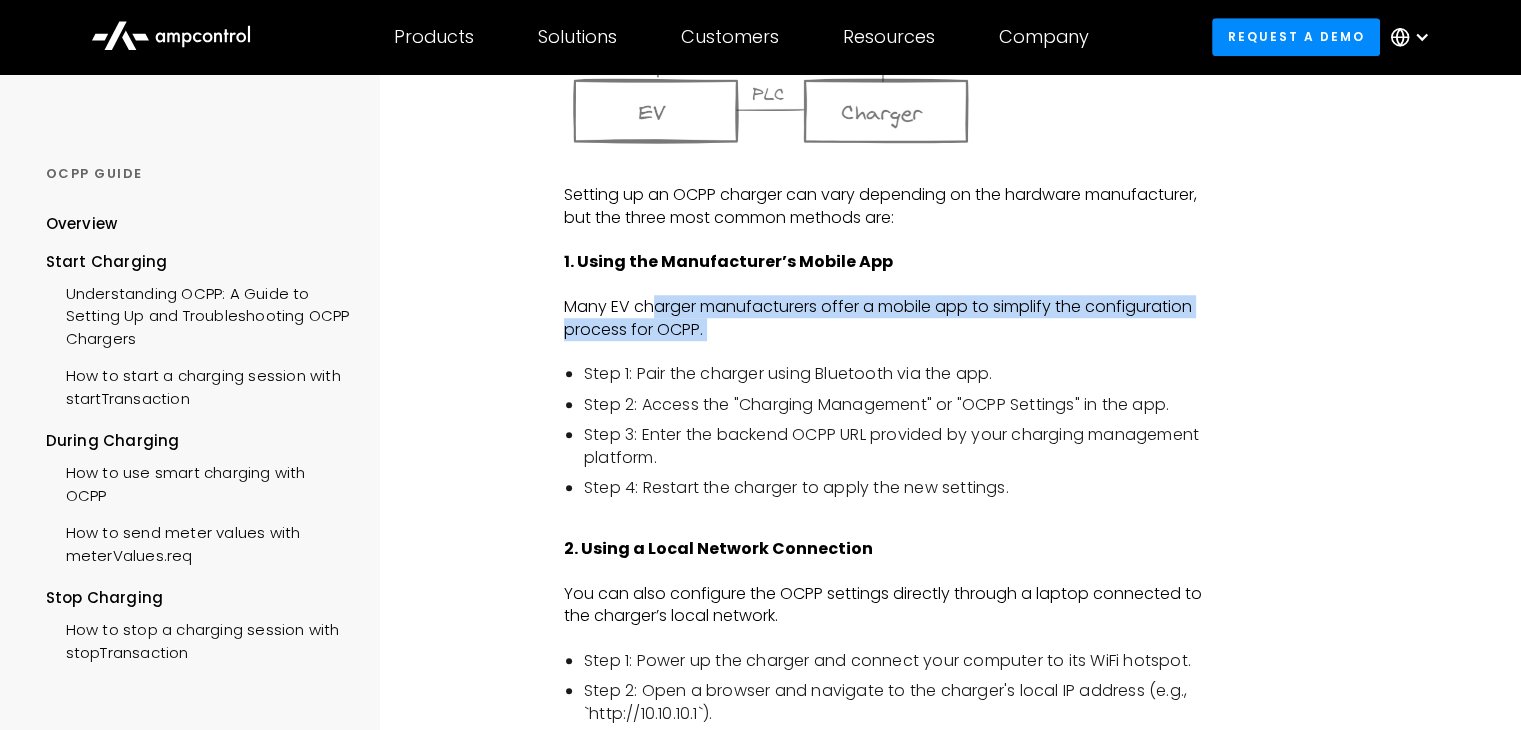 drag, startPoint x: 650, startPoint y: 305, endPoint x: 712, endPoint y: 341, distance: 71.693794 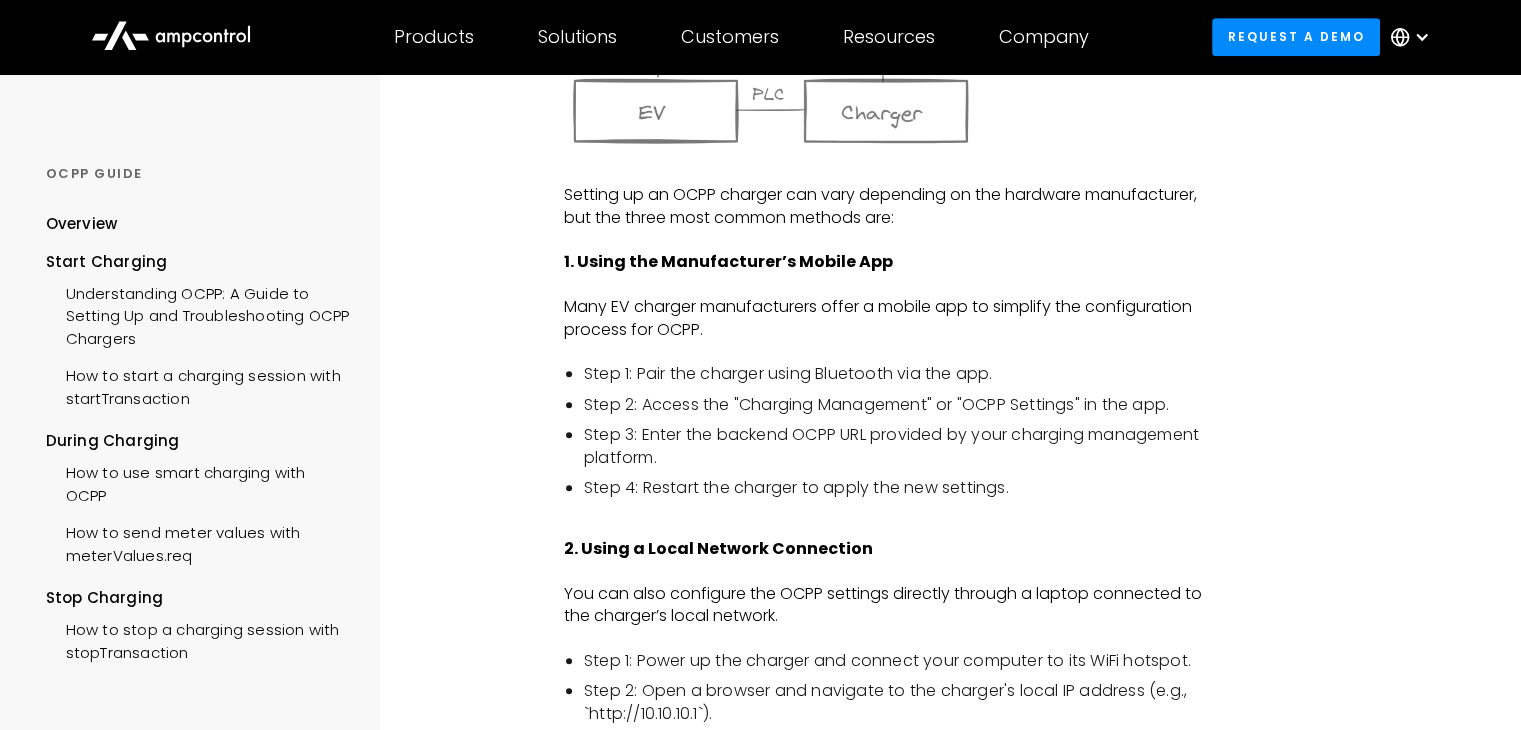 click on "Step 1: Pair the charger using Bluetooth via the app." at bounding box center (896, 374) 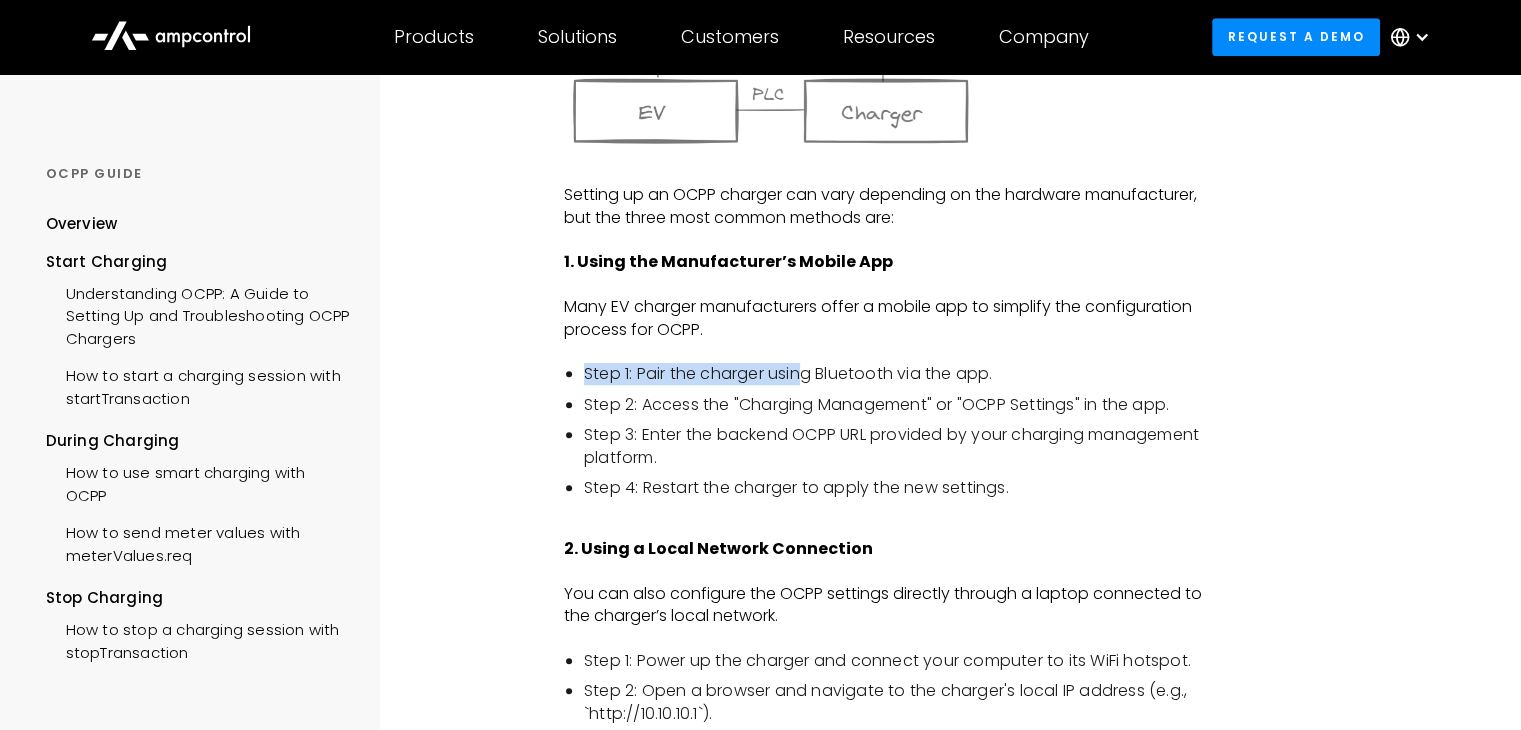 drag, startPoint x: 754, startPoint y: 361, endPoint x: 856, endPoint y: 370, distance: 102.396286 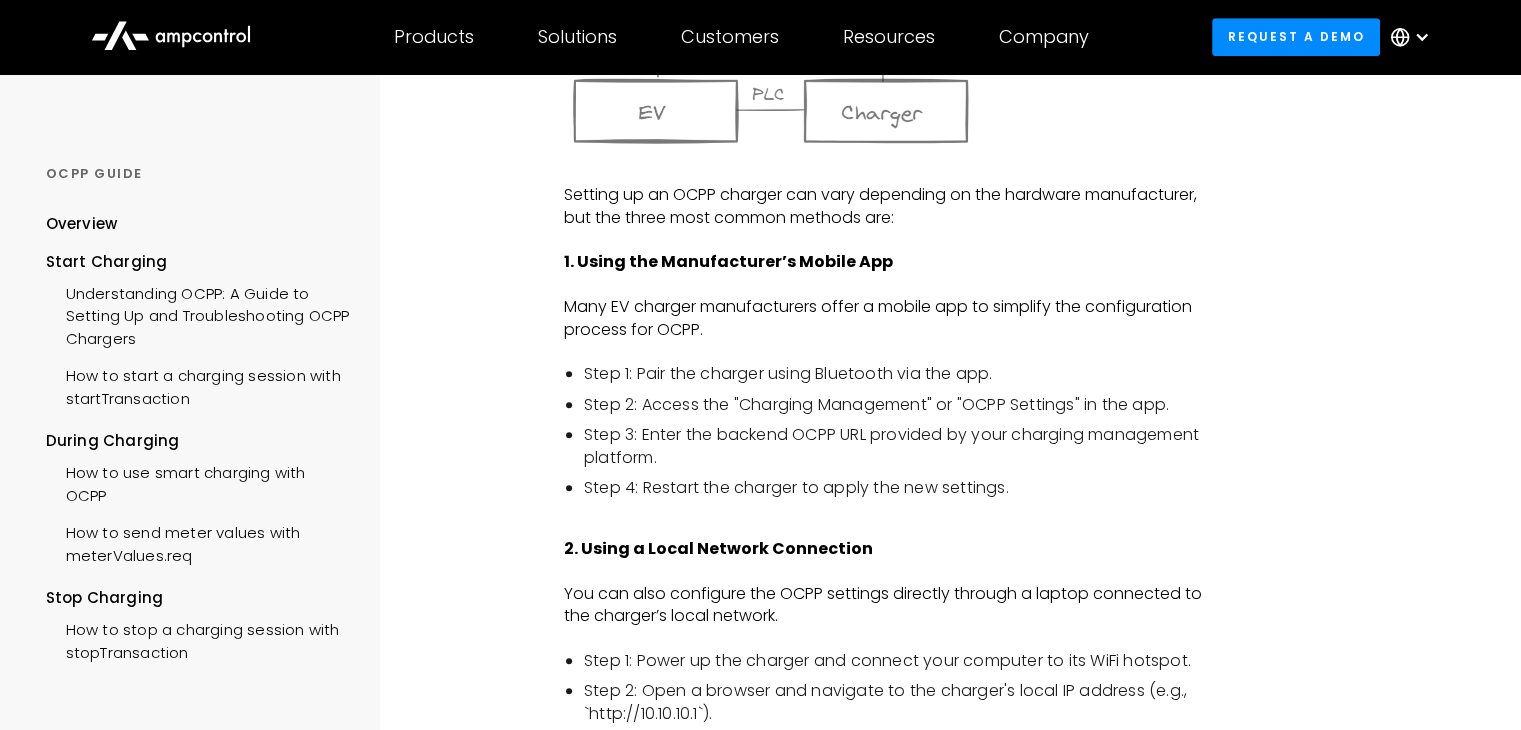 click on "Step 3: Enter the backend OCPP URL provided by your charging management platform." at bounding box center [896, 446] 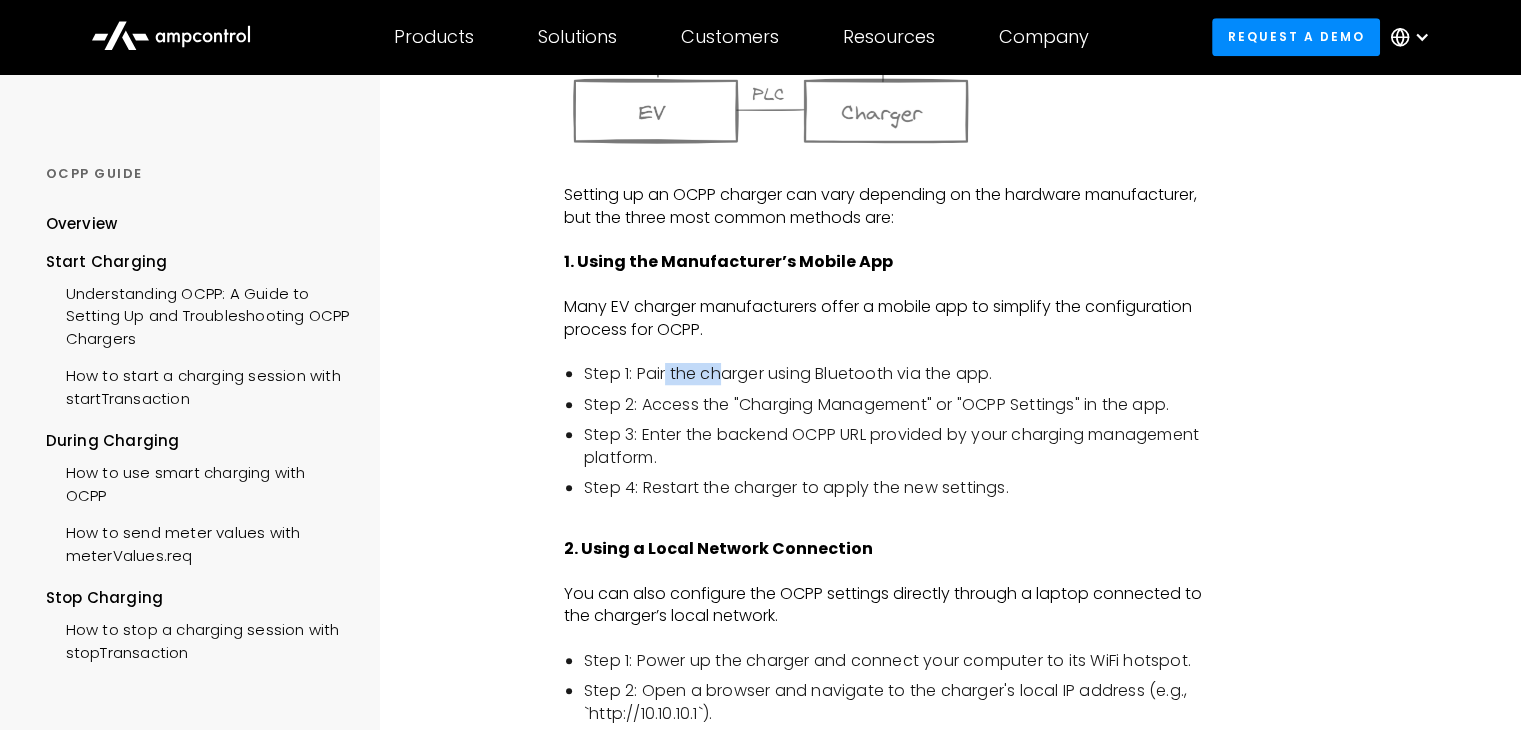 drag, startPoint x: 690, startPoint y: 381, endPoint x: 745, endPoint y: 384, distance: 55.081757 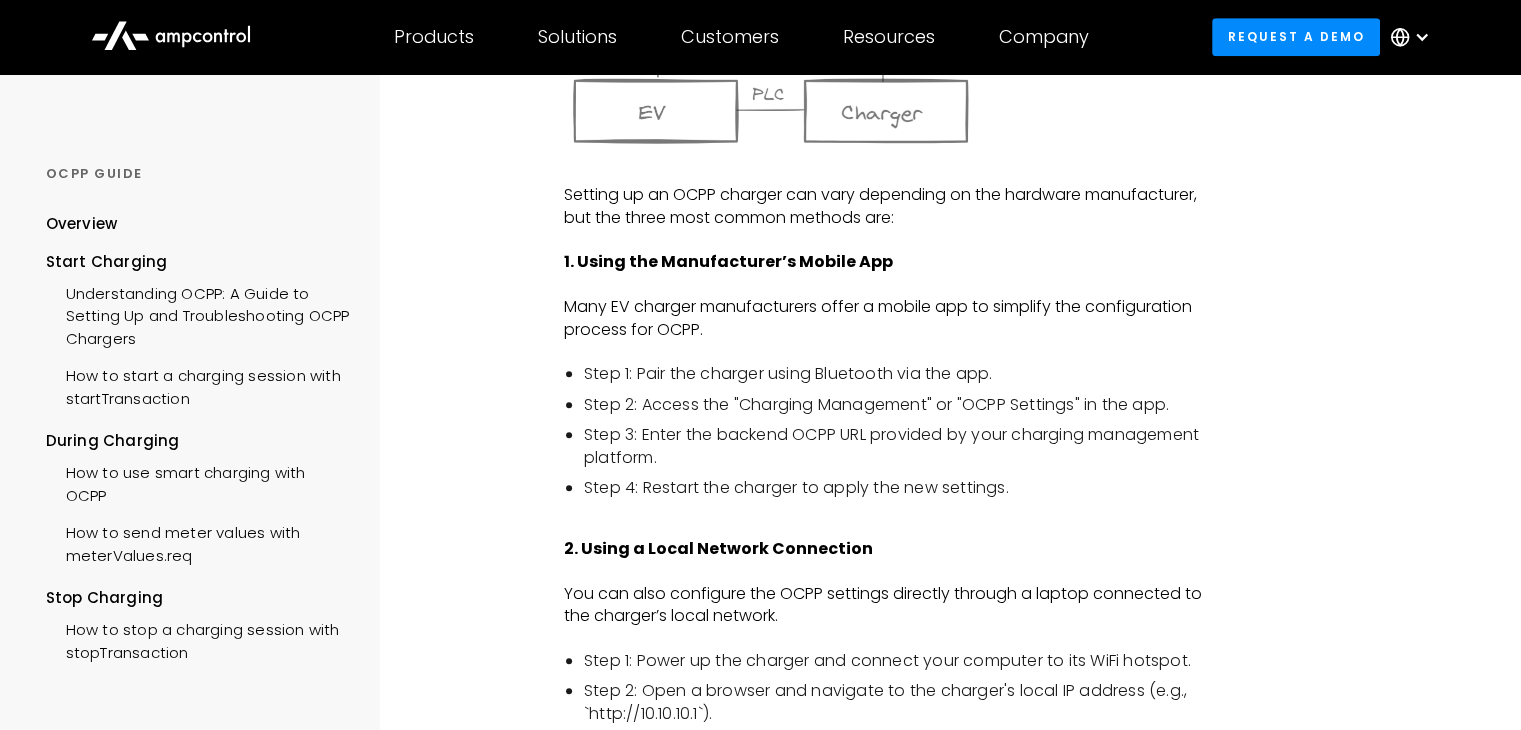 click on "Step 2: Access the "Charging Management" or "OCPP Settings" in the app." at bounding box center [896, 405] 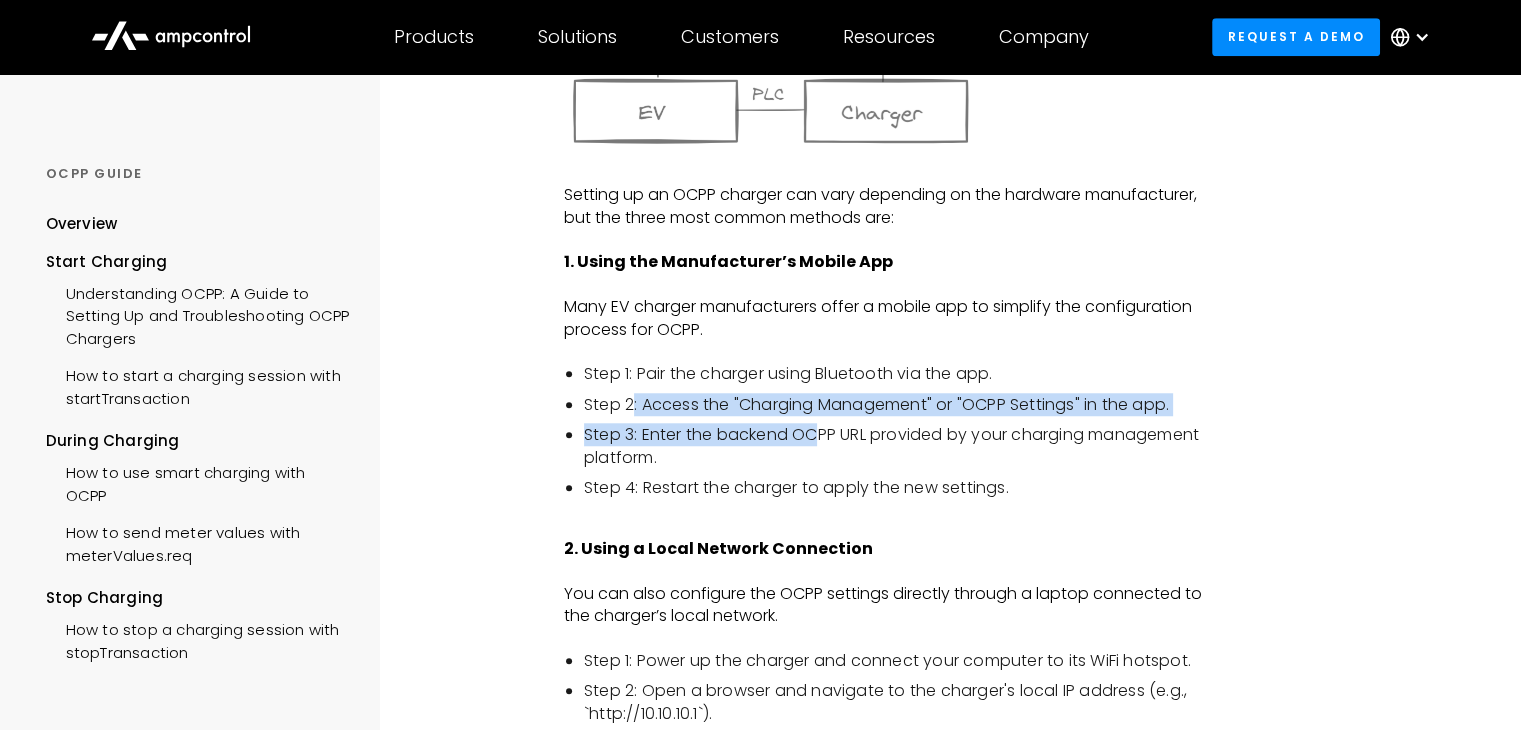 drag, startPoint x: 635, startPoint y: 405, endPoint x: 833, endPoint y: 418, distance: 198.42632 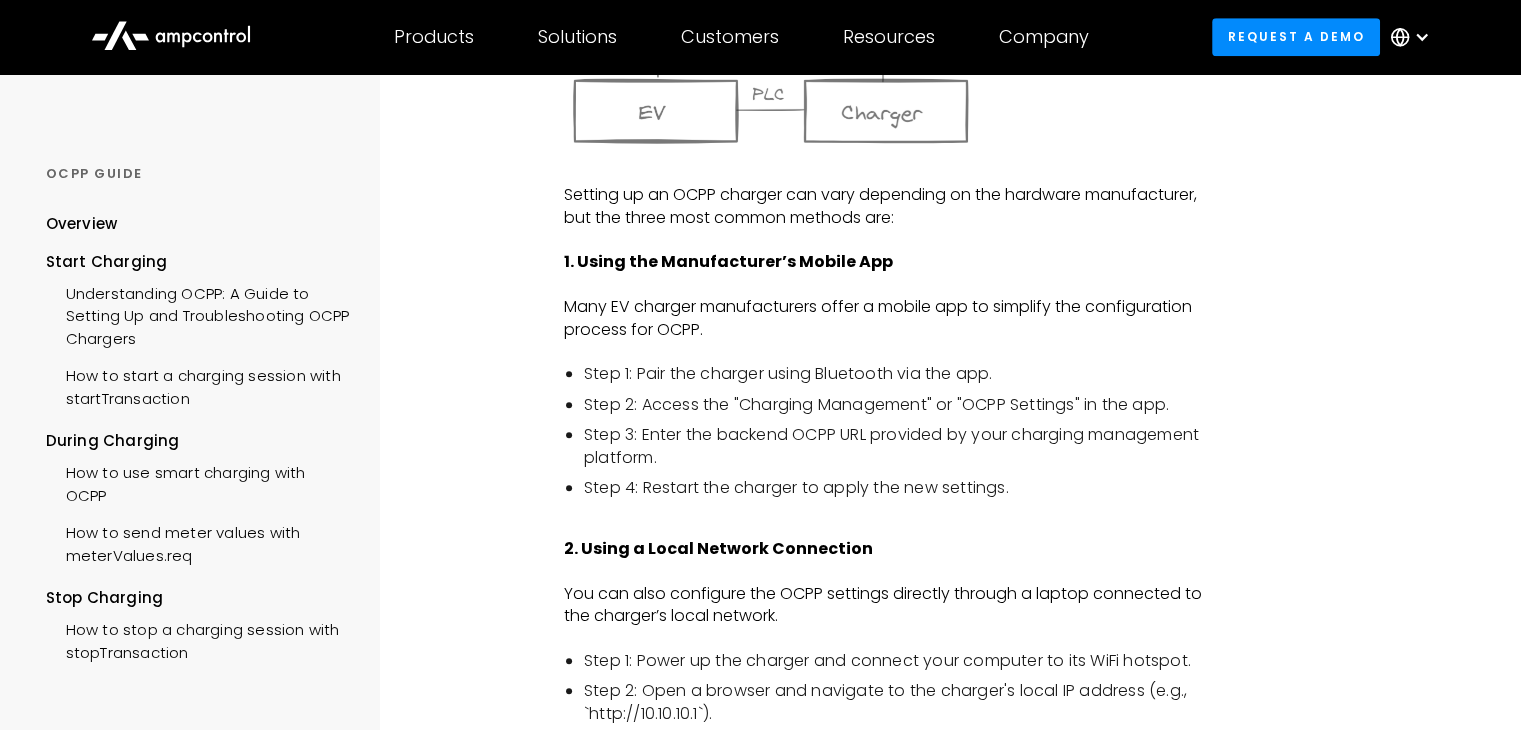 click on "Step 4: Restart the charger to apply the new settings." at bounding box center (896, 488) 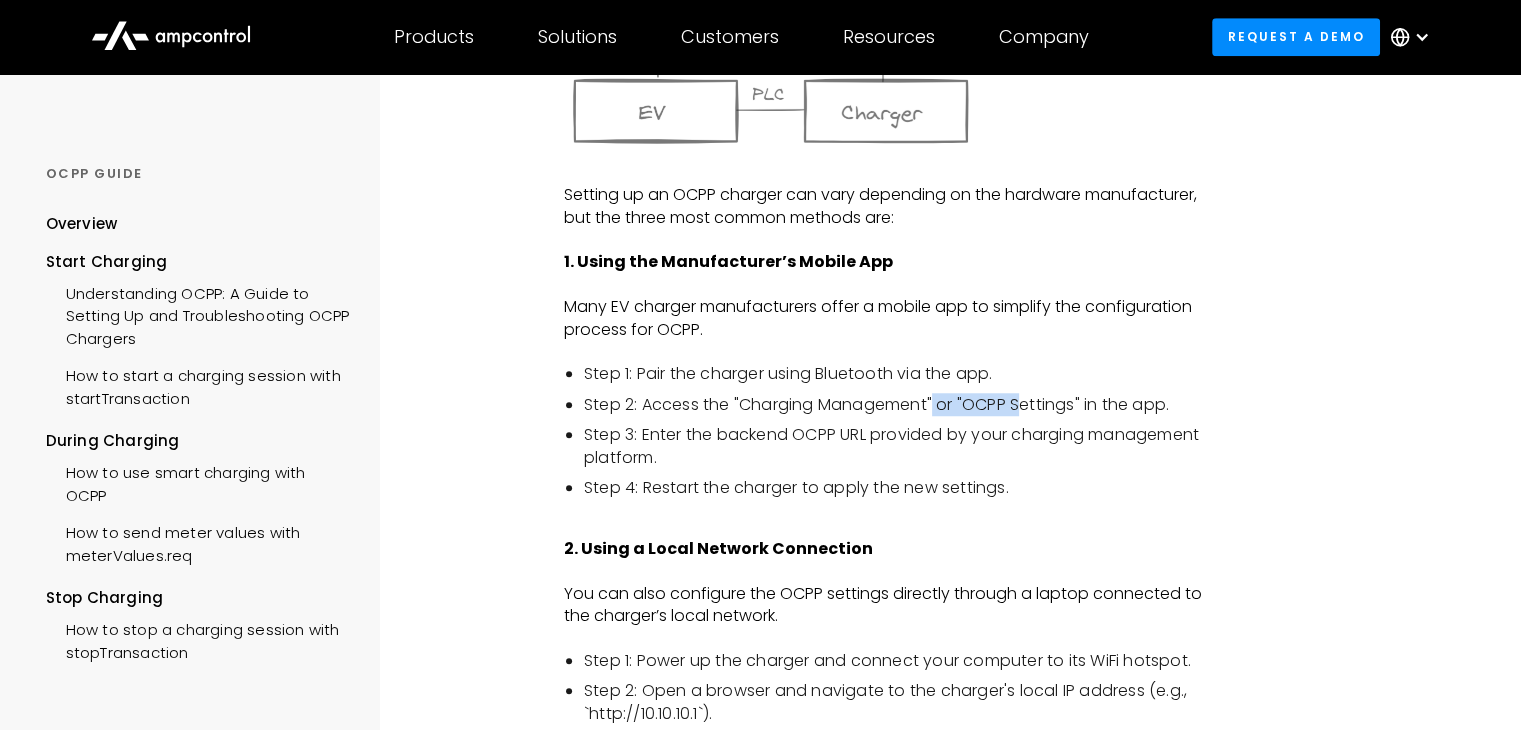 drag, startPoint x: 932, startPoint y: 405, endPoint x: 1032, endPoint y: 415, distance: 100.49876 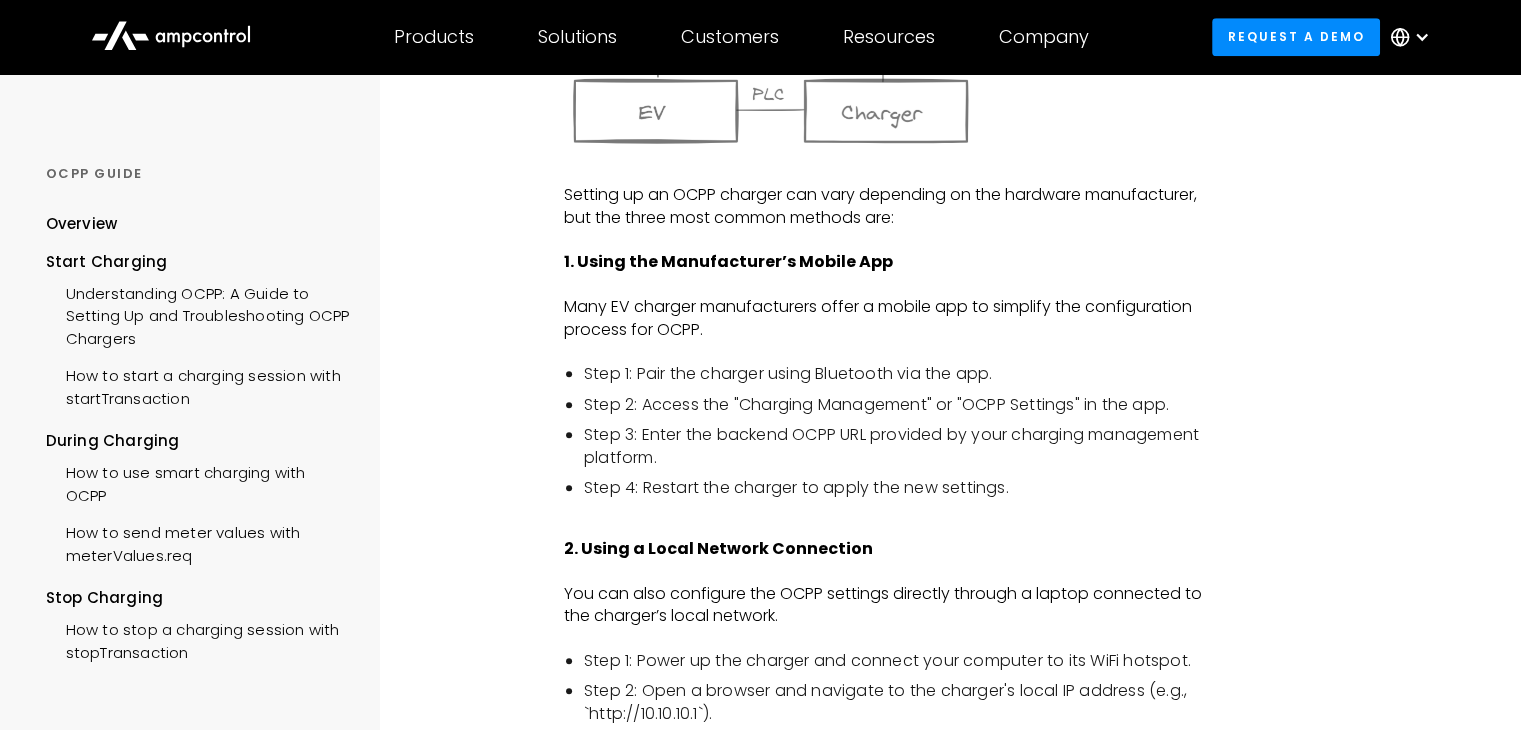 click on "Step 4: Restart the charger to apply the new settings." at bounding box center [896, 488] 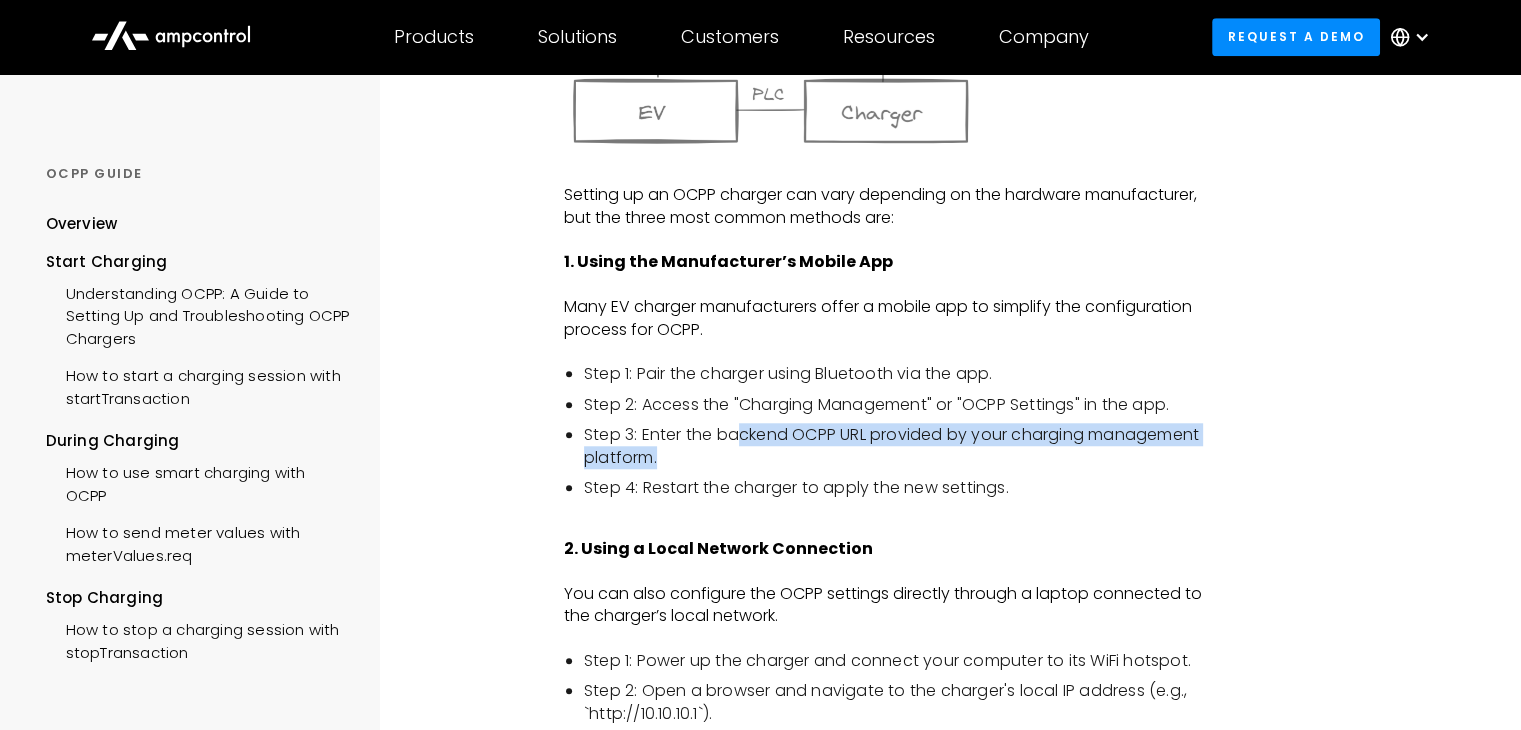 drag, startPoint x: 784, startPoint y: 454, endPoint x: 800, endPoint y: 453, distance: 16.03122 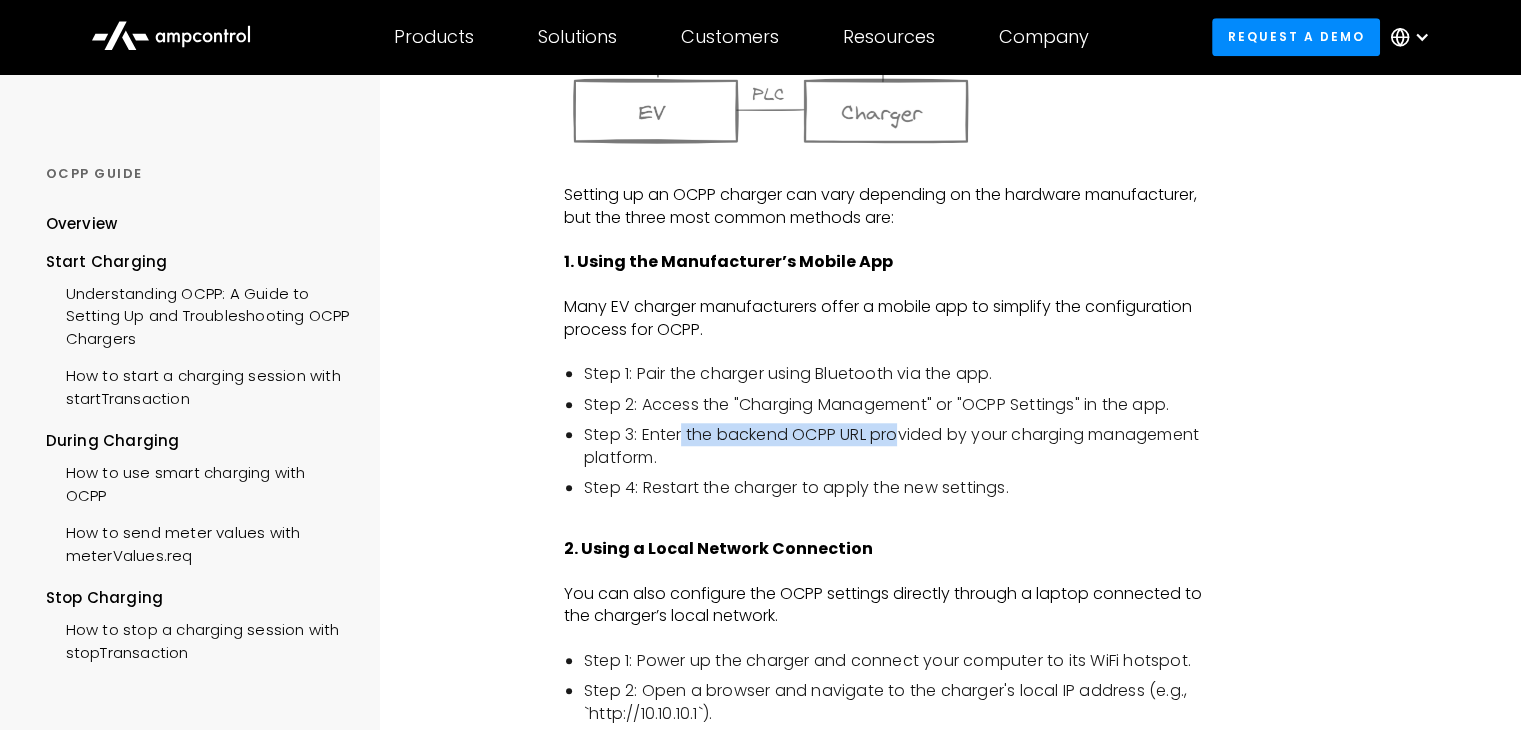 drag, startPoint x: 751, startPoint y: 448, endPoint x: 905, endPoint y: 440, distance: 154.20766 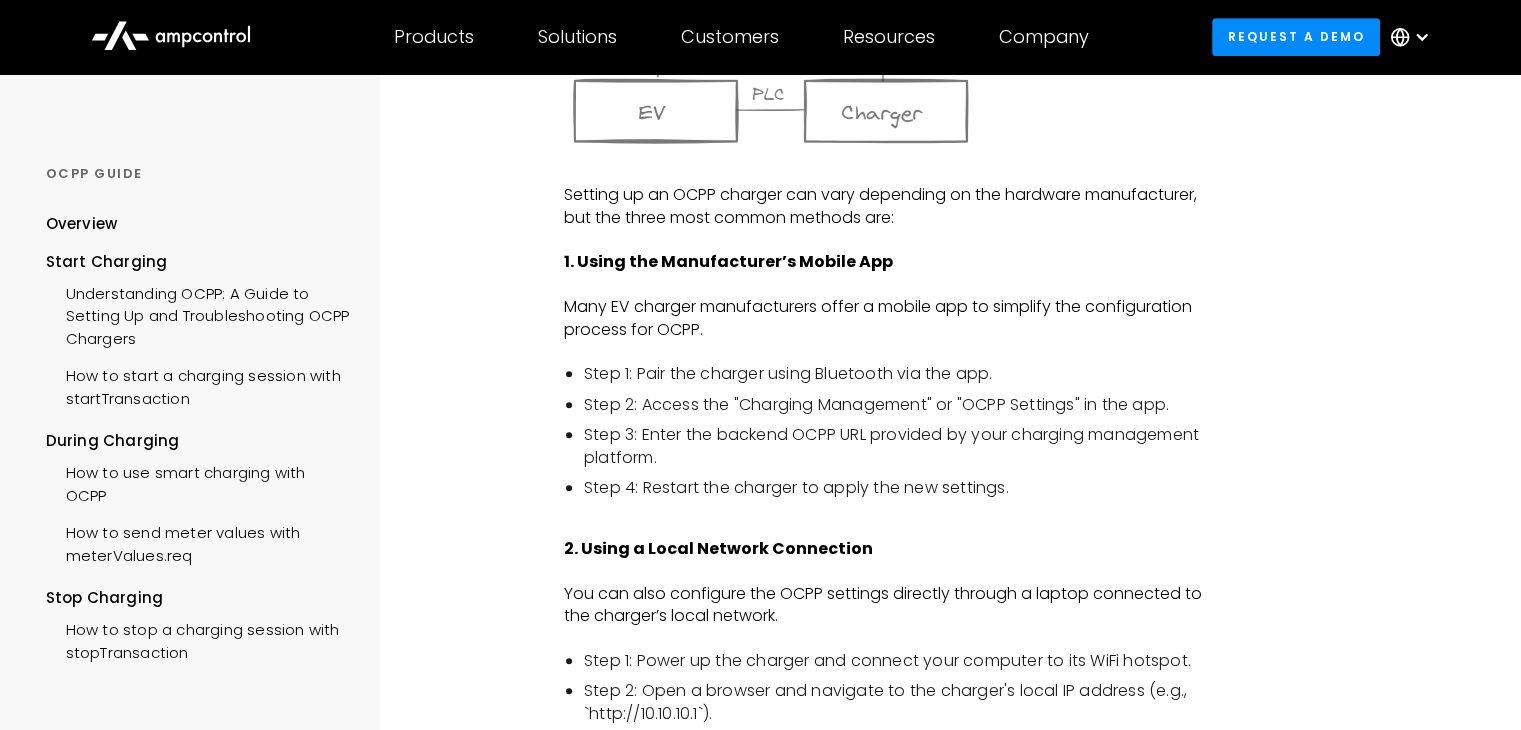 click on "The  Open Charge Point Protocol (OCPP)  is an open standard that facilitates communication between electric vehicle (EV) chargers and backend systems. This protocol has become essential for operators looking to manage, monitor, and bill charging sessions across their networks. Whether you're setting up an OCPP charger for the first time or dealing with connectivity issues, having a clear understanding of how OCPP works can save you time and frustration. ‍ In this guide, we’ll walk you through the basics of setting up an OCPP charger, provide troubleshooting tips for common issues, and explore the importance of OCPP in EV charging infrastructure. ‍ How OCPP Chargers Work ‍ ‍ OCPP systems primarily use  WebSocket connections  for real-time, bidirectional communication between charging stations and backend systems. WebSocket technology enables fast, reliable communication, which is vital for managing EV charging networks. ‍ Here’s a simplified version of how an OCPP charger connects to the backend:" at bounding box center (886, 1213) 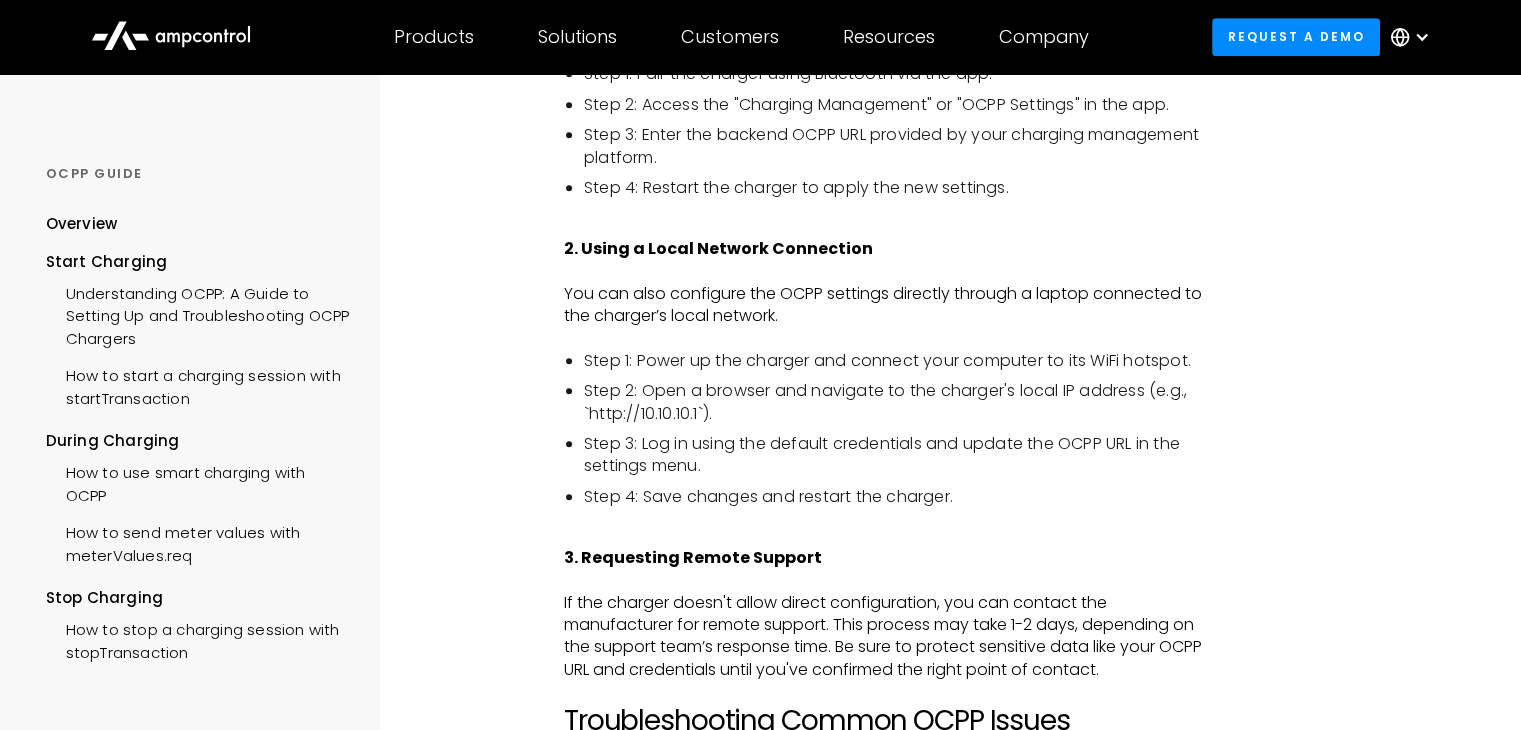 scroll, scrollTop: 2000, scrollLeft: 0, axis: vertical 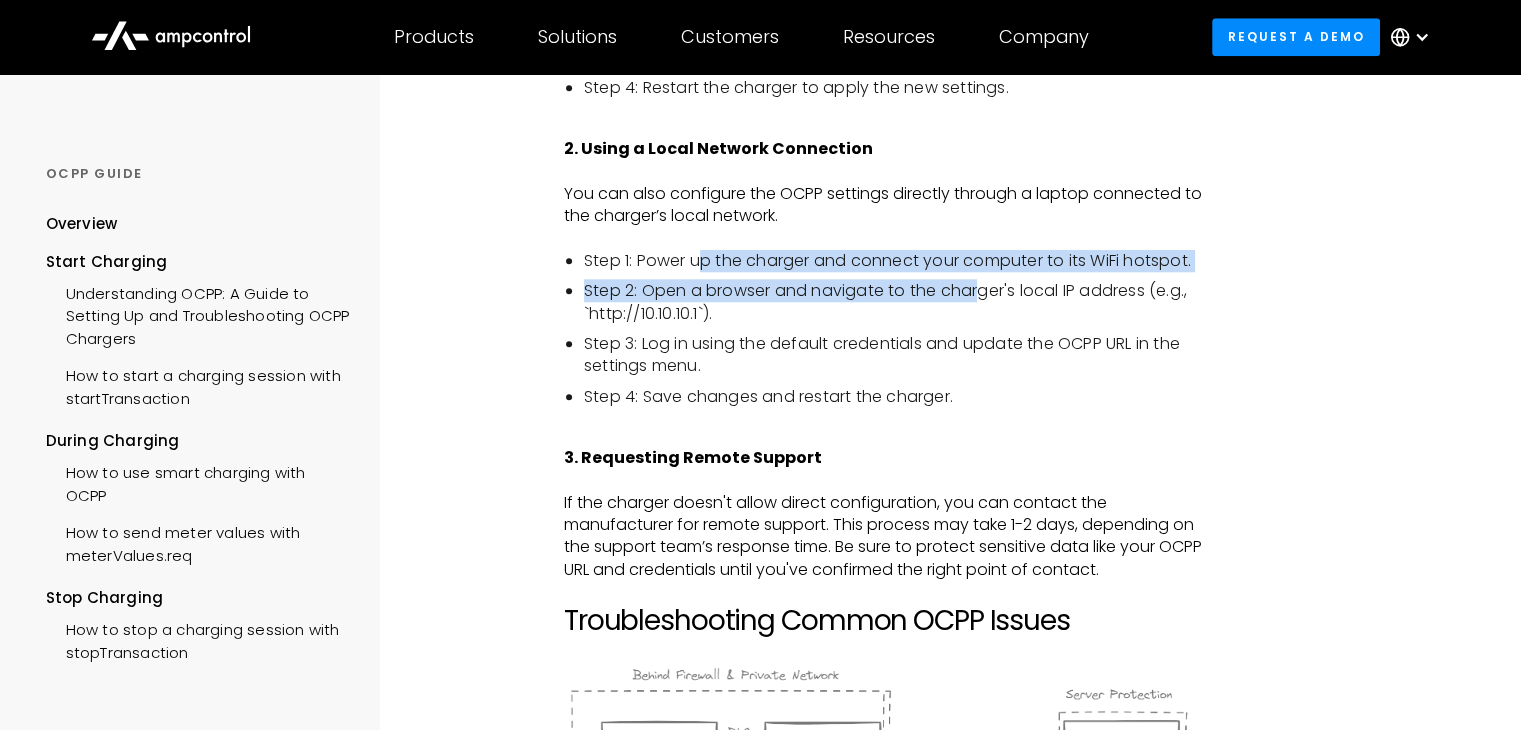 drag, startPoint x: 698, startPoint y: 261, endPoint x: 980, endPoint y: 282, distance: 282.78082 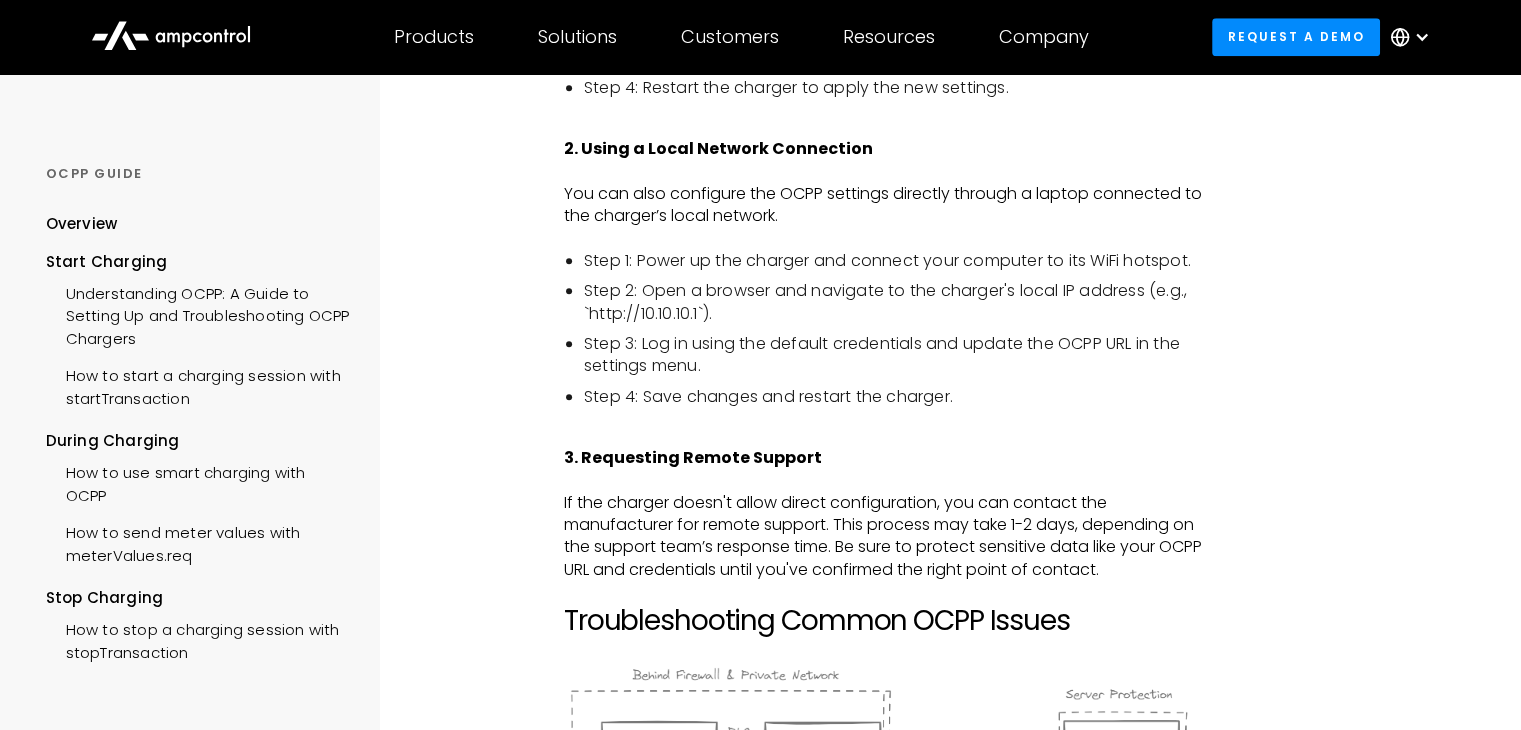 click on "Step 3: Log in using the default credentials and update the OCPP URL in the settings menu." at bounding box center (896, 355) 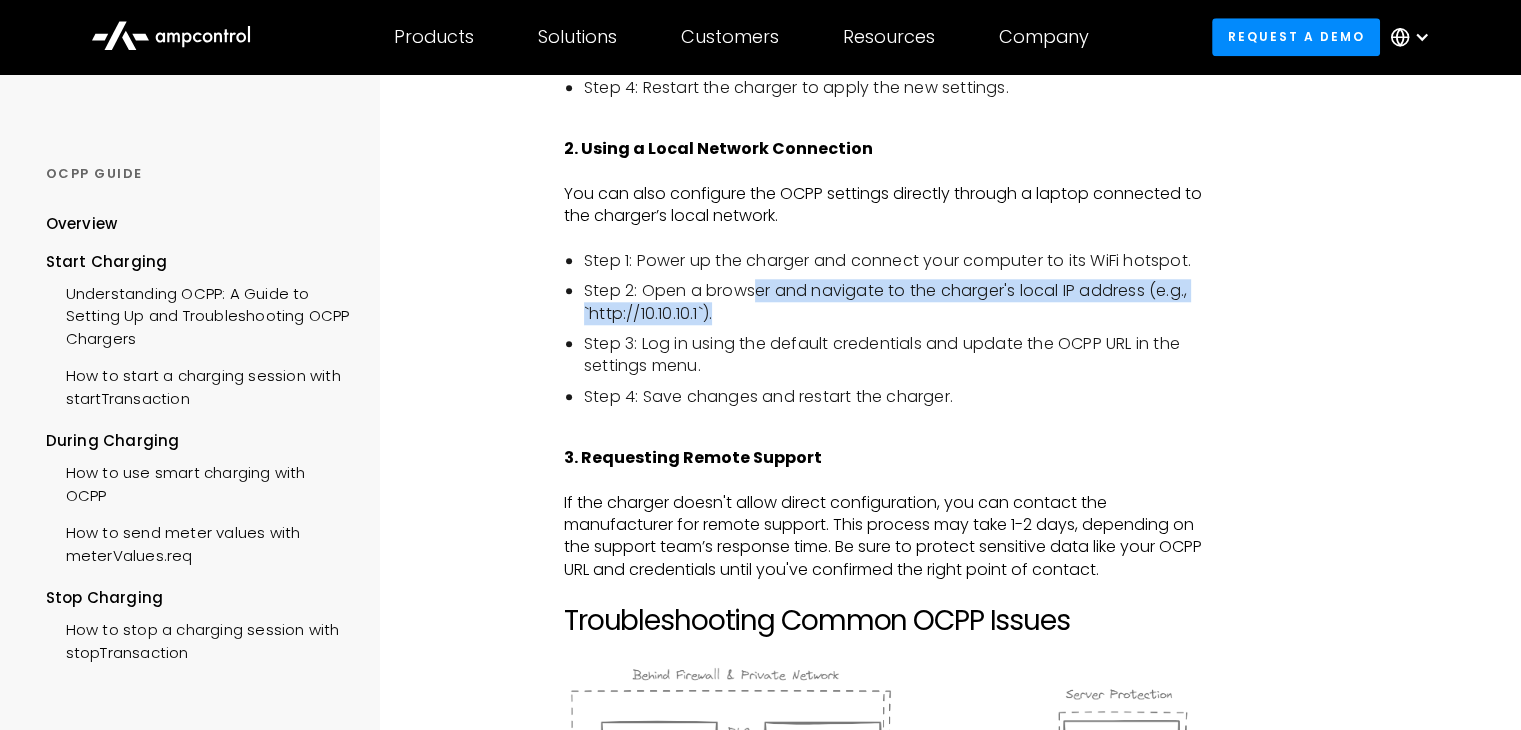 drag, startPoint x: 753, startPoint y: 292, endPoint x: 997, endPoint y: 334, distance: 247.58836 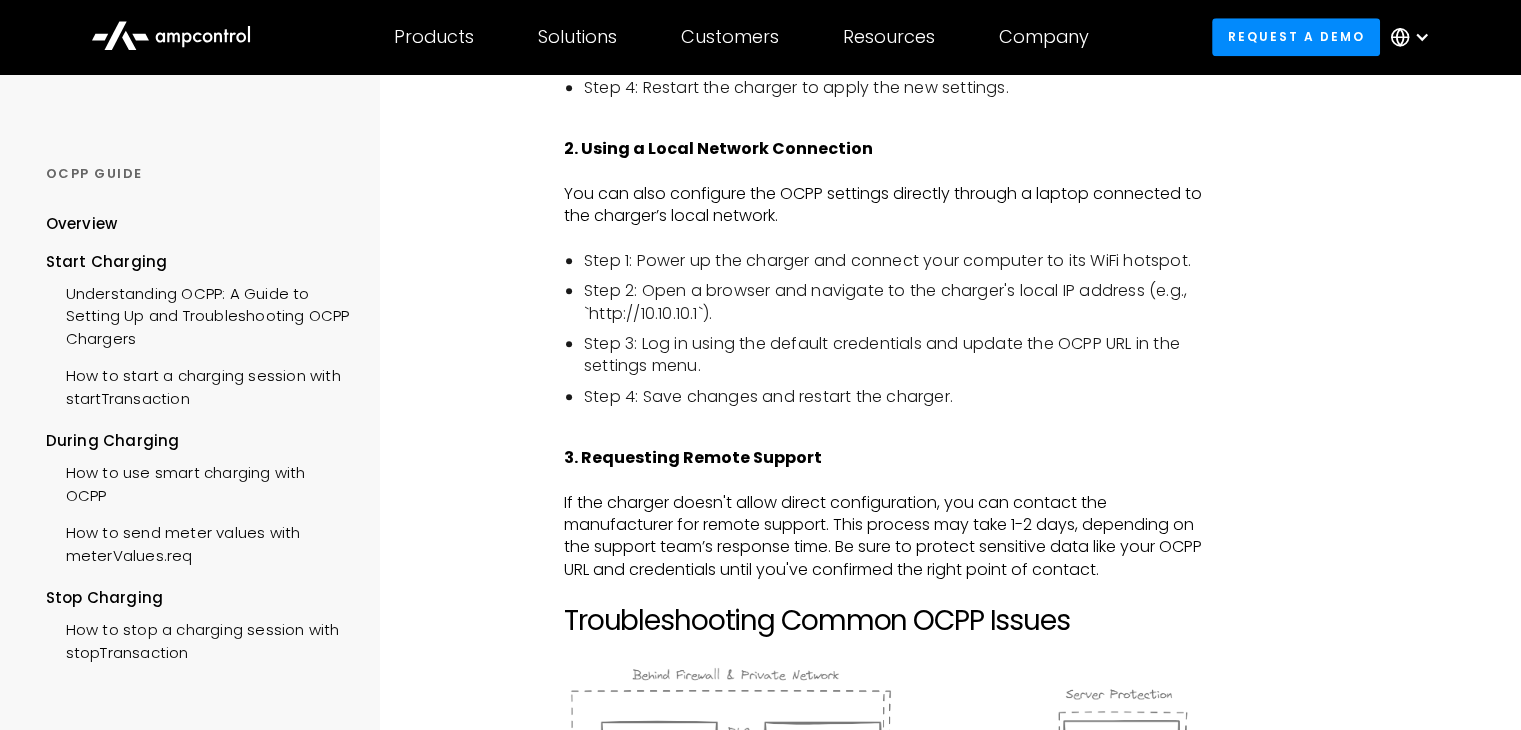 click on "The  Open Charge Point Protocol (OCPP)  is an open standard that facilitates communication between electric vehicle (EV) chargers and backend systems. This protocol has become essential for operators looking to manage, monitor, and bill charging sessions across their networks. Whether you're setting up an OCPP charger for the first time or dealing with connectivity issues, having a clear understanding of how OCPP works can save you time and frustration. ‍ In this guide, we’ll walk you through the basics of setting up an OCPP charger, provide troubleshooting tips for common issues, and explore the importance of OCPP in EV charging infrastructure. ‍ How OCPP Chargers Work ‍ ‍ OCPP systems primarily use  WebSocket connections  for real-time, bidirectional communication between charging stations and backend systems. WebSocket technology enables fast, reliable communication, which is vital for managing EV charging networks. ‍ Here’s a simplified version of how an OCPP charger connects to the backend:" at bounding box center (886, 813) 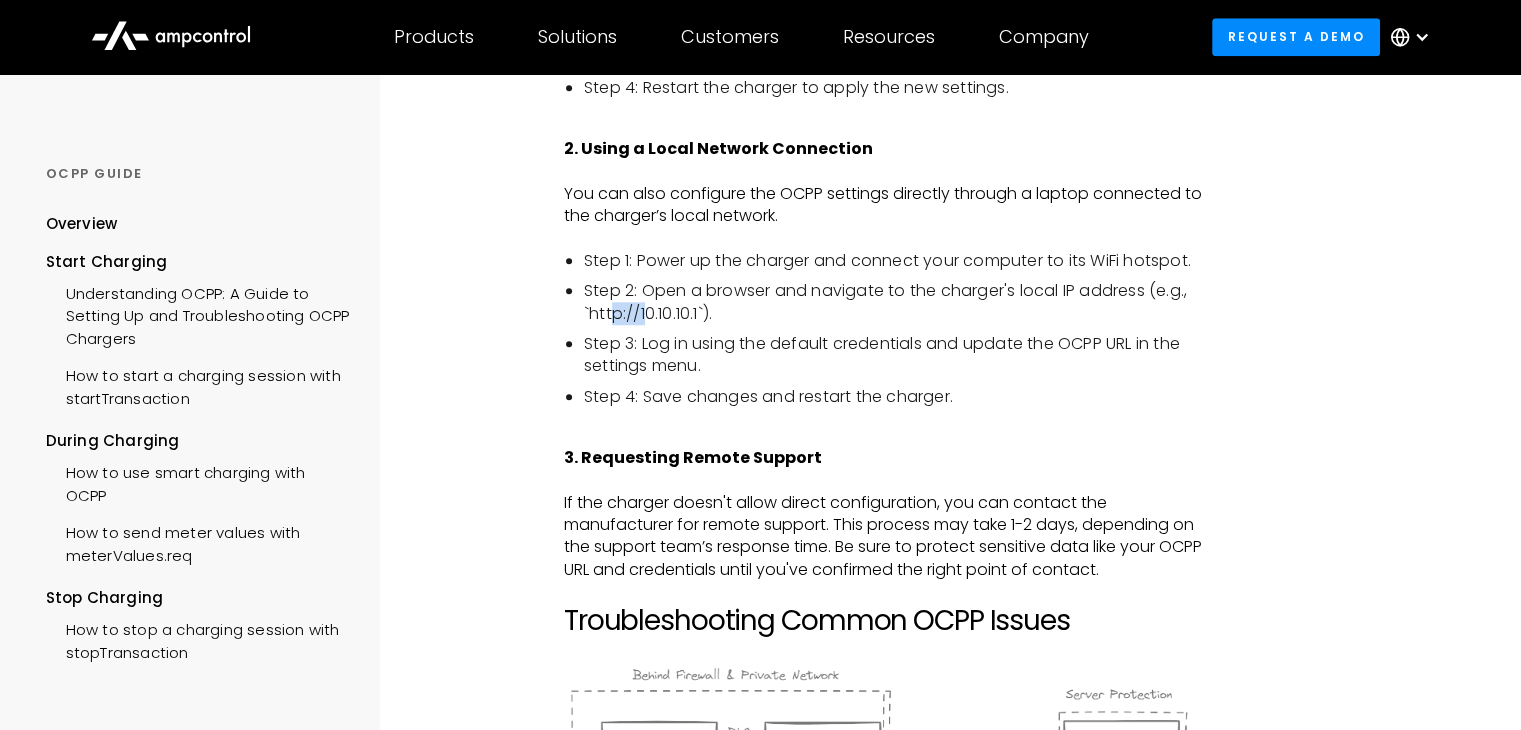 drag, startPoint x: 612, startPoint y: 303, endPoint x: 652, endPoint y: 315, distance: 41.761227 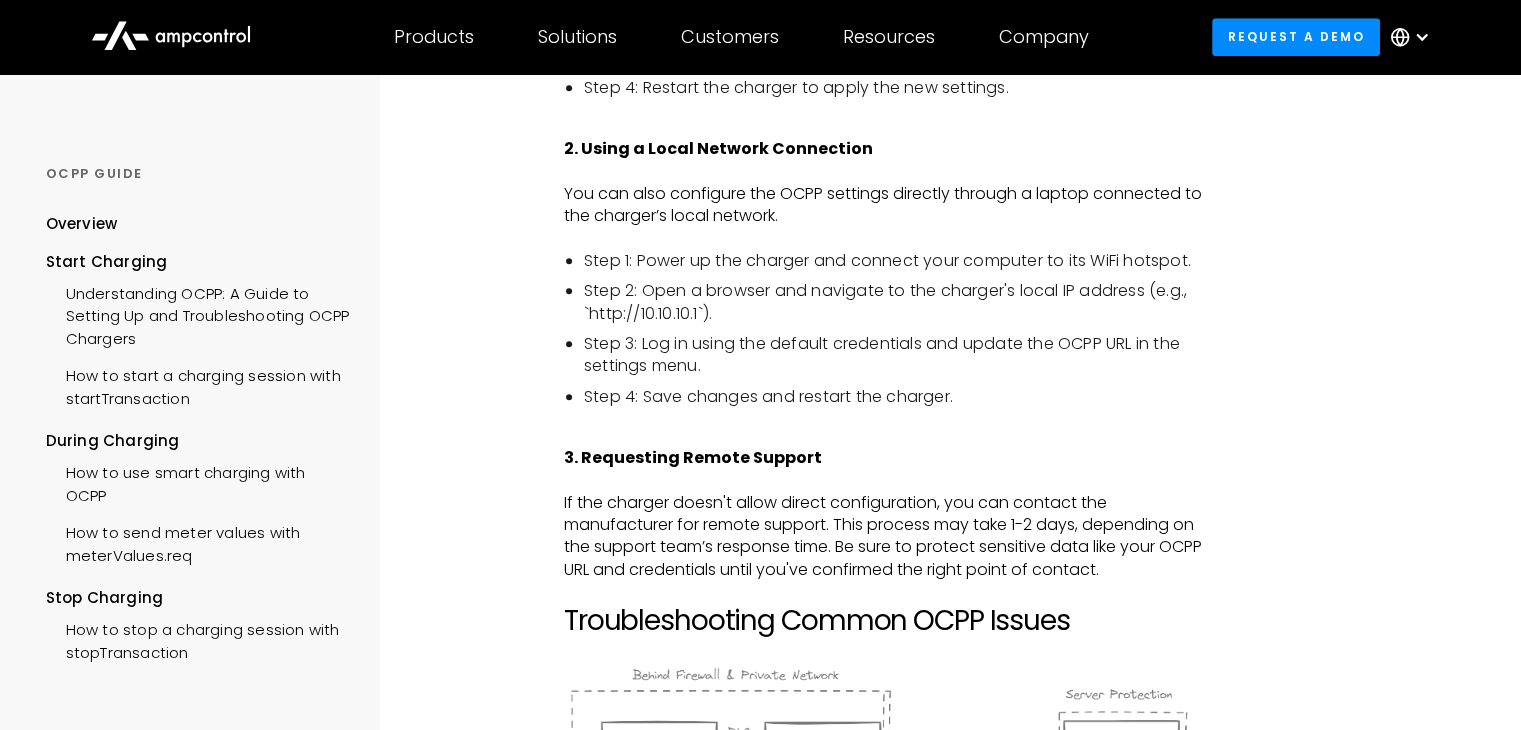 click on "‍" at bounding box center (886, 435) 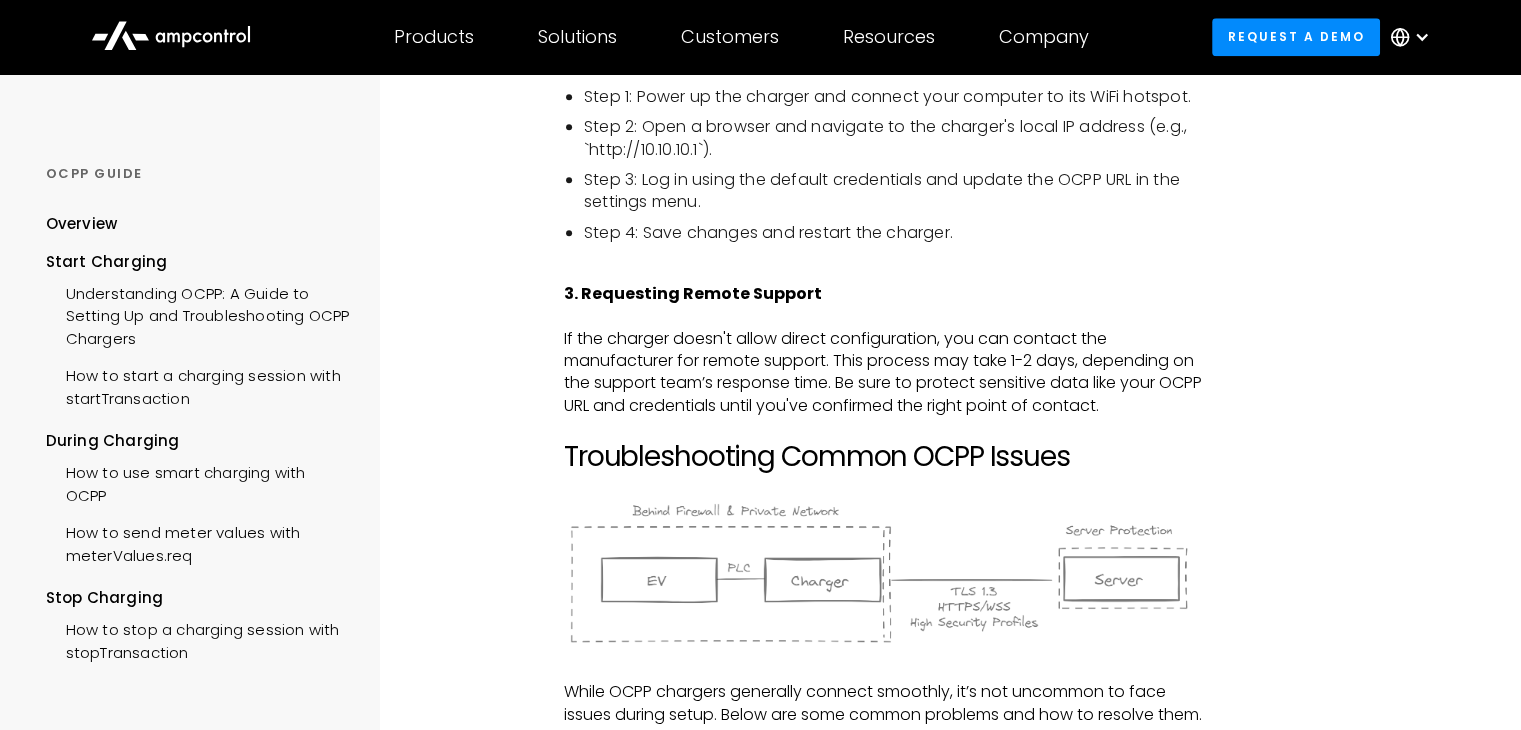 scroll, scrollTop: 2200, scrollLeft: 0, axis: vertical 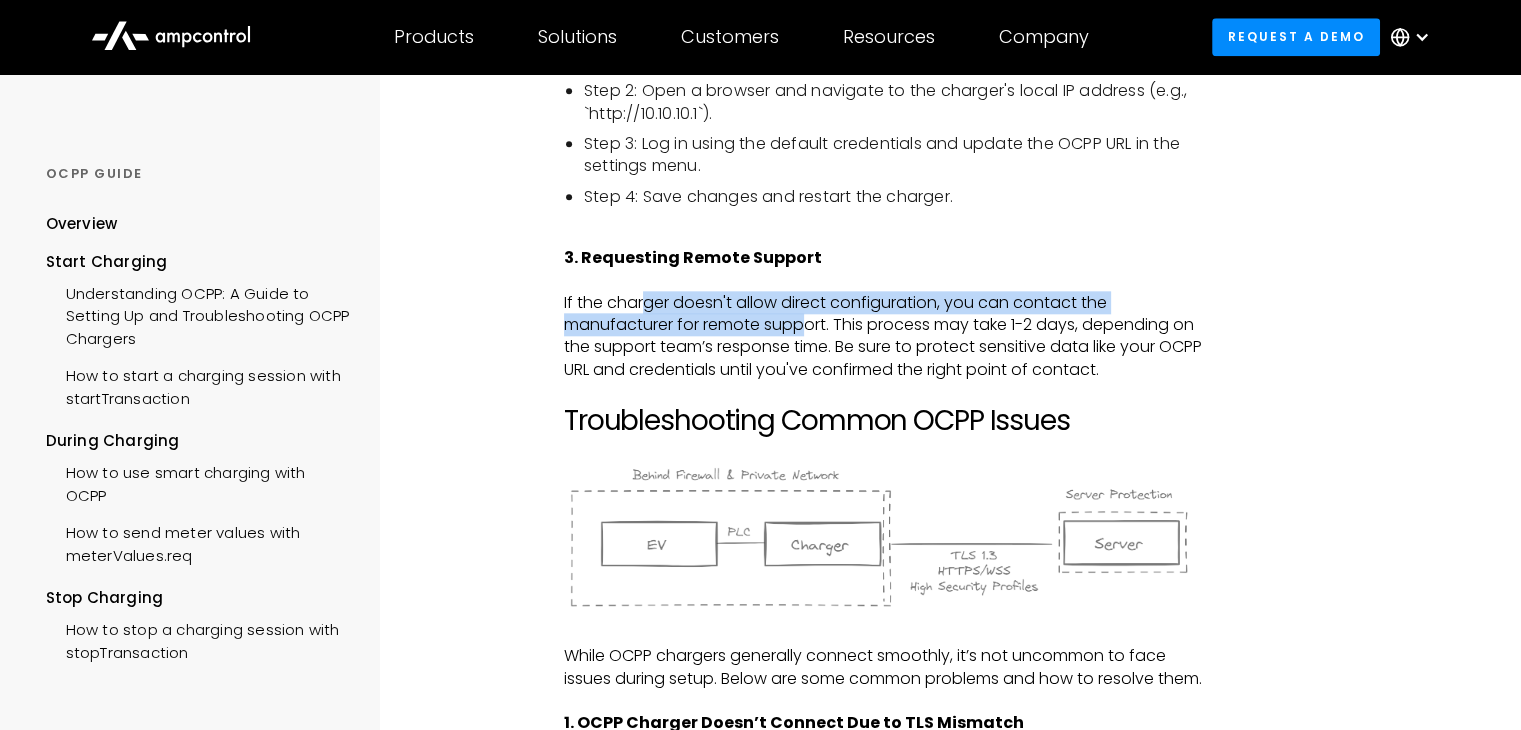 drag, startPoint x: 756, startPoint y: 313, endPoint x: 811, endPoint y: 314, distance: 55.00909 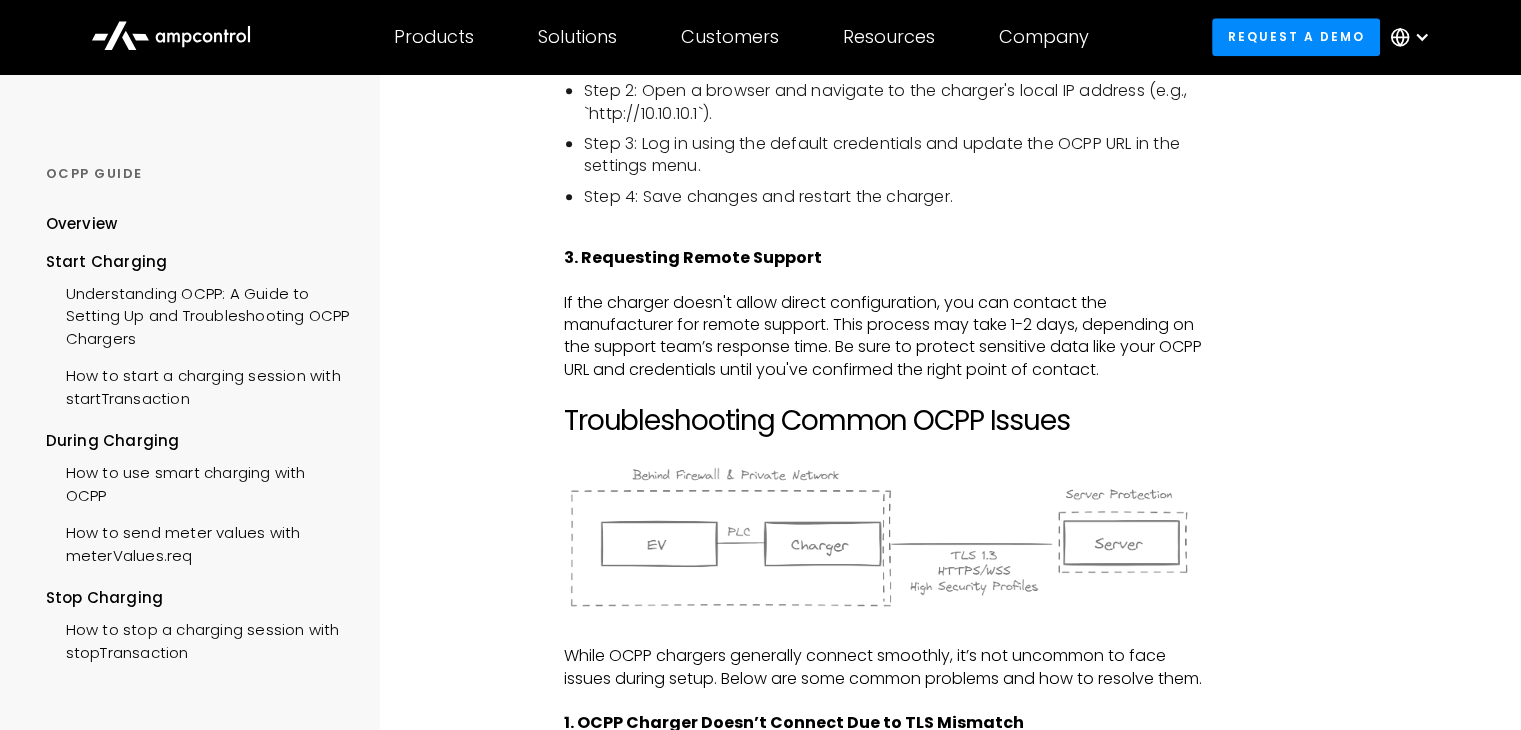 click on "‍" at bounding box center (886, 392) 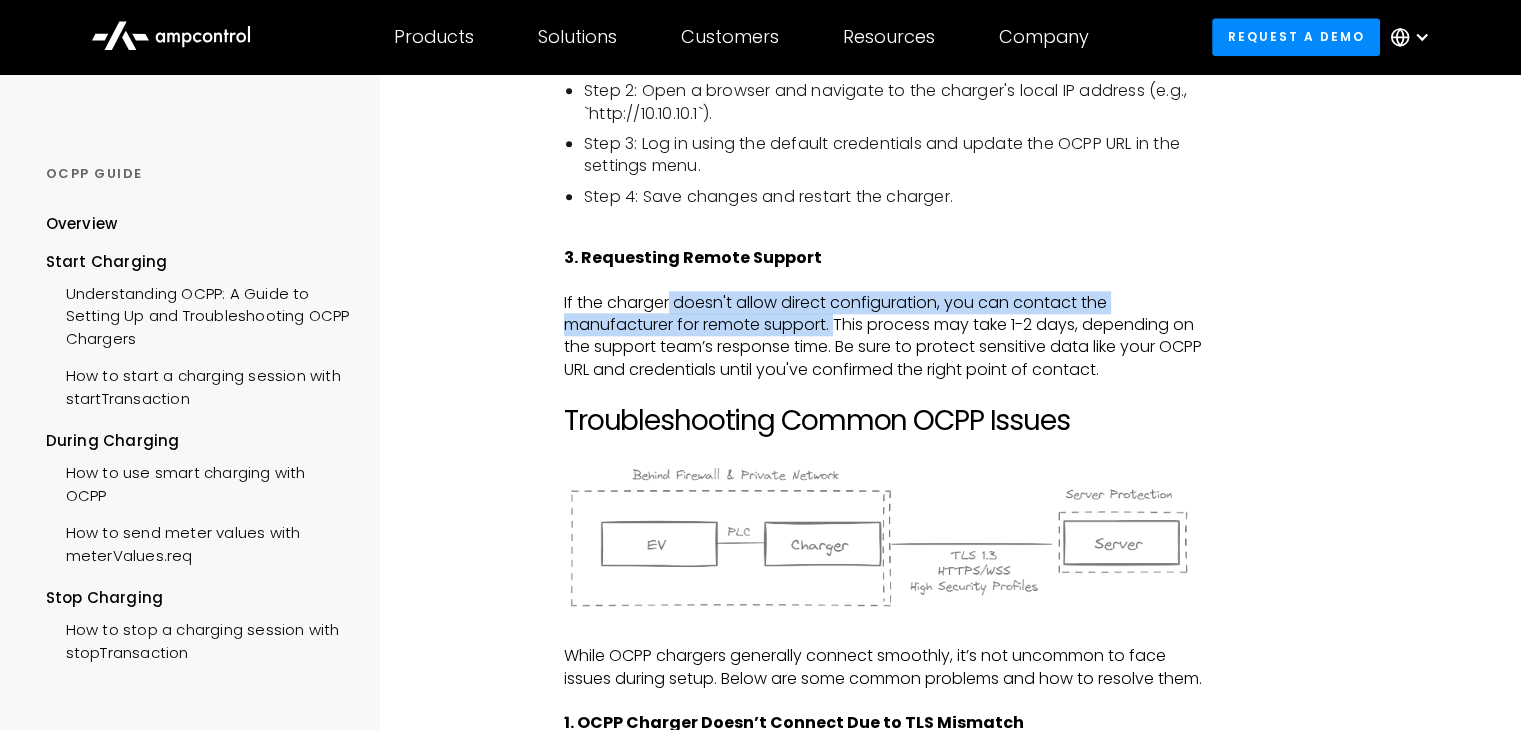 click on "If the charger doesn't allow direct configuration, you can contact the manufacturer for remote support. This process may take 1-2 days, depending on the support team’s response time. Be sure to protect sensitive data like your OCPP URL and credentials until you've confirmed the right point of contact." at bounding box center (886, 337) 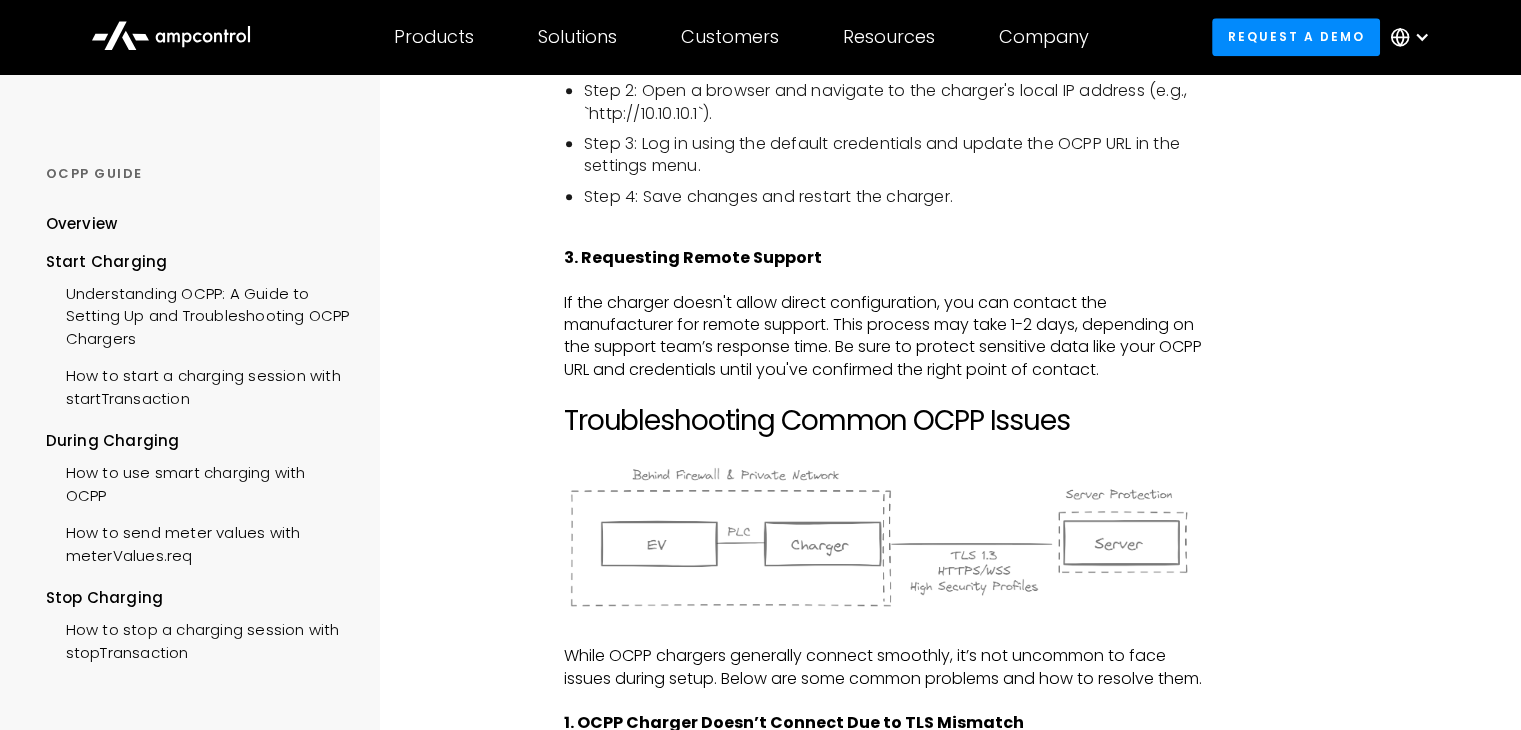 click on "START CHARGING Understanding OCPP: A Guide to Setting Up and Troubleshooting OCPP Chargers The  Open Charge Point Protocol (OCPP)  is an open standard that facilitates communication between electric vehicle (EV) chargers and backend systems. This protocol has become essential for operators looking to manage, monitor, and bill charging sessions across their networks. Whether you're setting up an OCPP charger for the first time or dealing with connectivity issues, having a clear understanding of how OCPP works can save you time and frustration. ‍ In this guide, we’ll walk you through the basics of setting up an OCPP charger, provide troubleshooting tips for common issues, and explore the importance of OCPP in EV charging infrastructure. ‍ How OCPP Chargers Work ‍ ‍ OCPP systems primarily use  WebSocket connections ‍ Here’s a simplified version of how an OCPP charger connects to the backend: ‍ Client Initiation:  The charger, acting as the client, starts the connection. Server Handshake:  ‍ ‍" at bounding box center [886, 502] 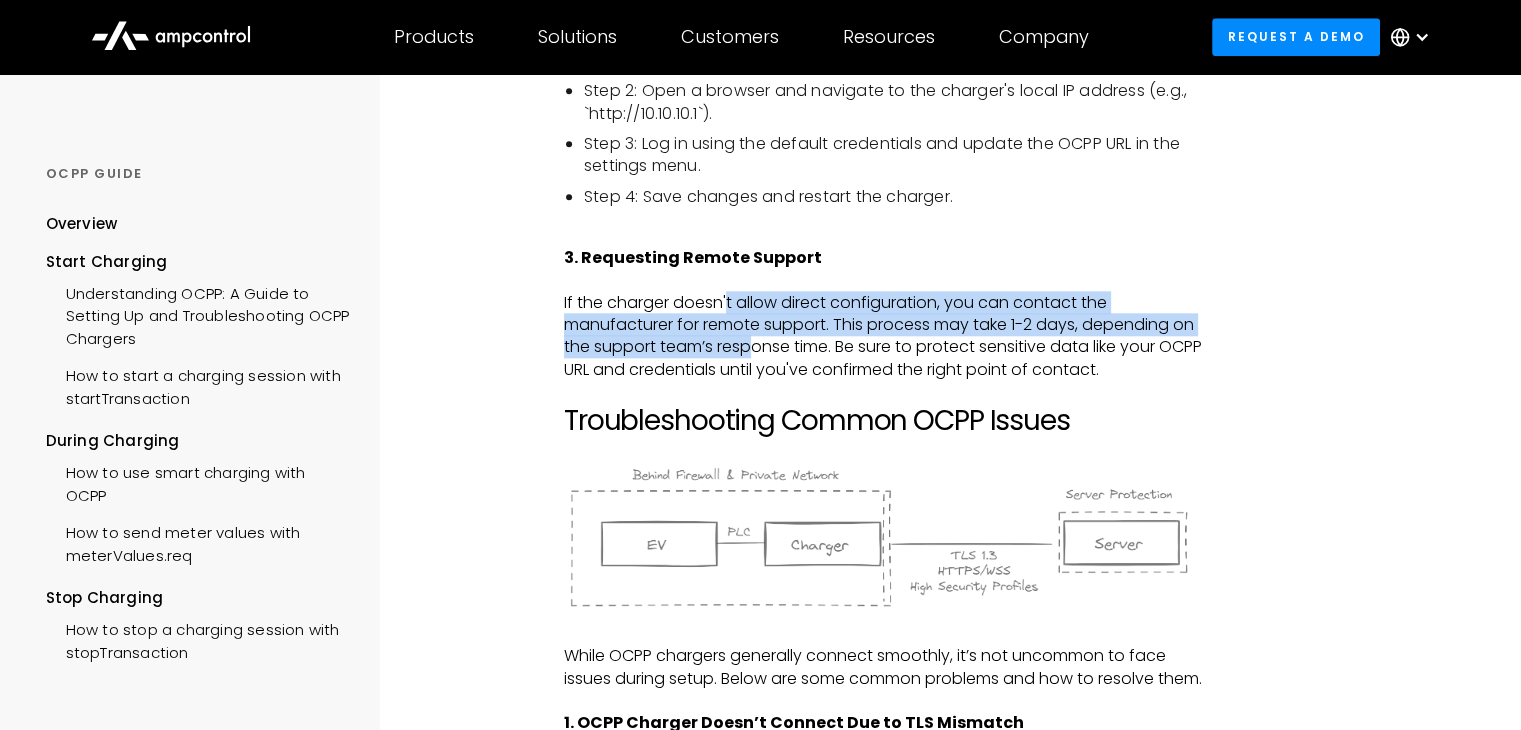 click on "If the charger doesn't allow direct configuration, you can contact the manufacturer for remote support. This process may take 1-2 days, depending on the support team’s response time. Be sure to protect sensitive data like your OCPP URL and credentials until you've confirmed the right point of contact." at bounding box center (886, 337) 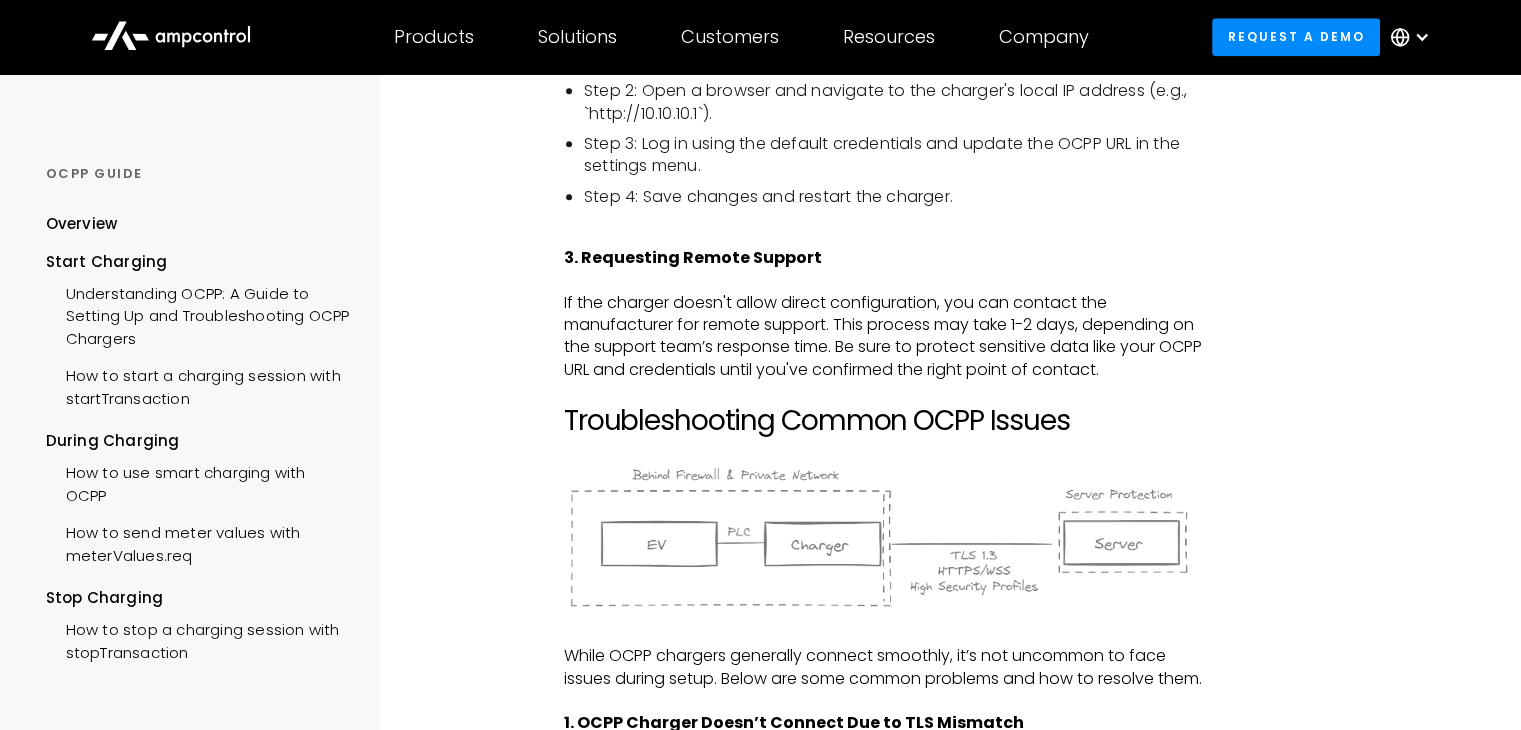 click on "Troubleshooting Common OCPP Issues" at bounding box center (886, 421) 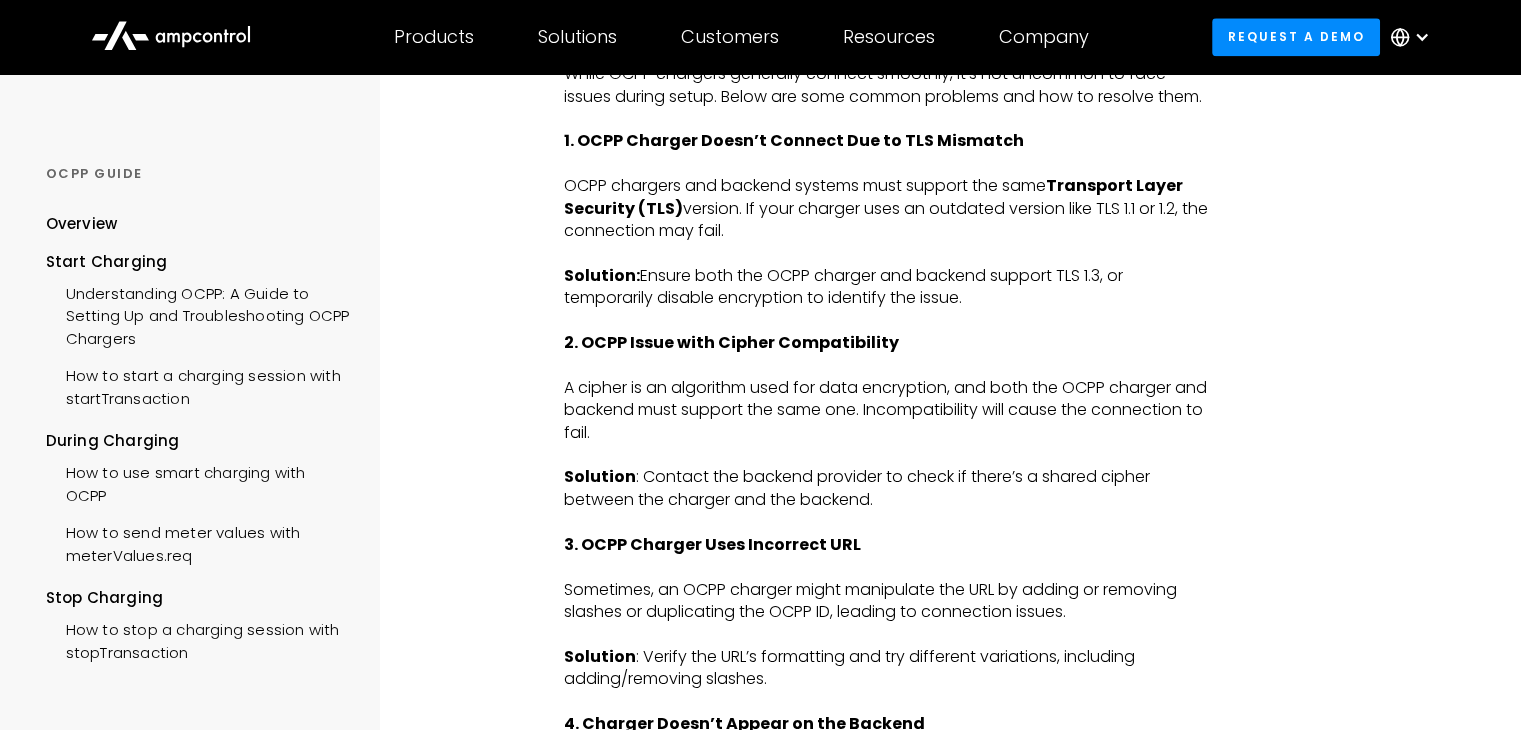 scroll, scrollTop: 2800, scrollLeft: 0, axis: vertical 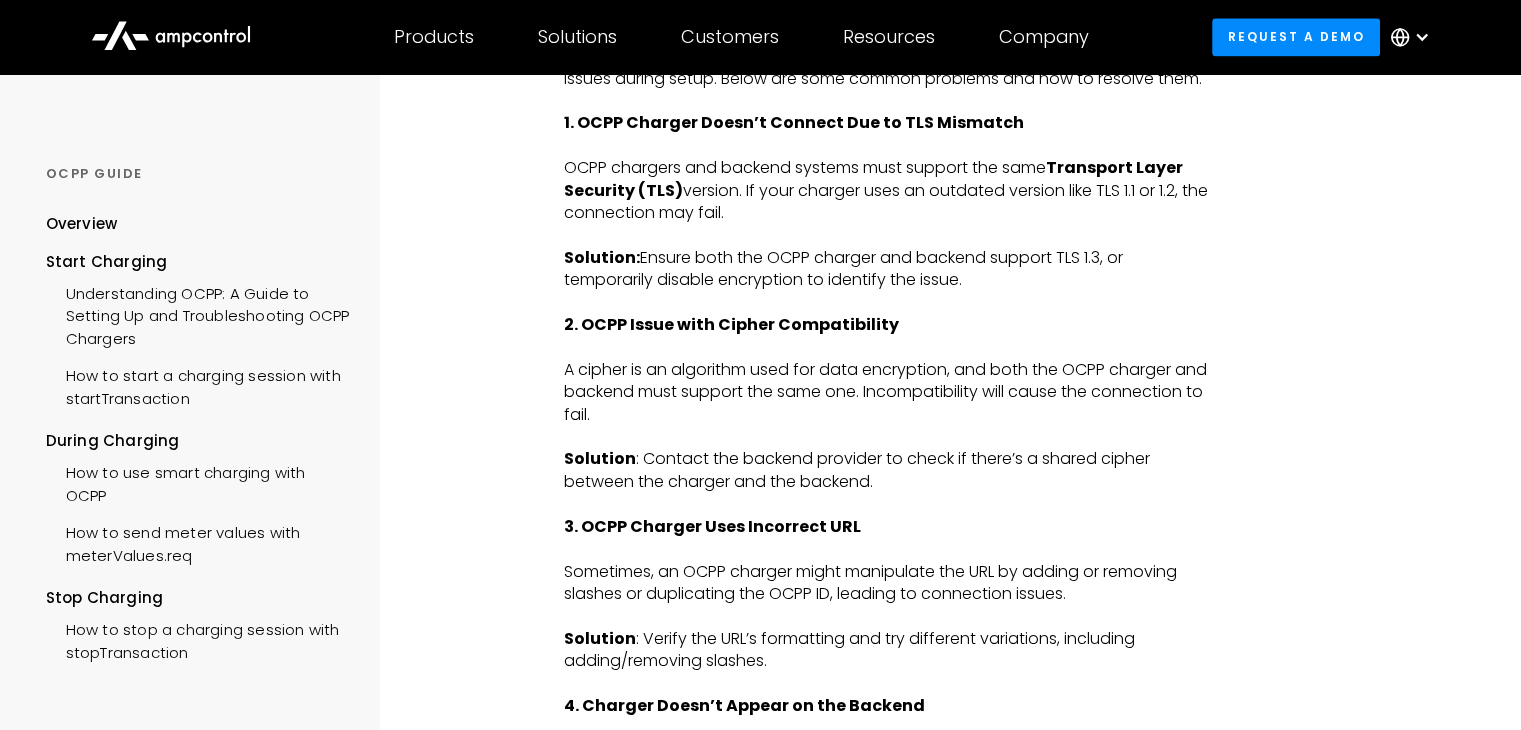 click on "Solution:  Ensure both the OCPP charger and backend support TLS 1.3, or temporarily disable encryption to identify the issue." at bounding box center [886, 269] 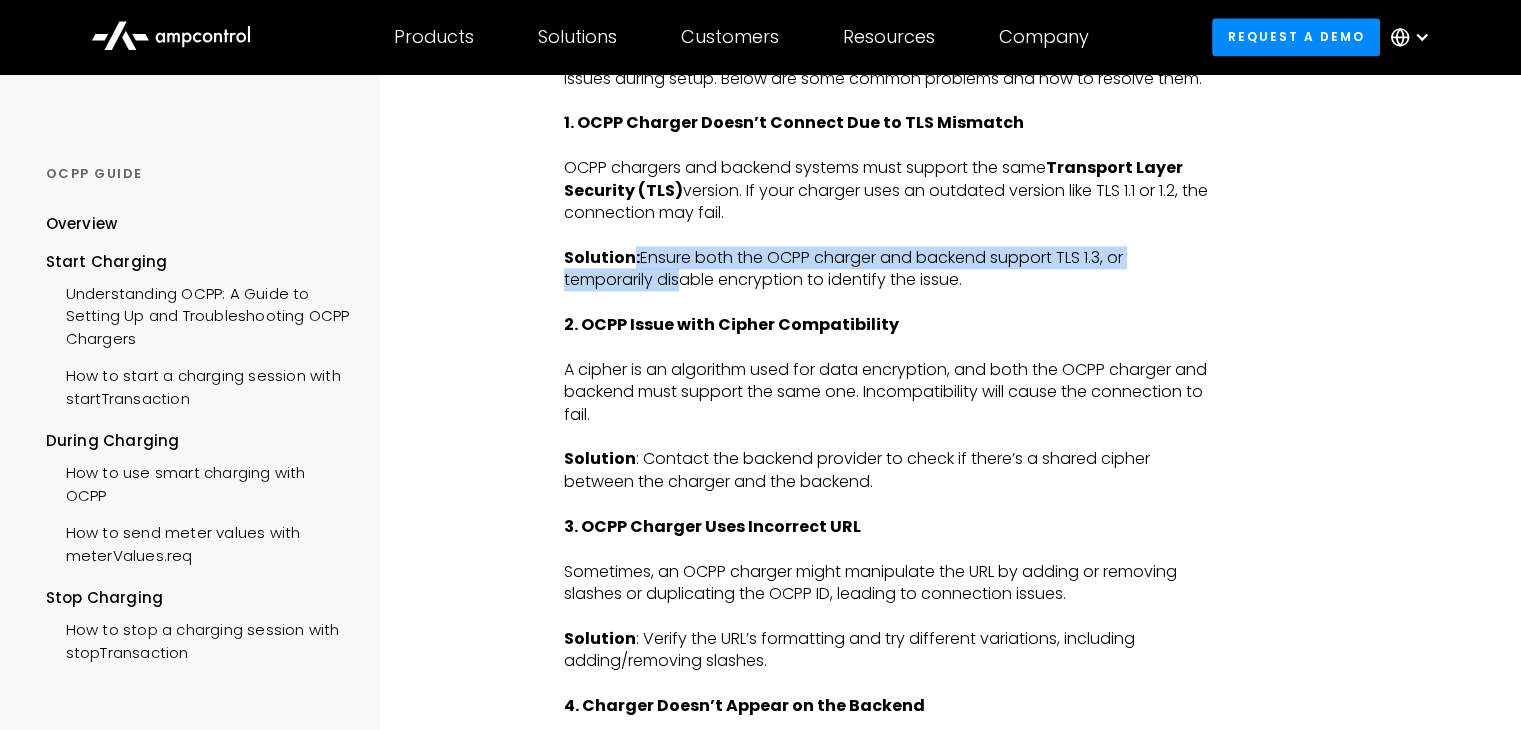 drag, startPoint x: 632, startPoint y: 272, endPoint x: 675, endPoint y: 306, distance: 54.81788 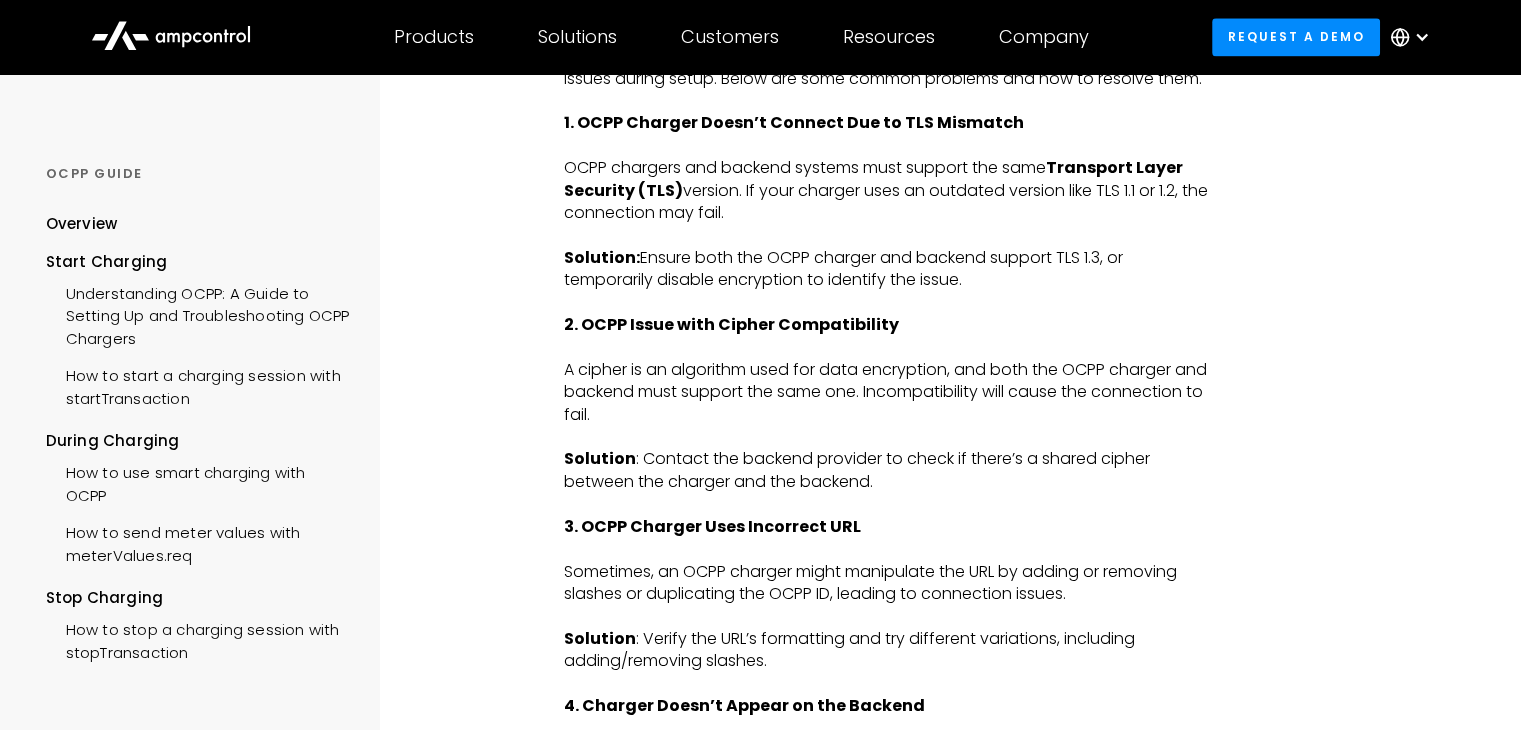 drag, startPoint x: 1132, startPoint y: 407, endPoint x: 1141, endPoint y: 412, distance: 10.29563 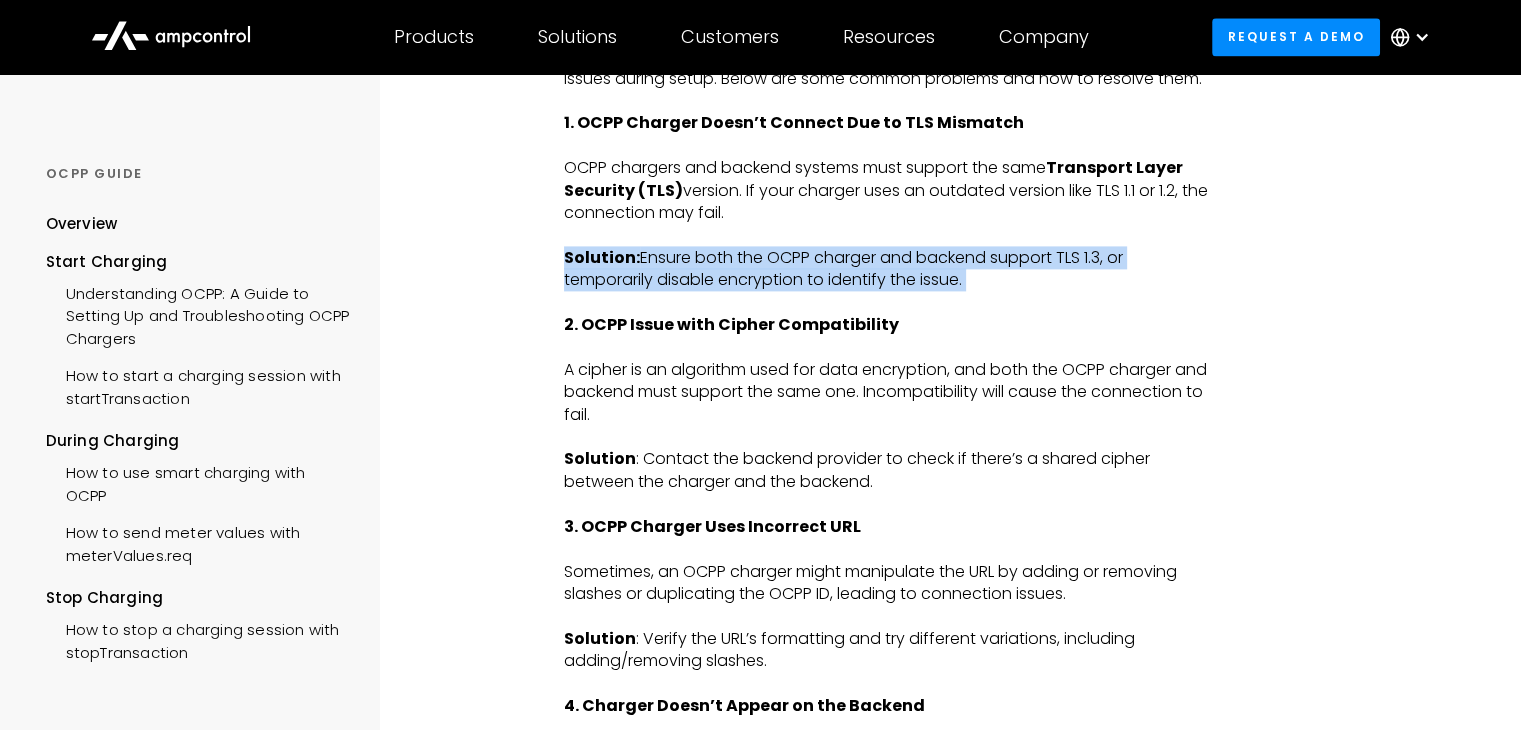 drag, startPoint x: 750, startPoint y: 259, endPoint x: 792, endPoint y: 331, distance: 83.35467 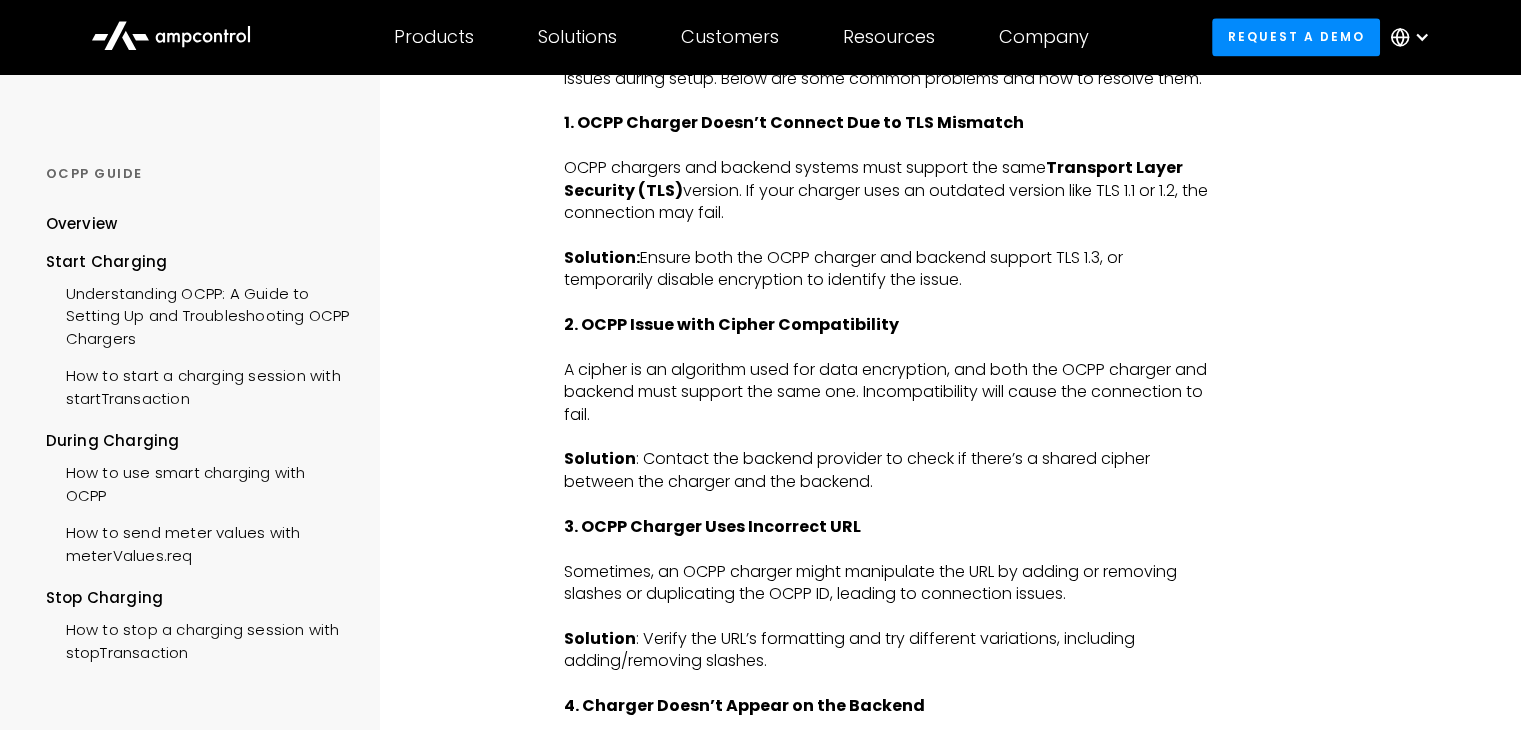 click on "‍" at bounding box center (886, 347) 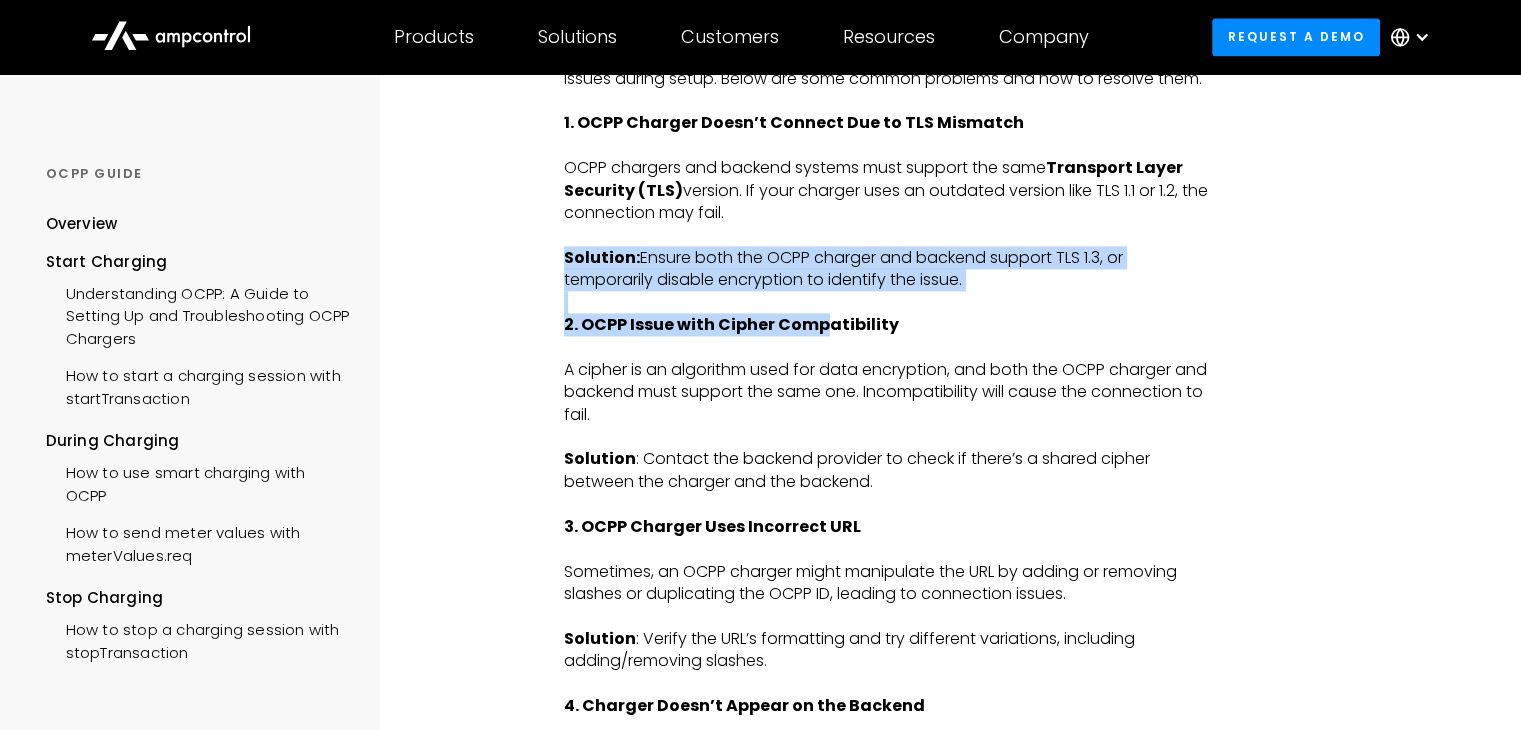 drag, startPoint x: 815, startPoint y: 345, endPoint x: 828, endPoint y: 367, distance: 25.553865 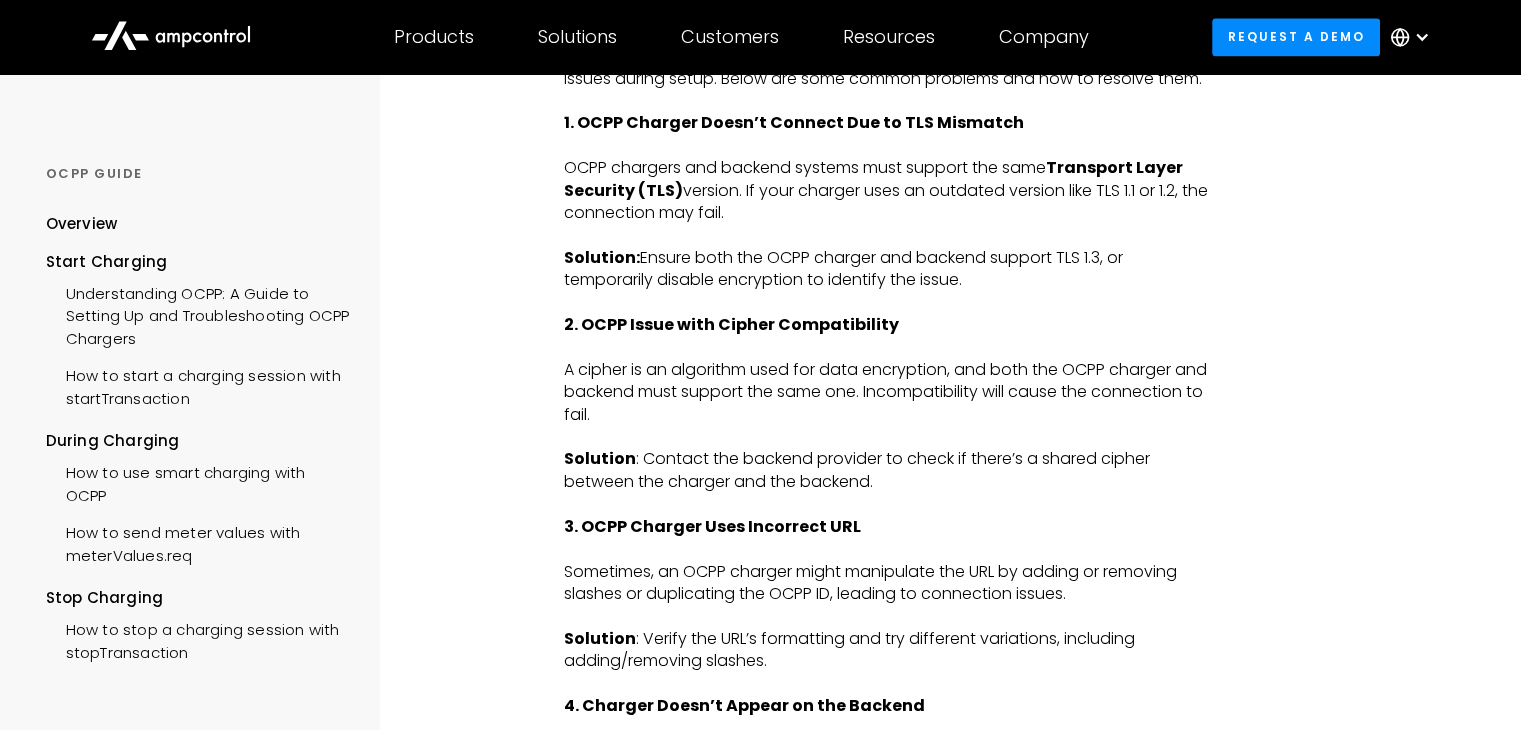 click on "‍" at bounding box center [886, 437] 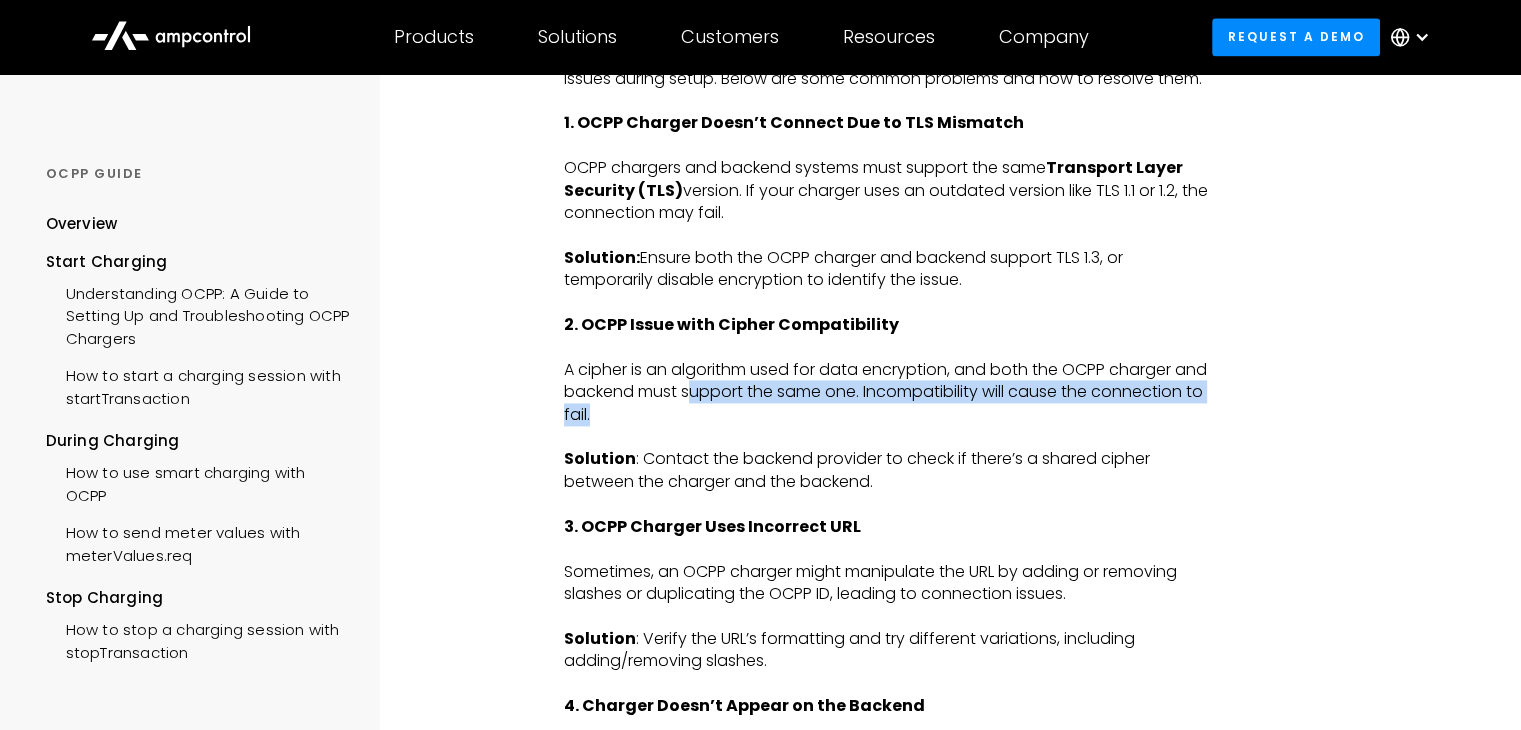 drag, startPoint x: 731, startPoint y: 408, endPoint x: 918, endPoint y: 443, distance: 190.24721 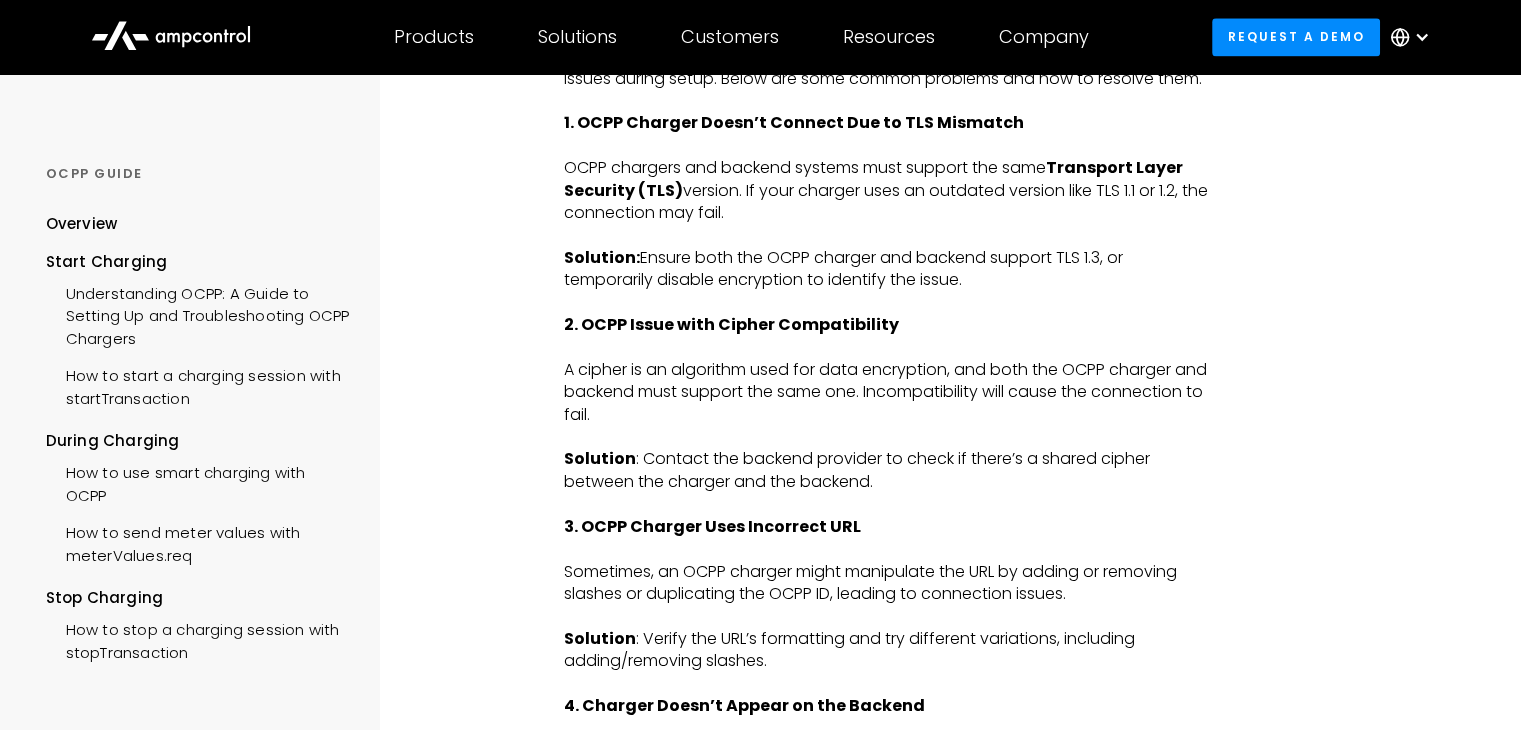 click on "Solution : Contact the backend provider to check if there’s a shared cipher between the charger and the backend." at bounding box center [886, 470] 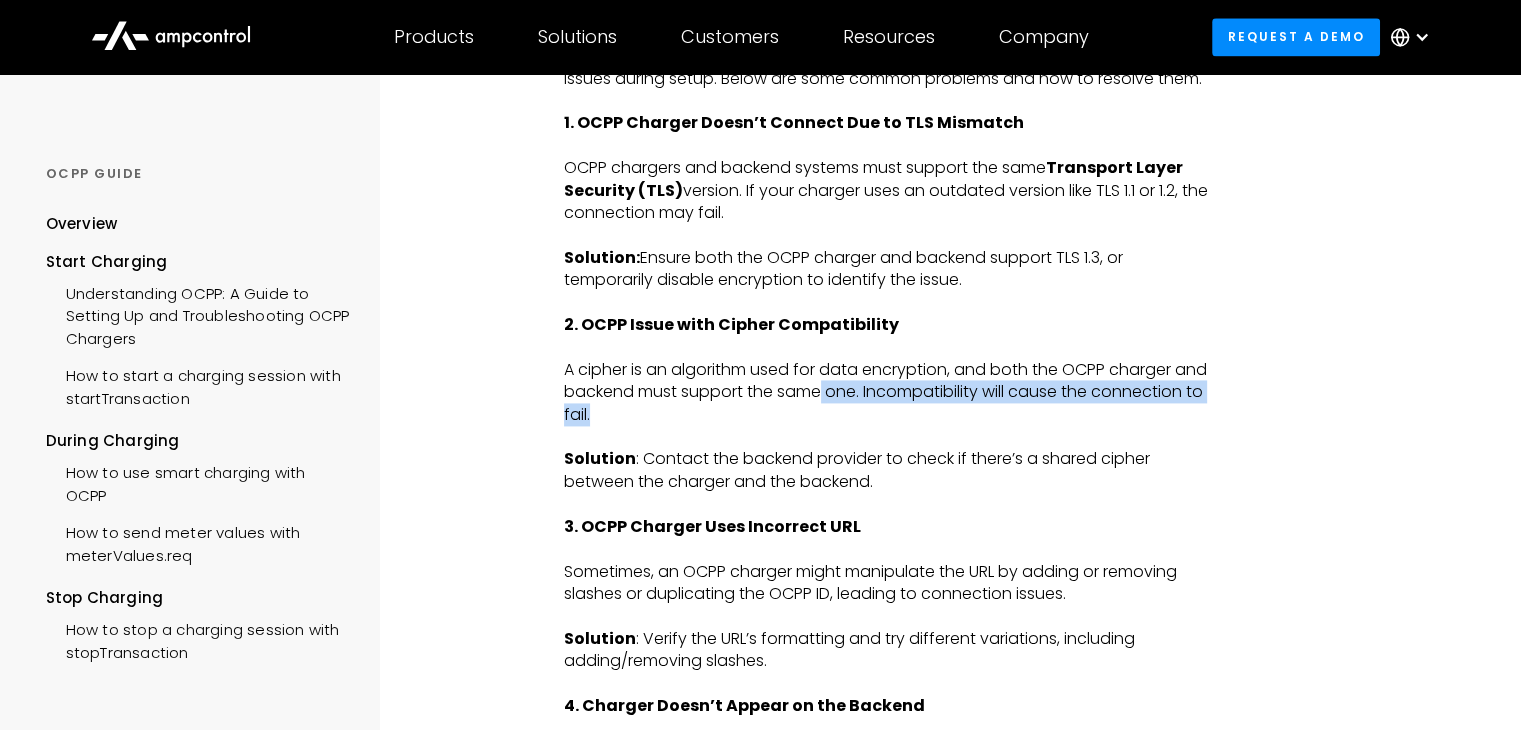 drag, startPoint x: 747, startPoint y: 431, endPoint x: 858, endPoint y: 416, distance: 112.00893 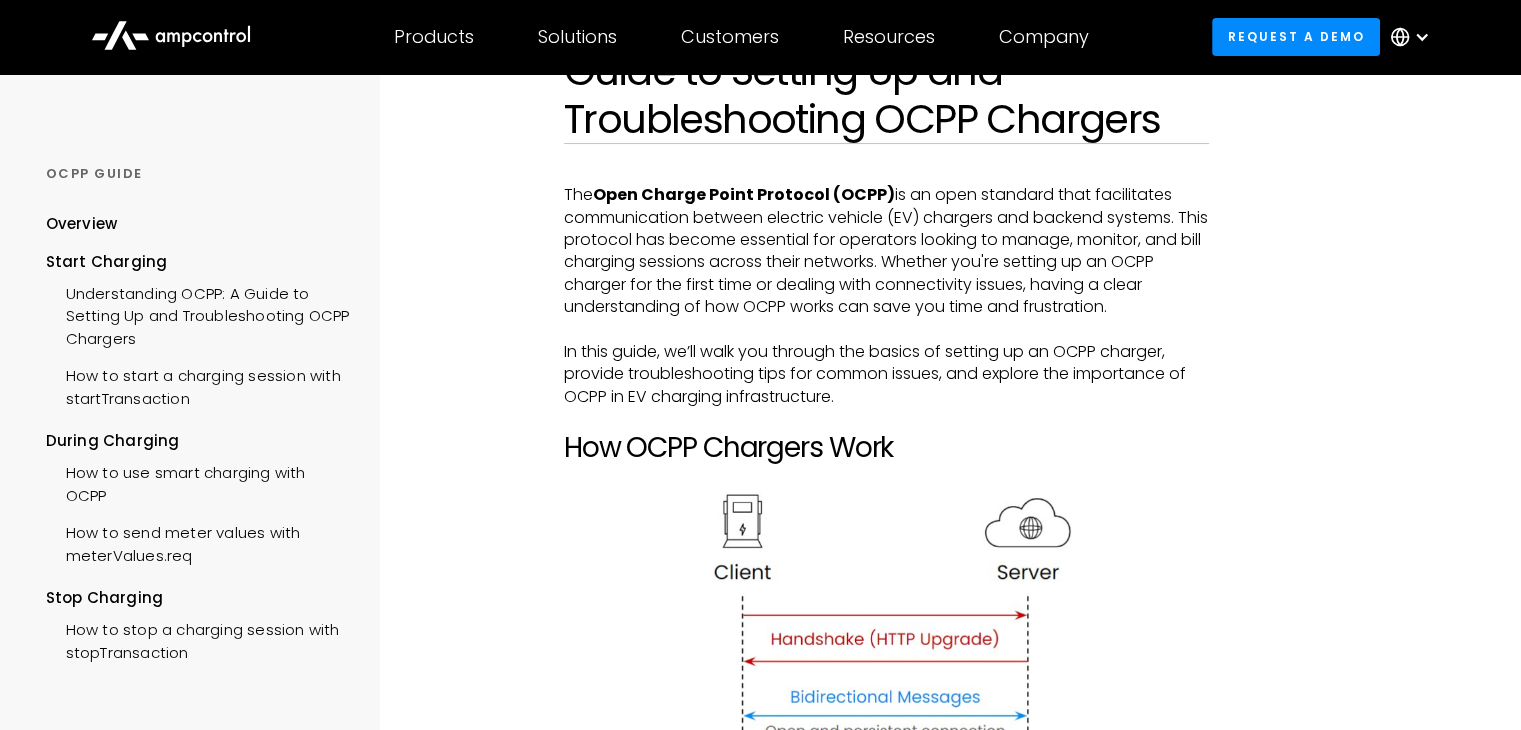 scroll, scrollTop: 0, scrollLeft: 0, axis: both 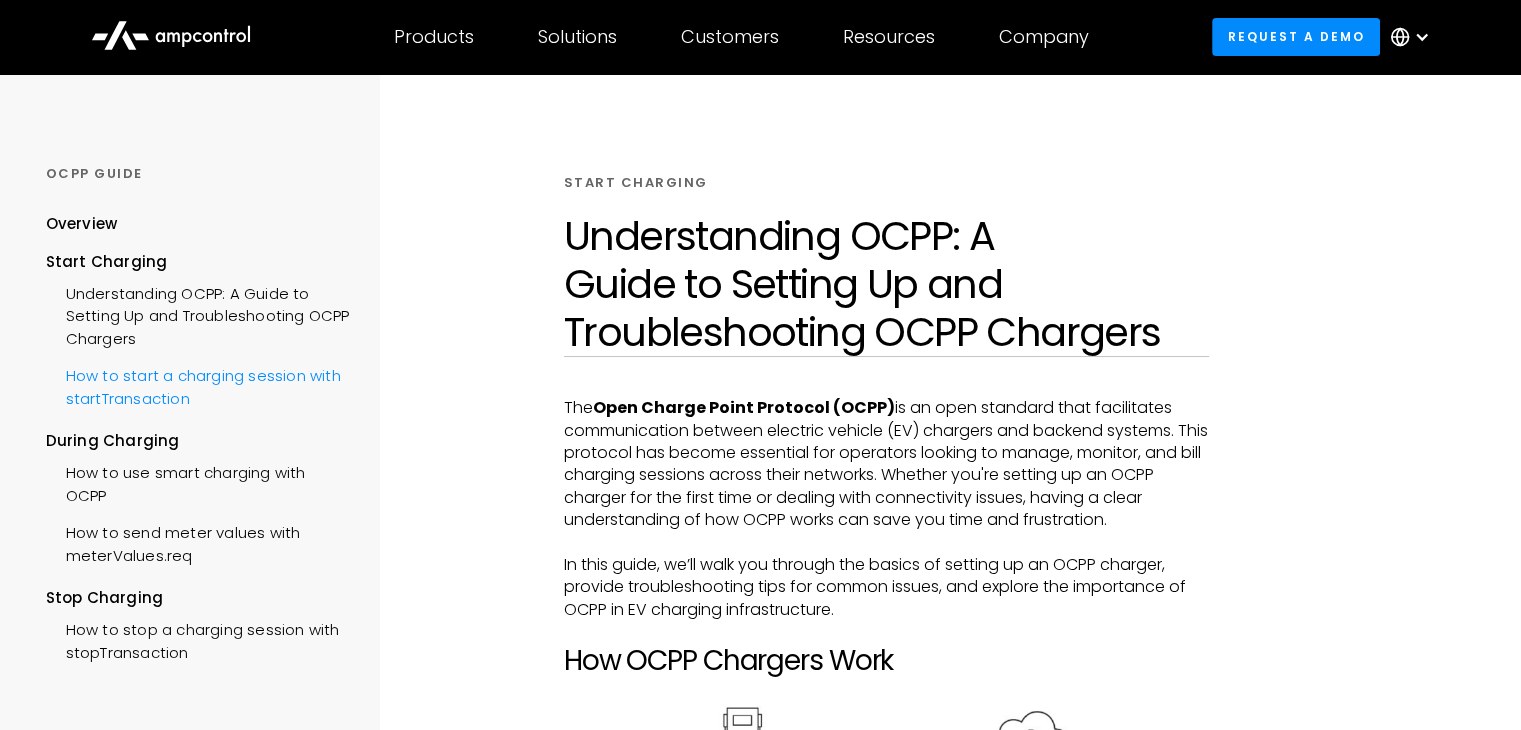 click on "How to start a charging session with startTransaction" at bounding box center [198, 385] 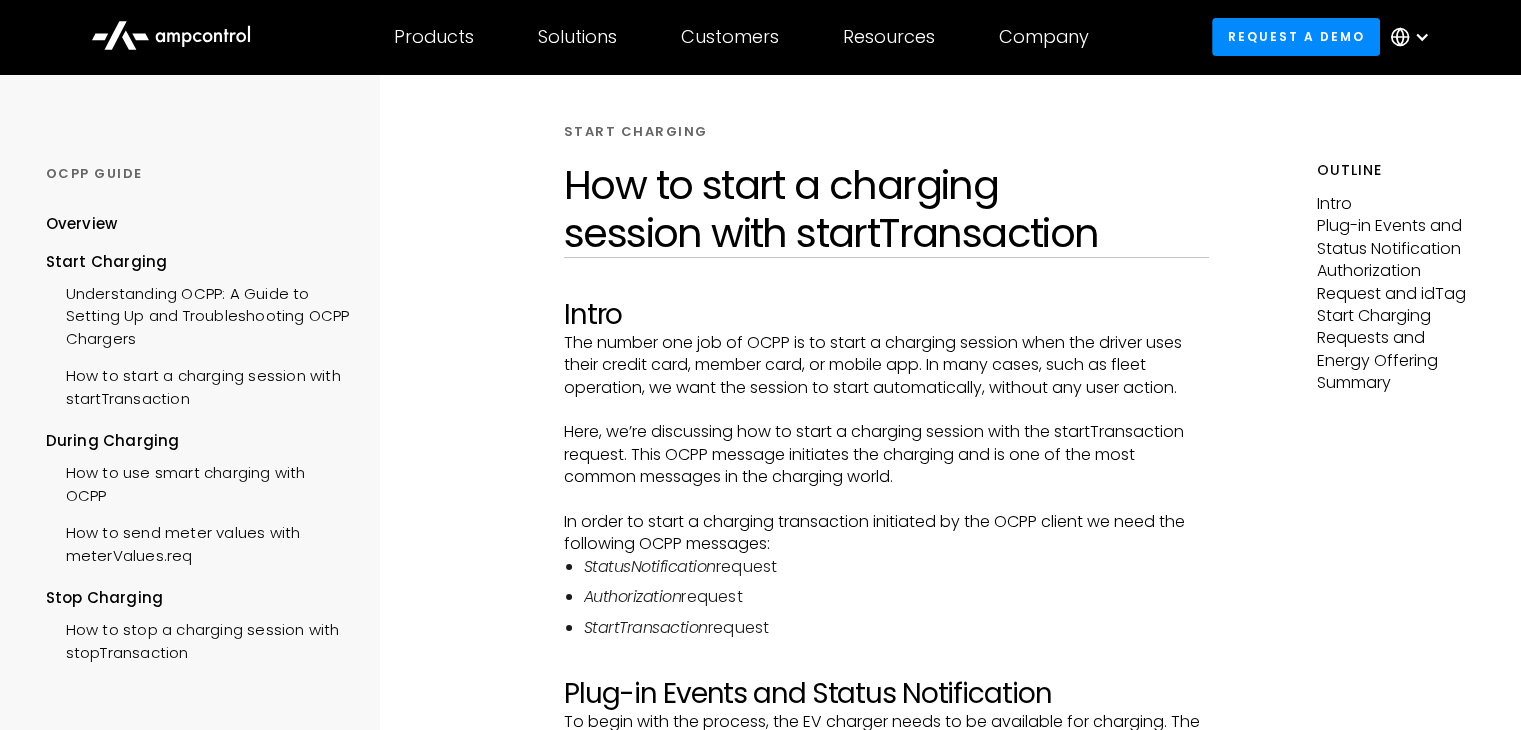scroll, scrollTop: 0, scrollLeft: 0, axis: both 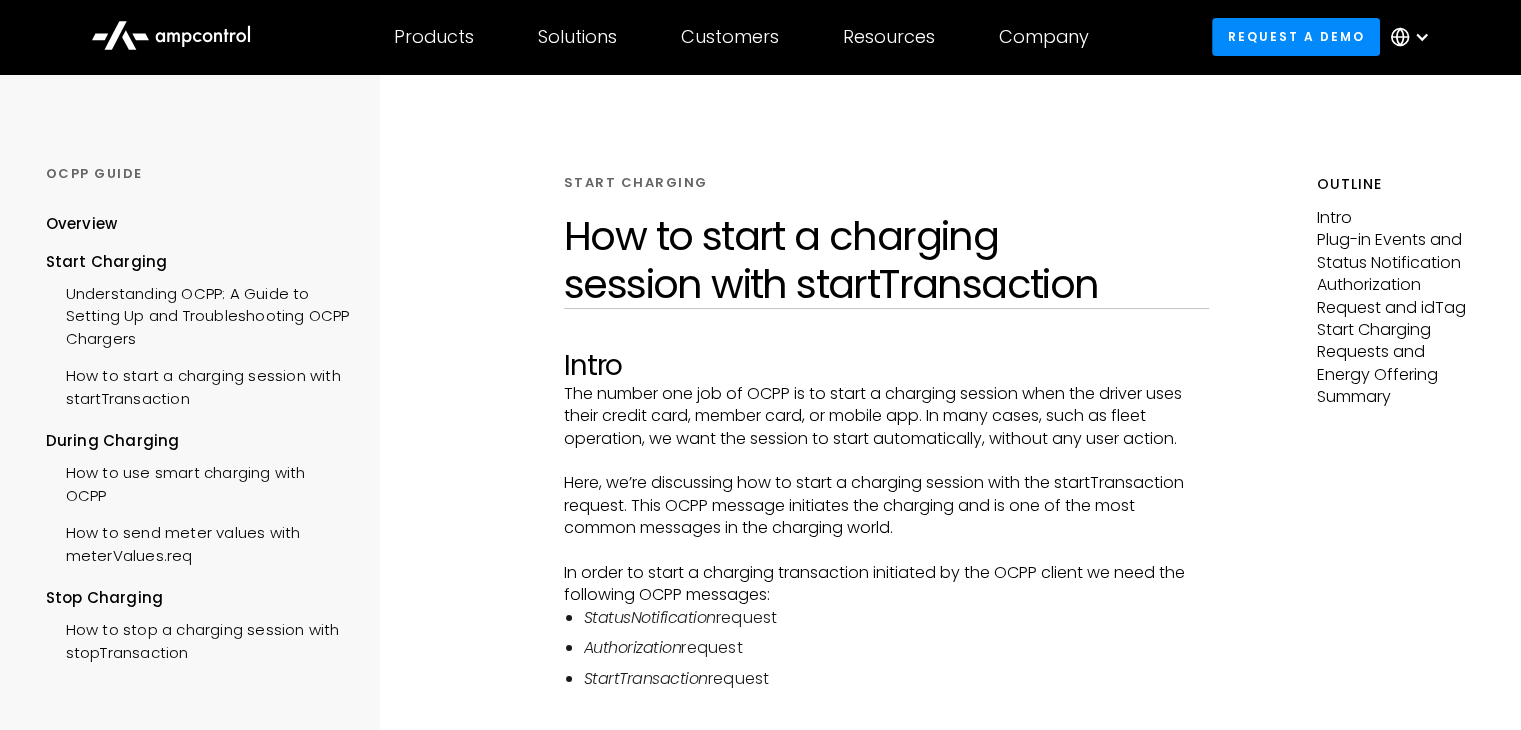 click on "Outline Intro Plug-in Events and Status Notification Authorization Request and idTag Start Charging Requests and Energy Offering Summary" at bounding box center (1419, 3064) 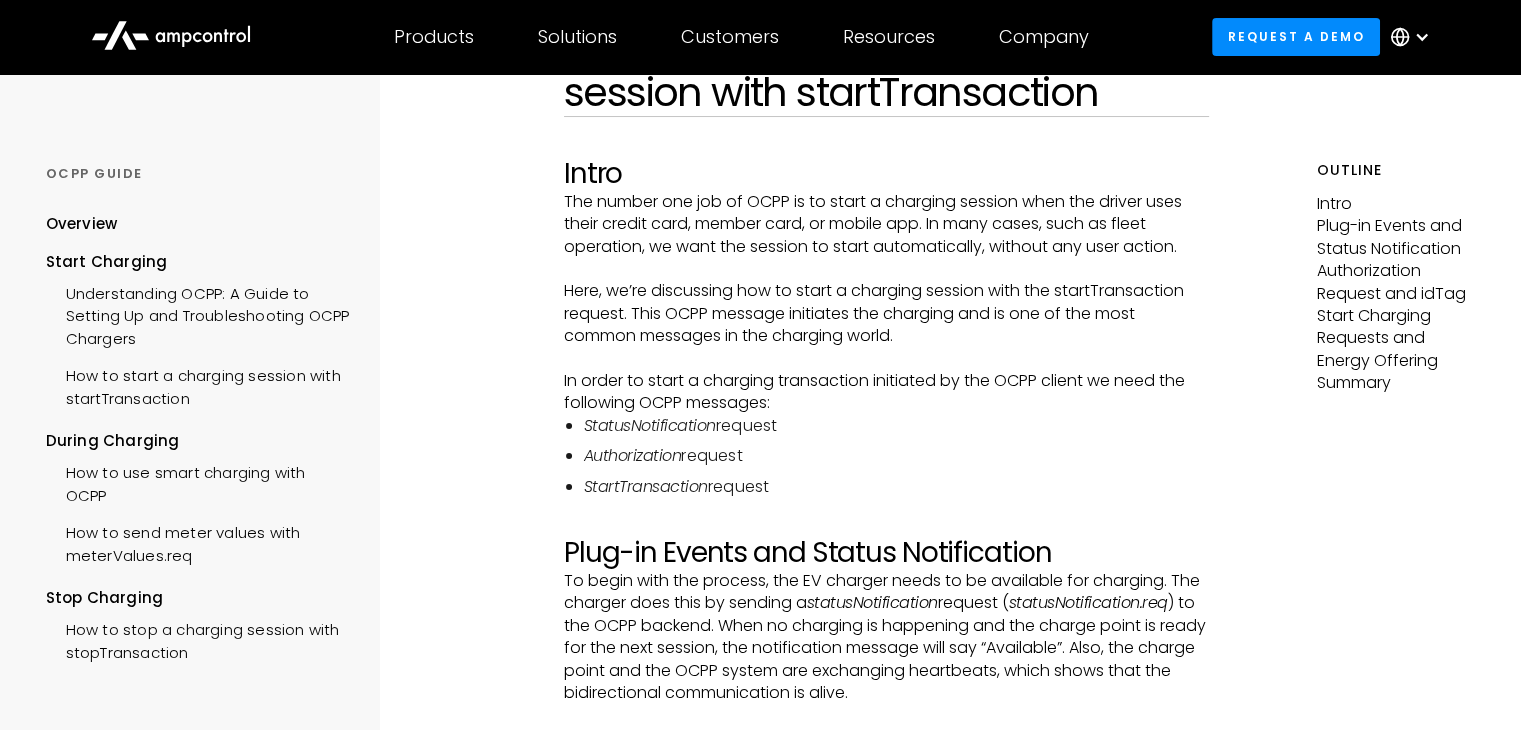 scroll, scrollTop: 300, scrollLeft: 0, axis: vertical 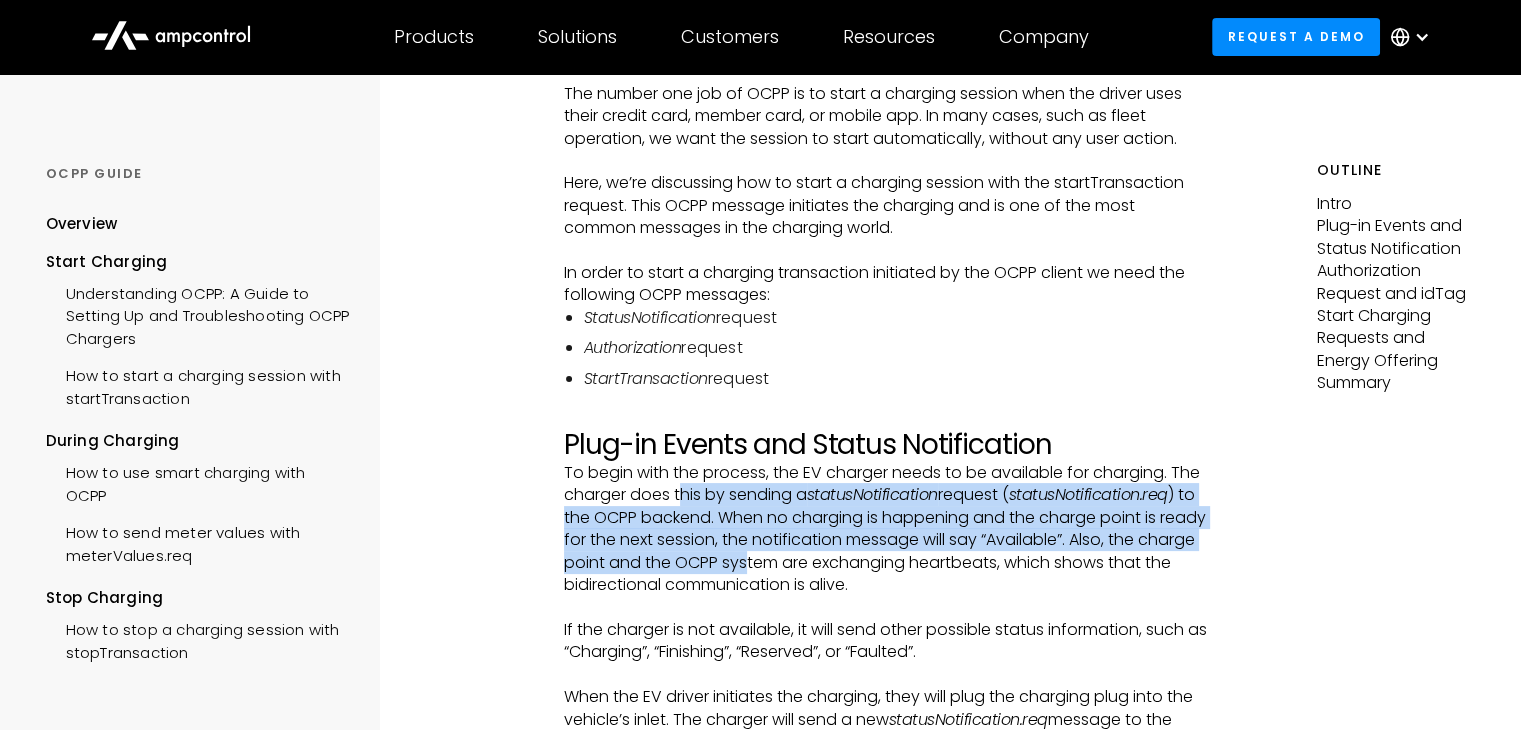 drag, startPoint x: 684, startPoint y: 499, endPoint x: 810, endPoint y: 561, distance: 140.42792 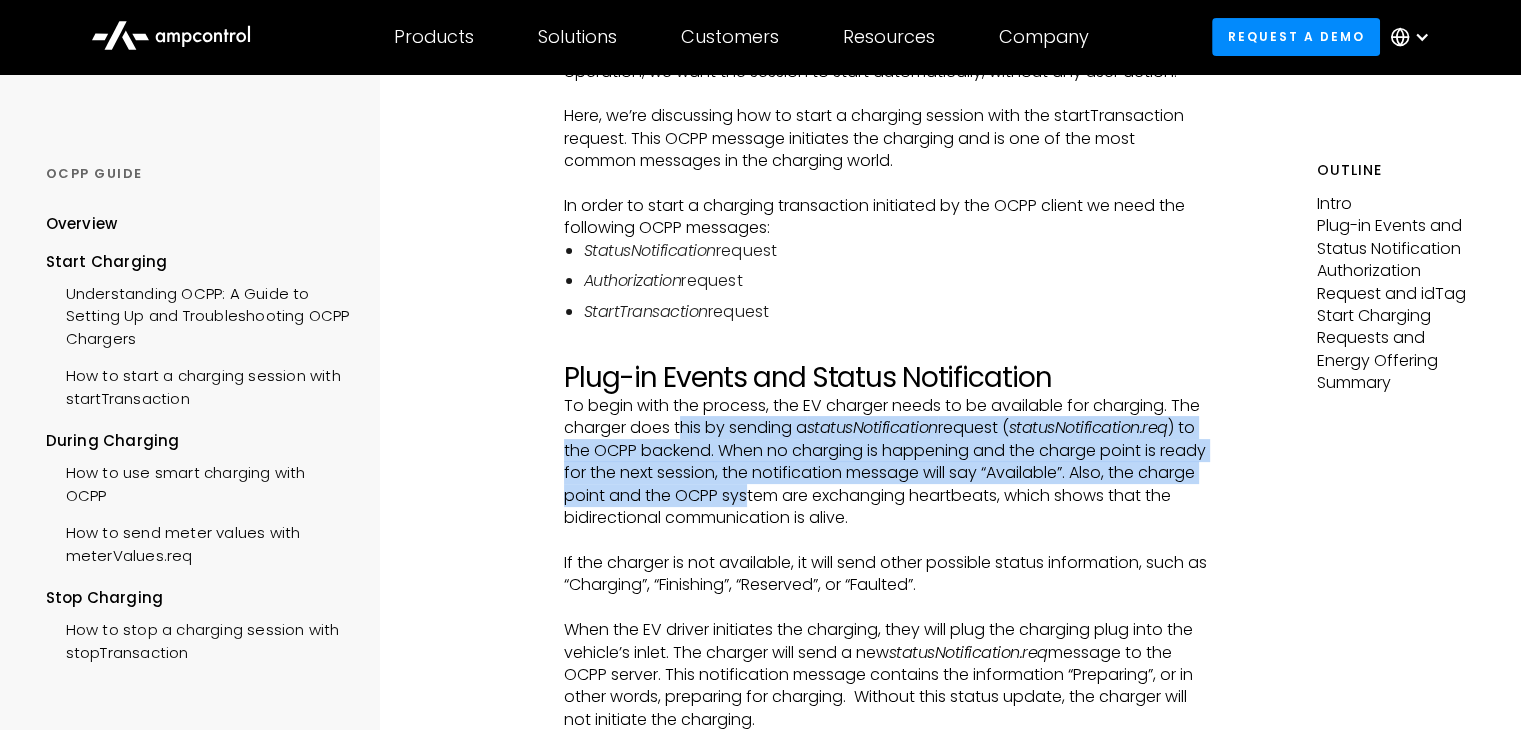 scroll, scrollTop: 400, scrollLeft: 0, axis: vertical 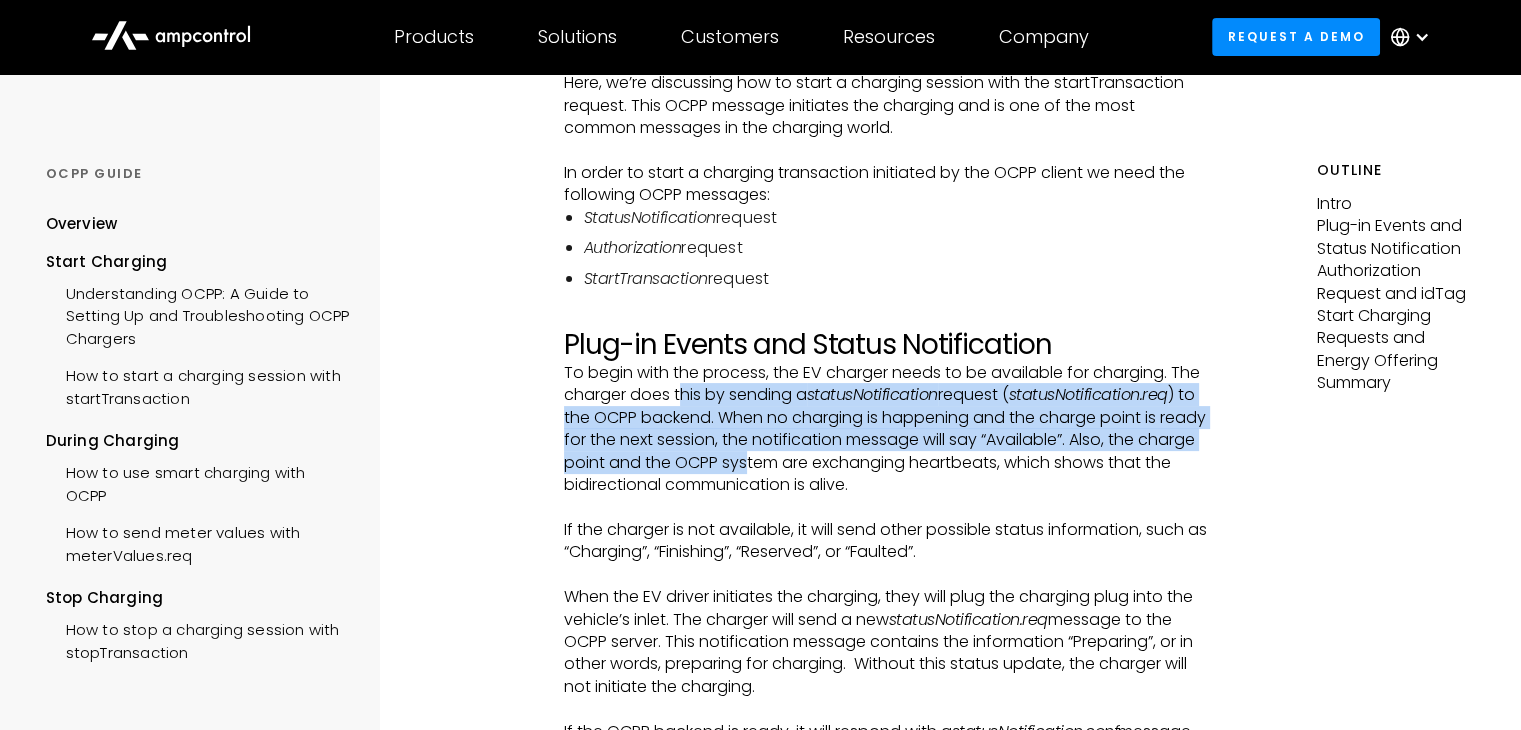 click on "To begin with the process, the EV charger needs to be available for charging. The charger does this by sending a  statusNotification  request ( statusNotification.req ) to the OCPP backend. When no charging is happening and the charge point is ready for the next session, the notification message will say “Available”. Also, the charge point and the OCPP system are exchanging heartbeats, which shows that the bidirectional communication is alive." at bounding box center (886, 429) 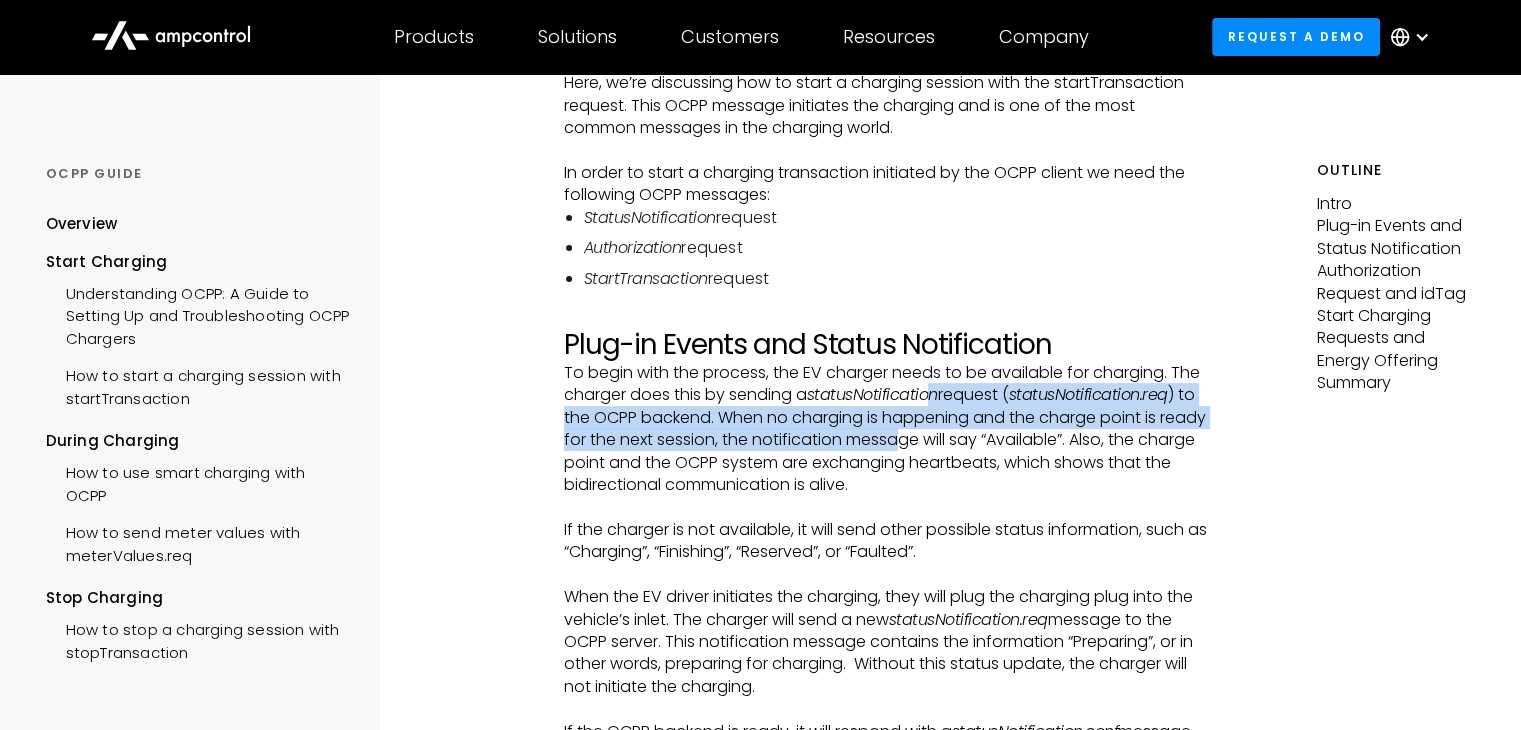drag, startPoint x: 929, startPoint y: 398, endPoint x: 954, endPoint y: 435, distance: 44.65423 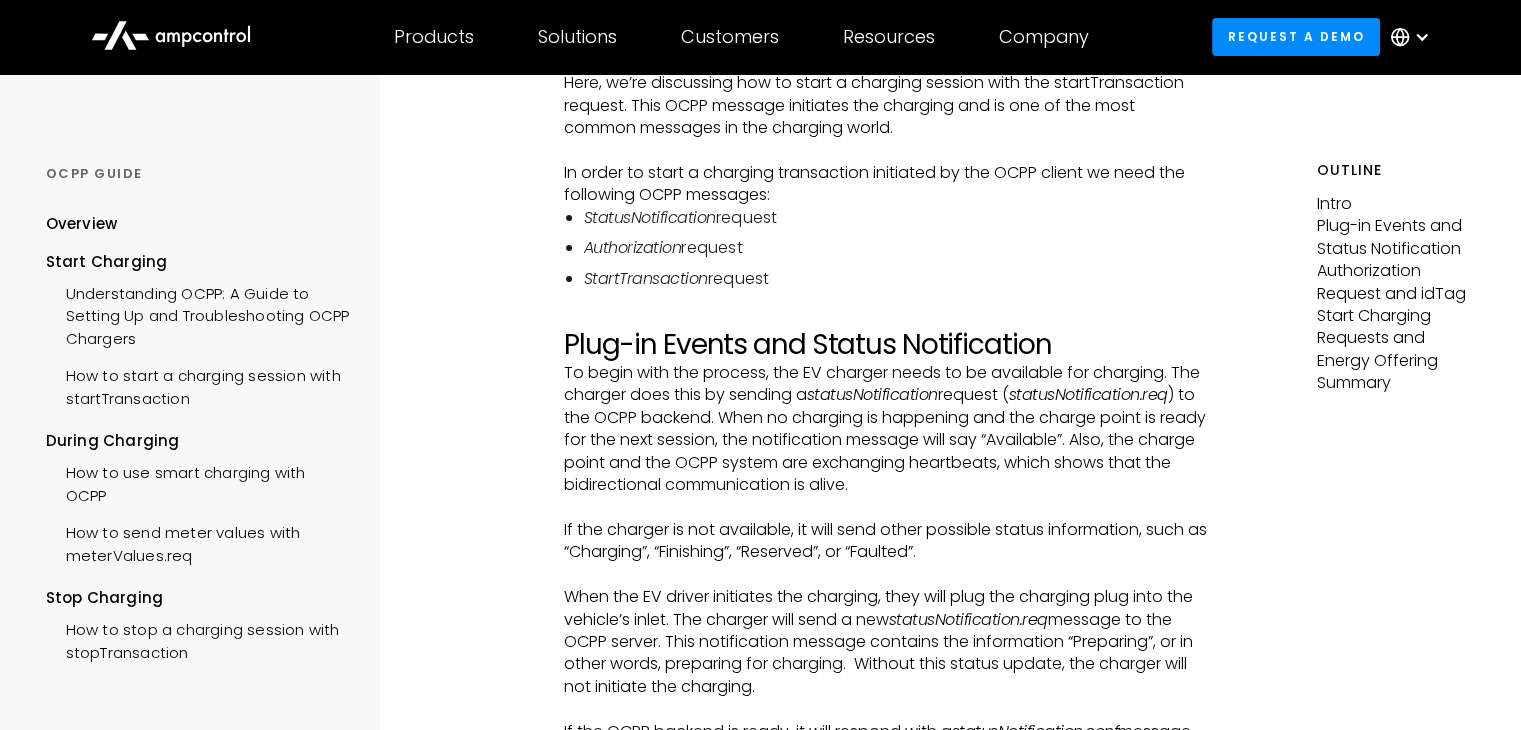 click on "To begin with the process, the EV charger needs to be available for charging. The charger does this by sending a  statusNotification  request ( statusNotification.req ) to the OCPP backend. When no charging is happening and the charge point is ready for the next session, the notification message will say “Available”. Also, the charge point and the OCPP system are exchanging heartbeats, which shows that the bidirectional communication is alive." at bounding box center [886, 429] 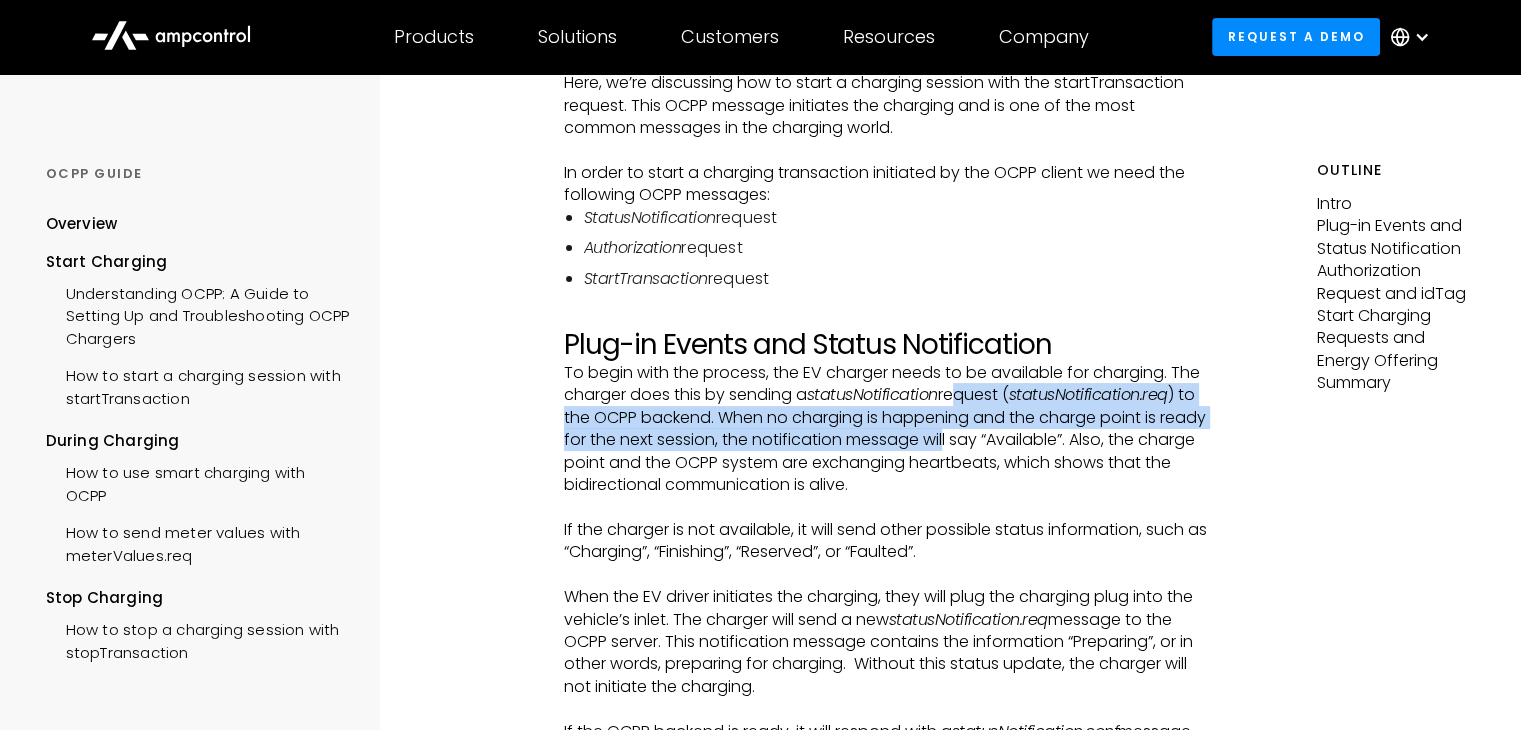 drag, startPoint x: 952, startPoint y: 391, endPoint x: 1067, endPoint y: 441, distance: 125.39936 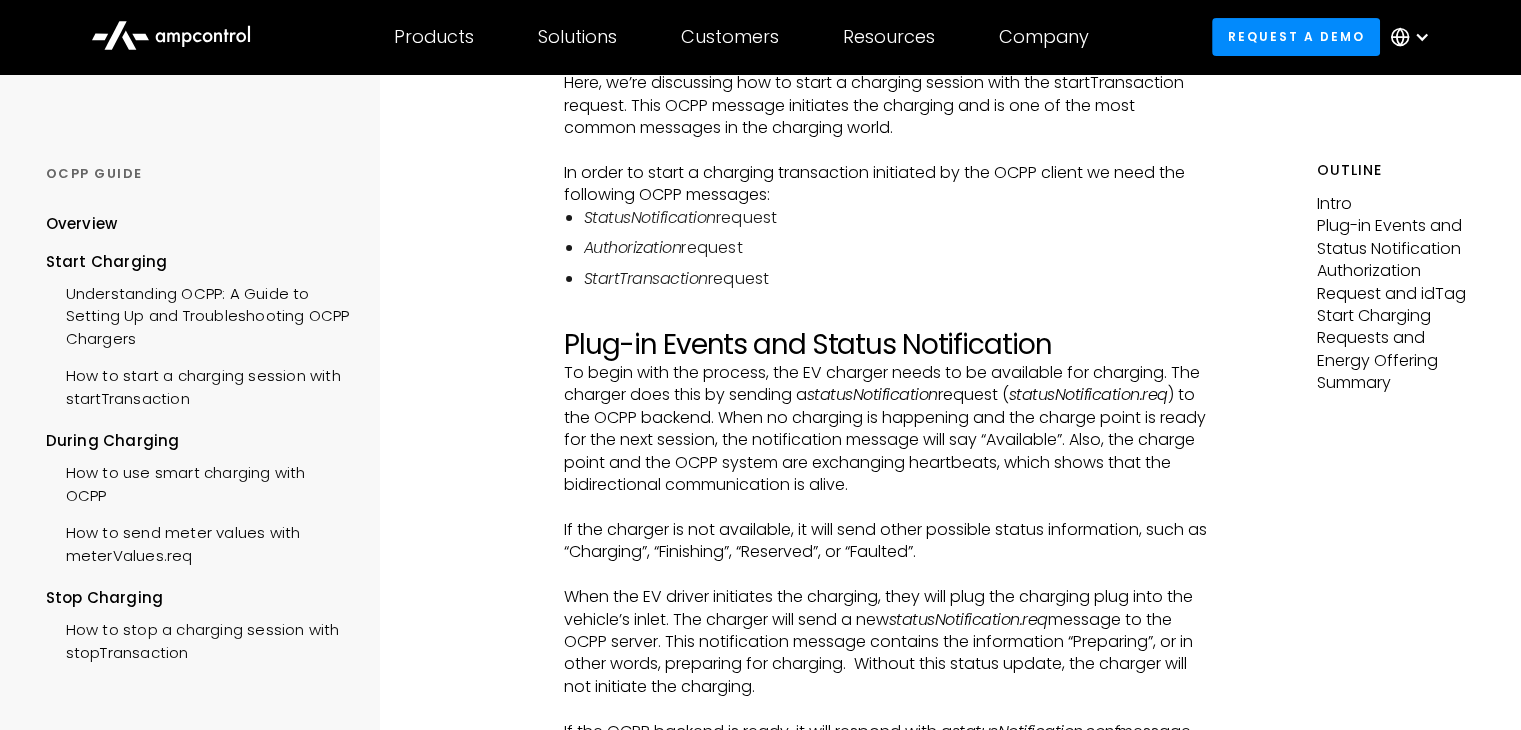 click on "To begin with the process, the EV charger needs to be available for charging. The charger does this by sending a  statusNotification  request ( statusNotification.req ) to the OCPP backend. When no charging is happening and the charge point is ready for the next session, the notification message will say “Available”. Also, the charge point and the OCPP system are exchanging heartbeats, which shows that the bidirectional communication is alive." at bounding box center [886, 429] 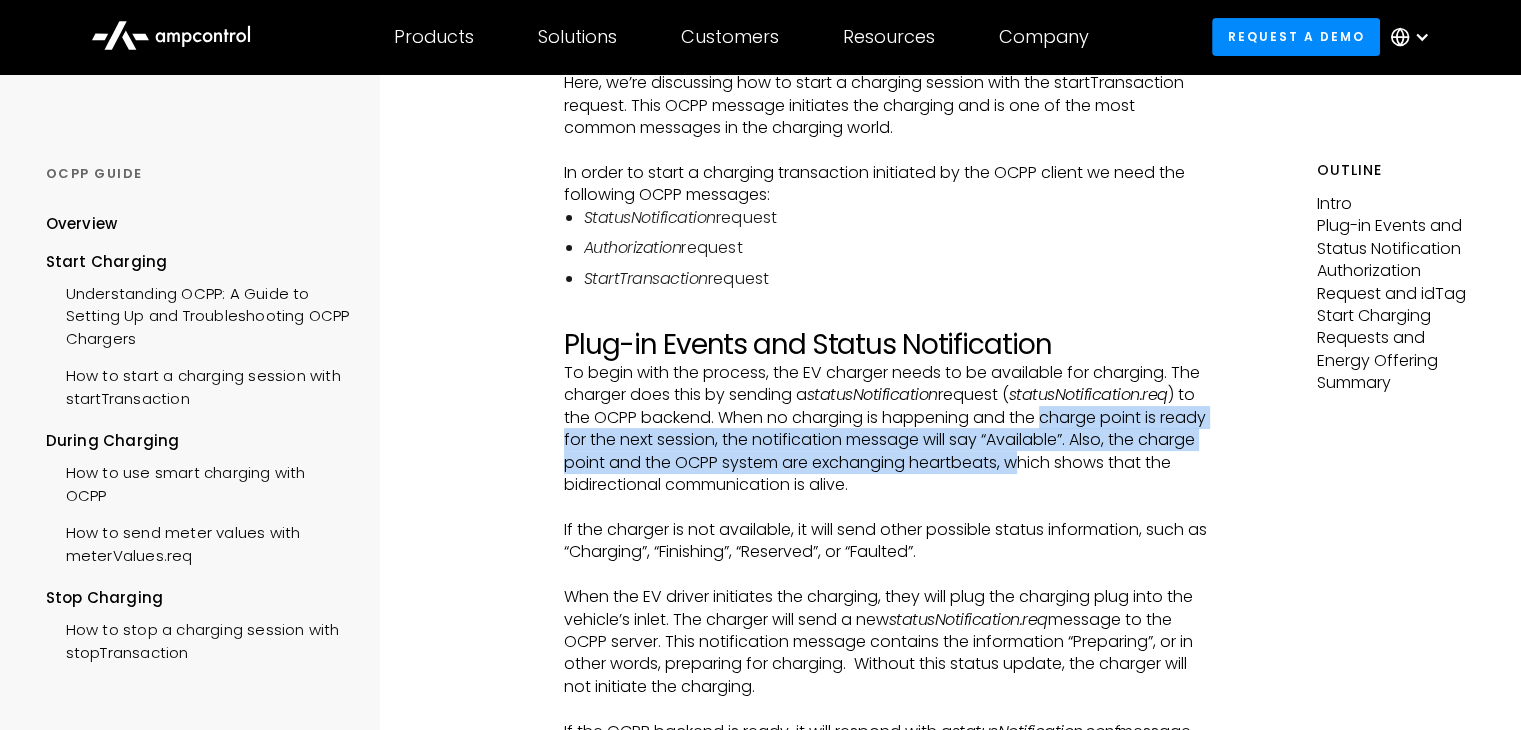drag, startPoint x: 1042, startPoint y: 413, endPoint x: 1084, endPoint y: 468, distance: 69.2026 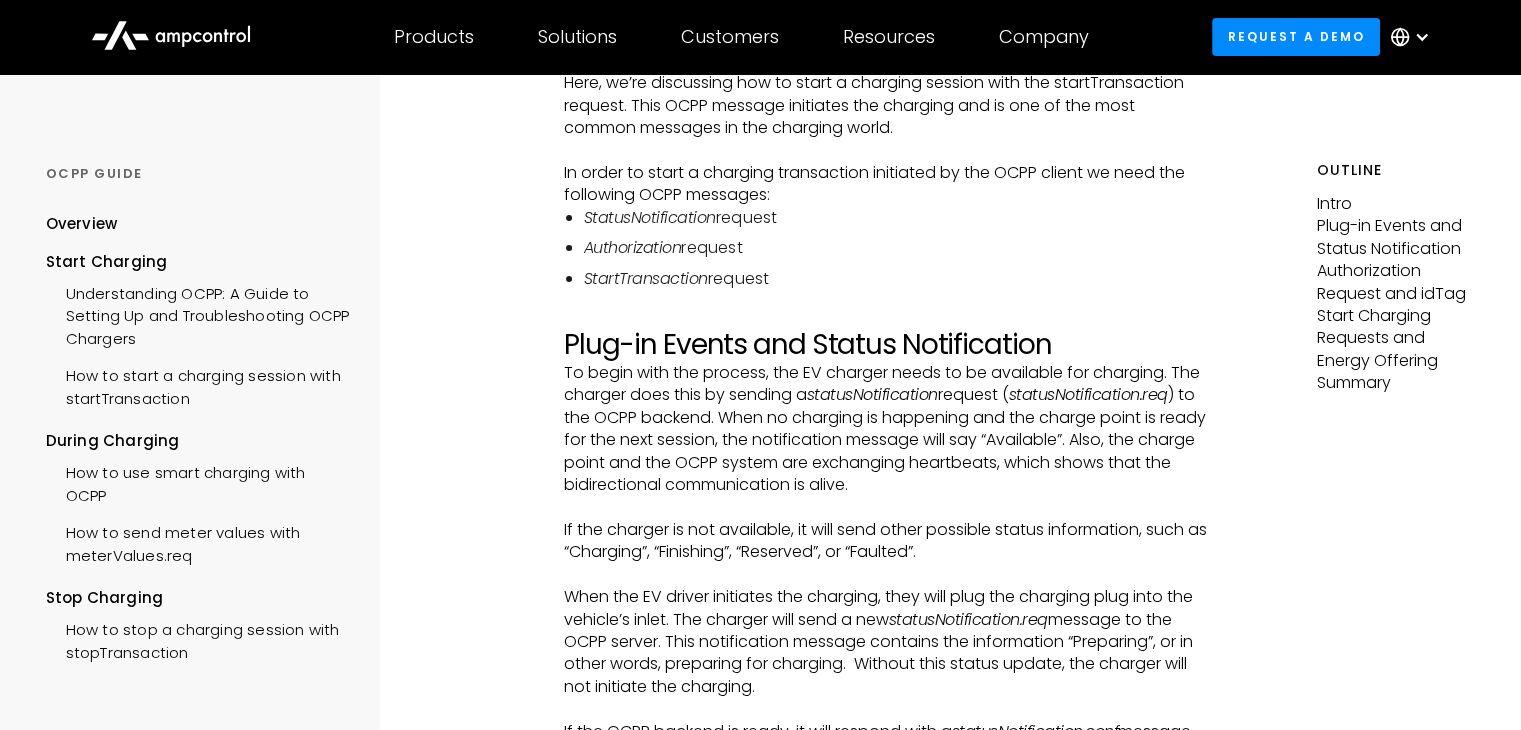 click on "To begin with the process, the EV charger needs to be available for charging. The charger does this by sending a  statusNotification  request ( statusNotification.req ) to the OCPP backend. When no charging is happening and the charge point is ready for the next session, the notification message will say “Available”. Also, the charge point and the OCPP system are exchanging heartbeats, which shows that the bidirectional communication is alive." at bounding box center [886, 429] 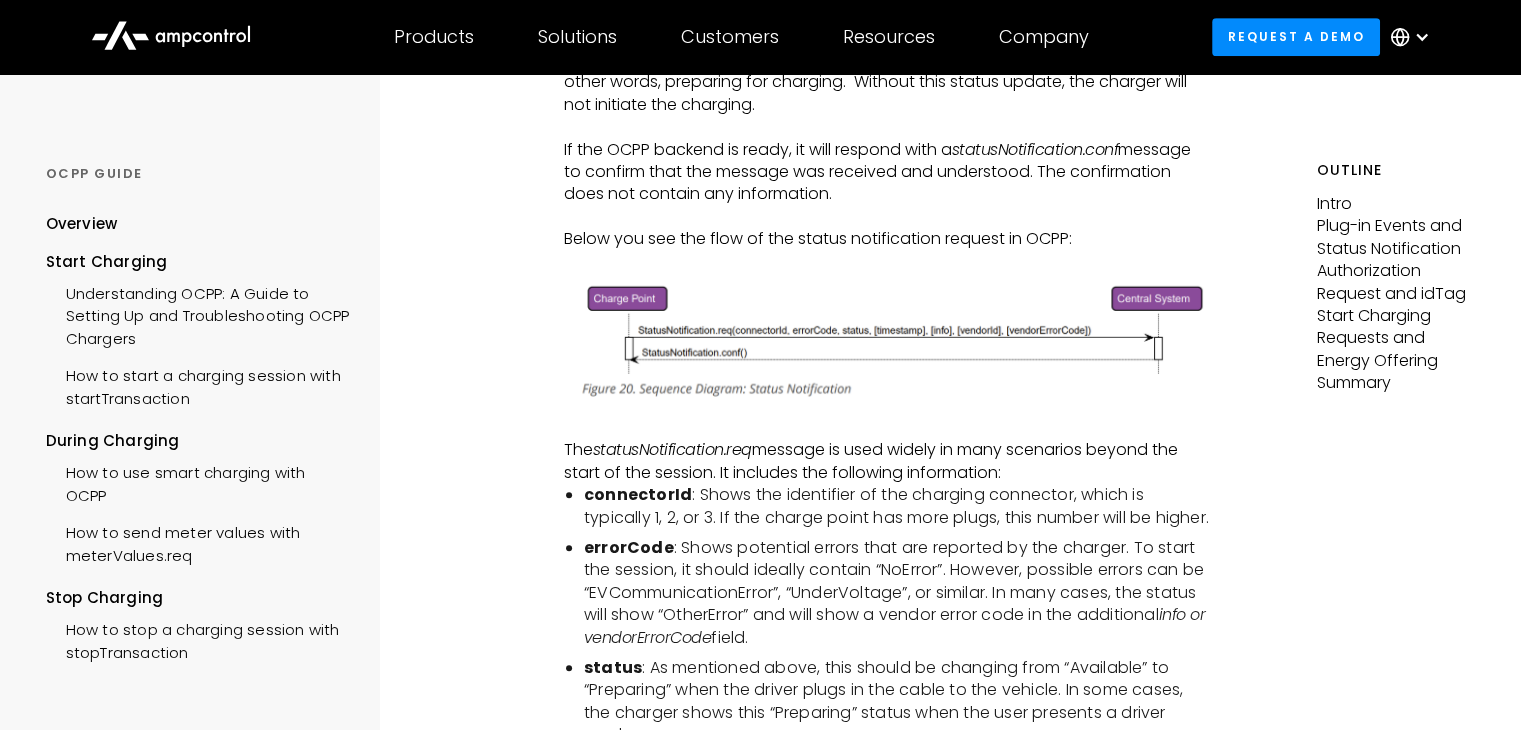 scroll, scrollTop: 1100, scrollLeft: 0, axis: vertical 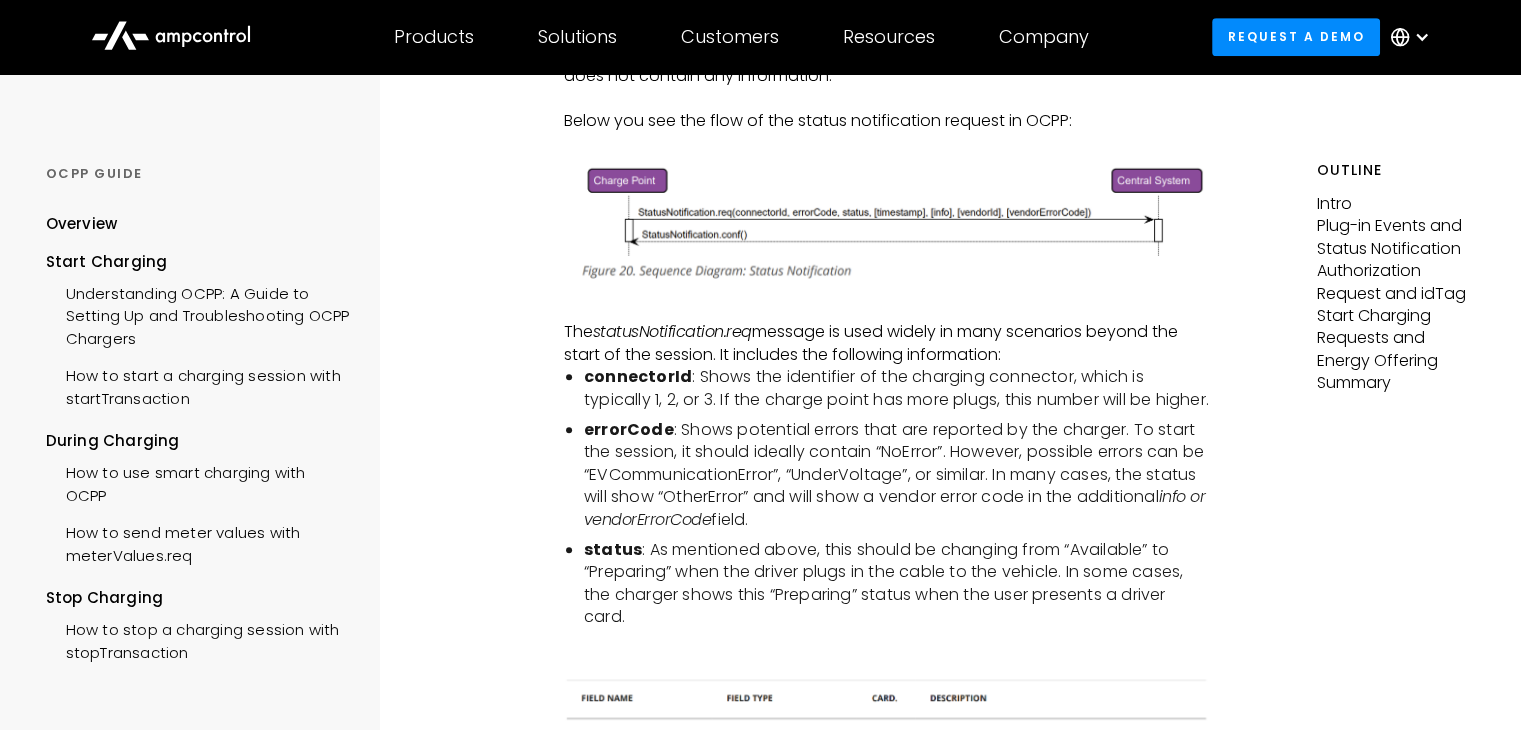 click on "Outline Intro Plug-in Events and Status Notification Authorization Request and idTag Start Charging Requests and Energy Offering Summary" at bounding box center [1419, 1964] 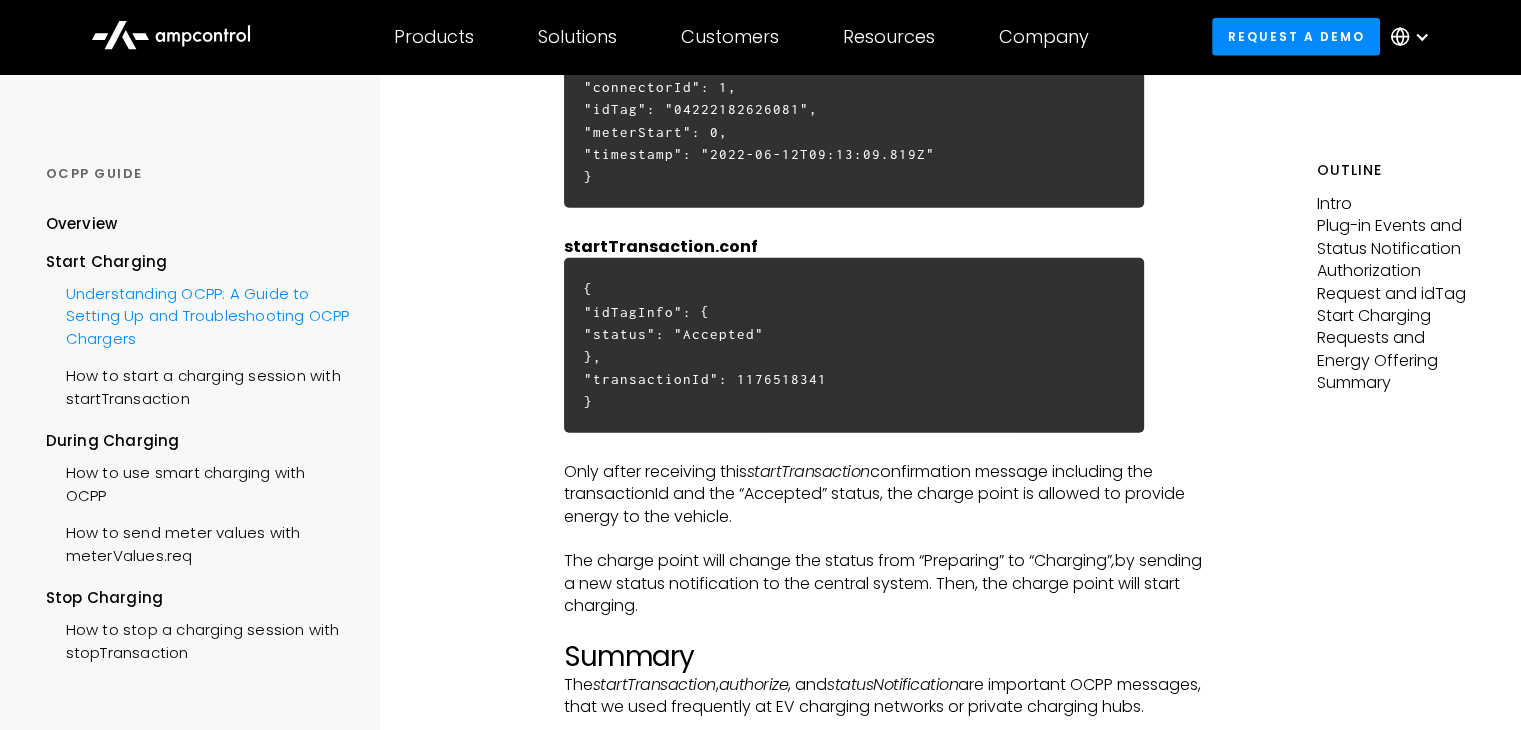scroll, scrollTop: 4900, scrollLeft: 0, axis: vertical 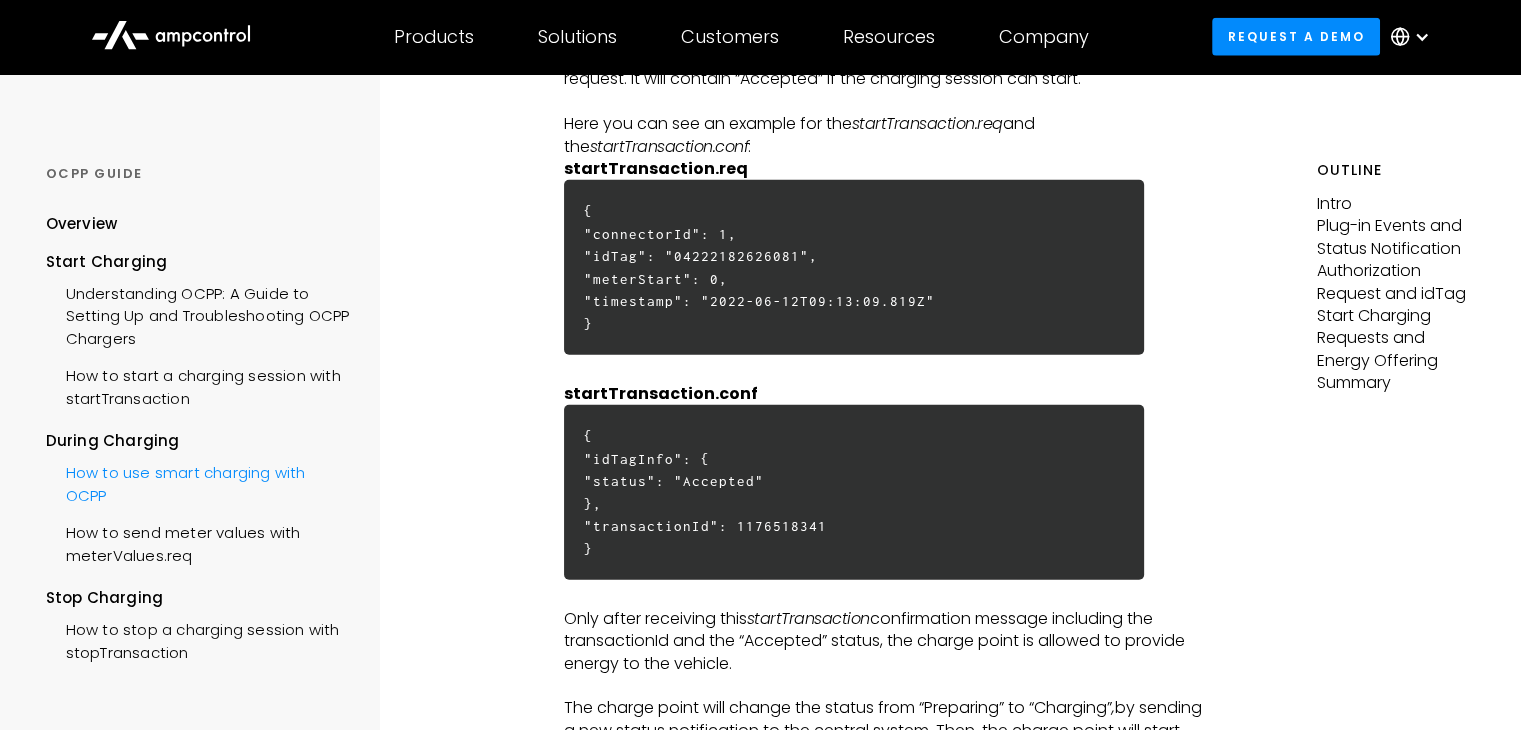 click on "How to use smart charging with OCPP" at bounding box center [198, 482] 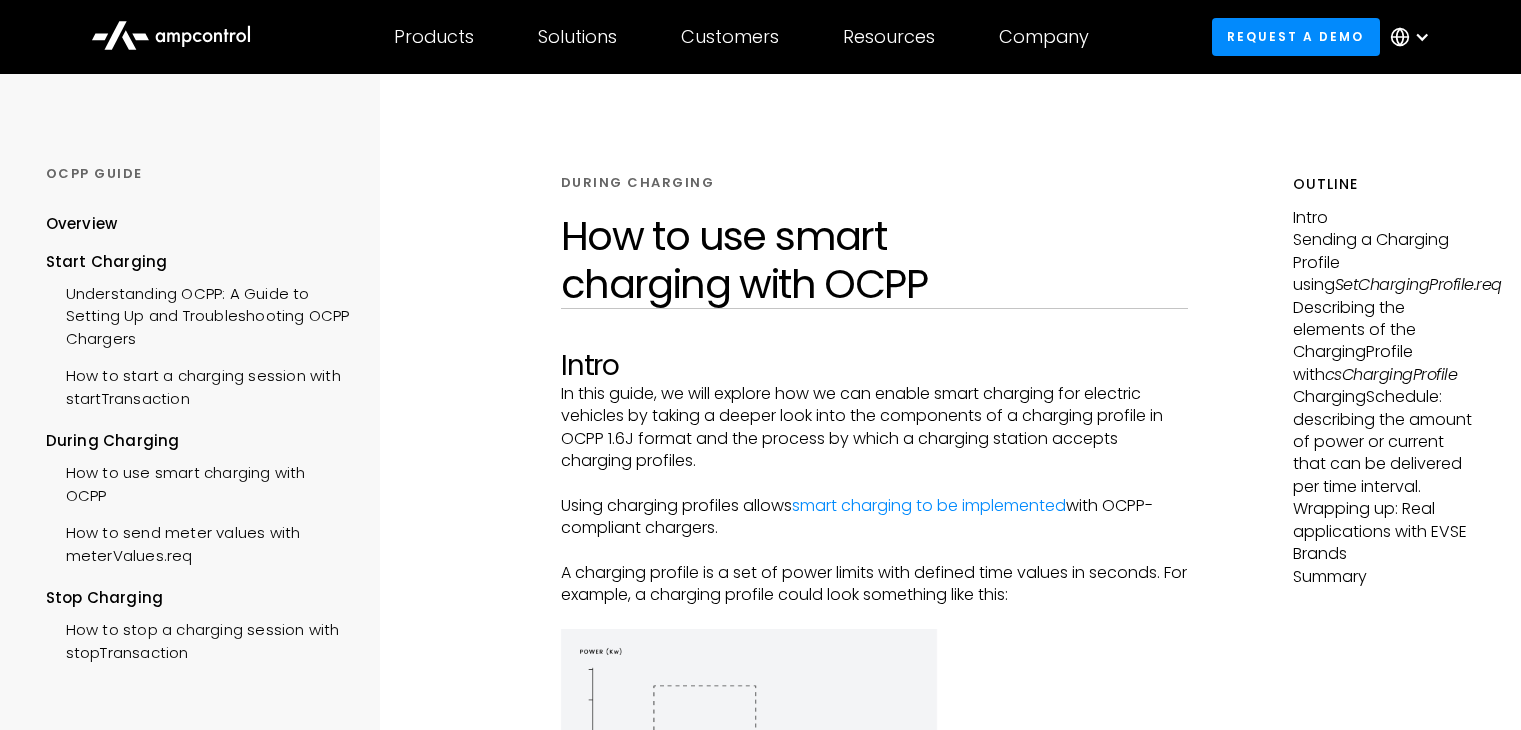 scroll, scrollTop: 0, scrollLeft: 0, axis: both 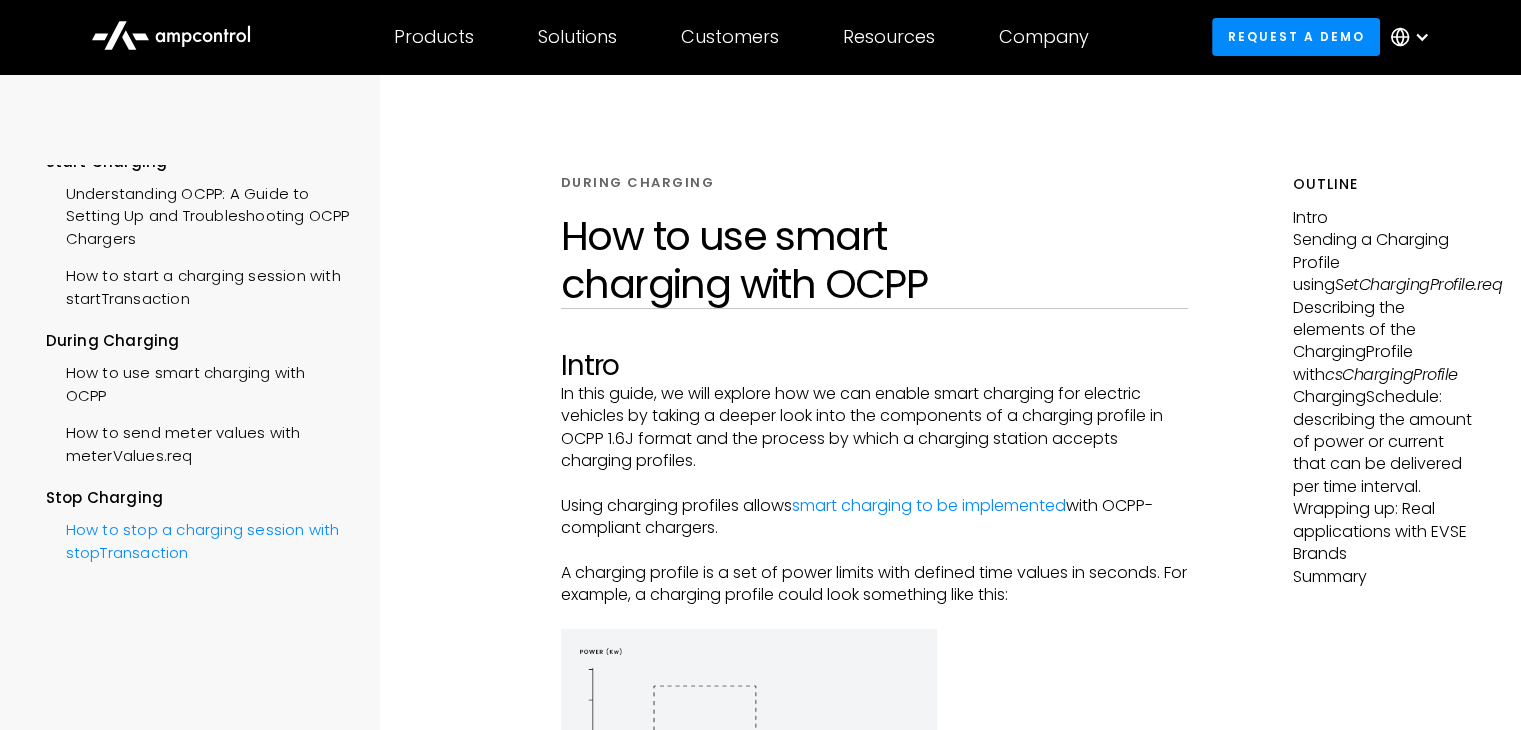 click on "How to stop a charging session with stopTransaction" at bounding box center [198, 539] 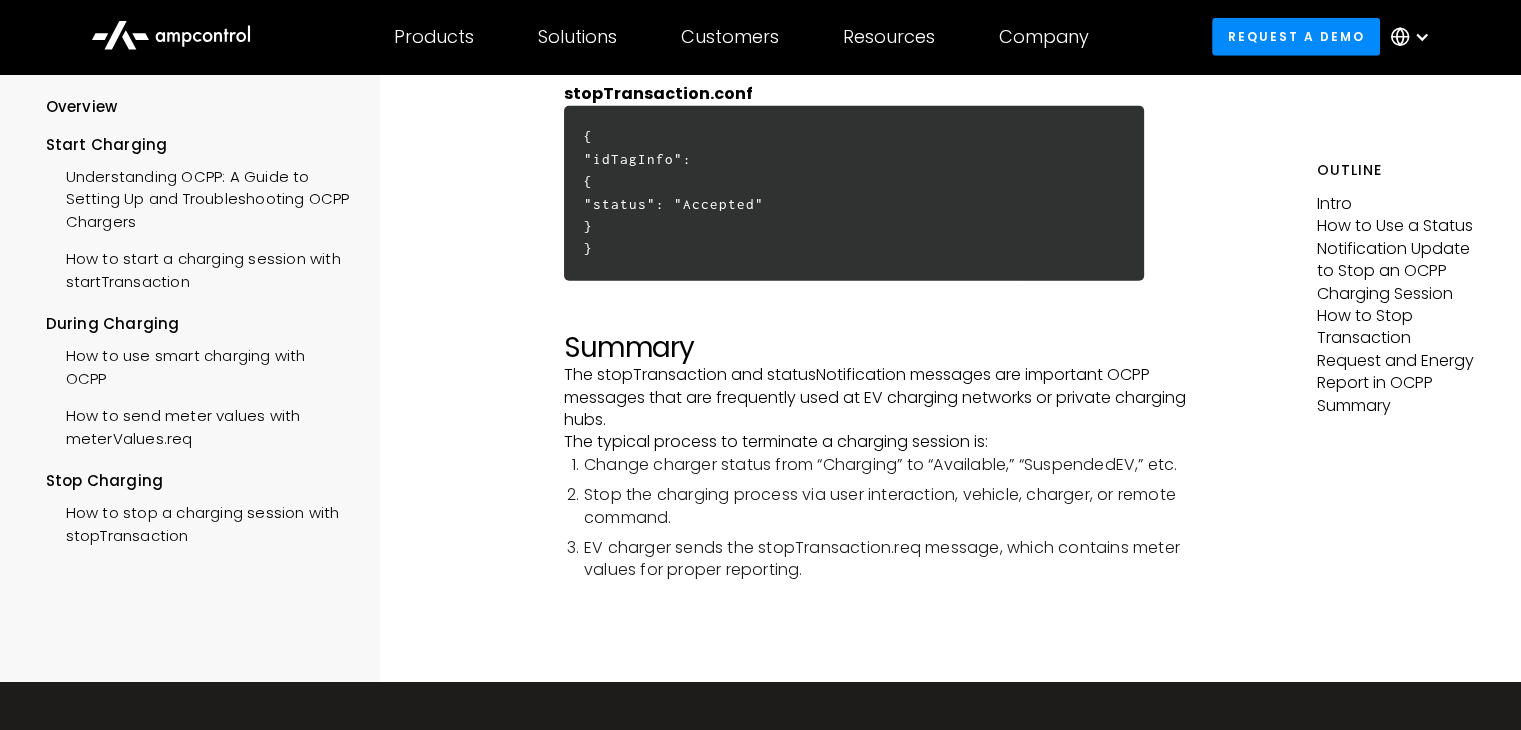 scroll, scrollTop: 6681, scrollLeft: 0, axis: vertical 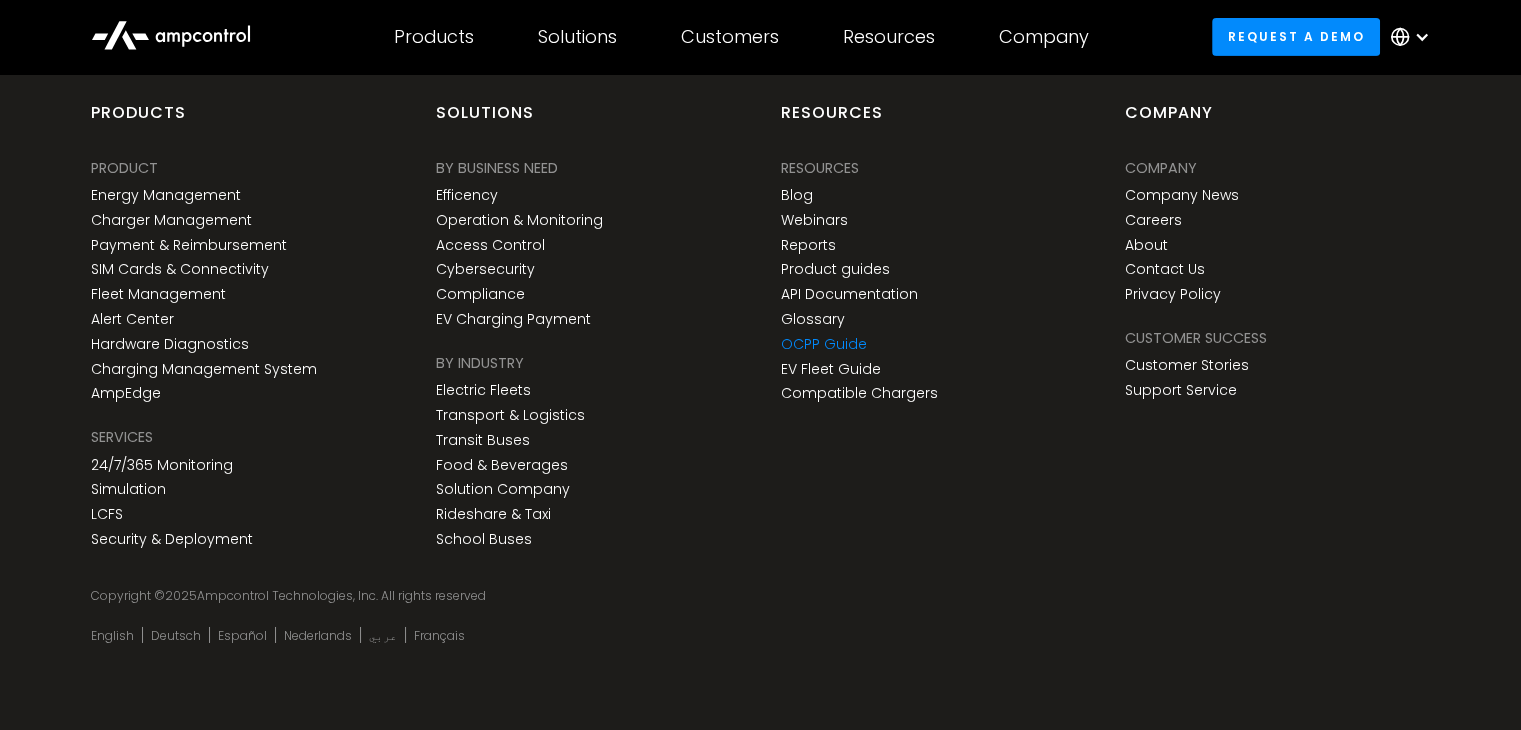 click on "OCPP Guide" at bounding box center (824, 344) 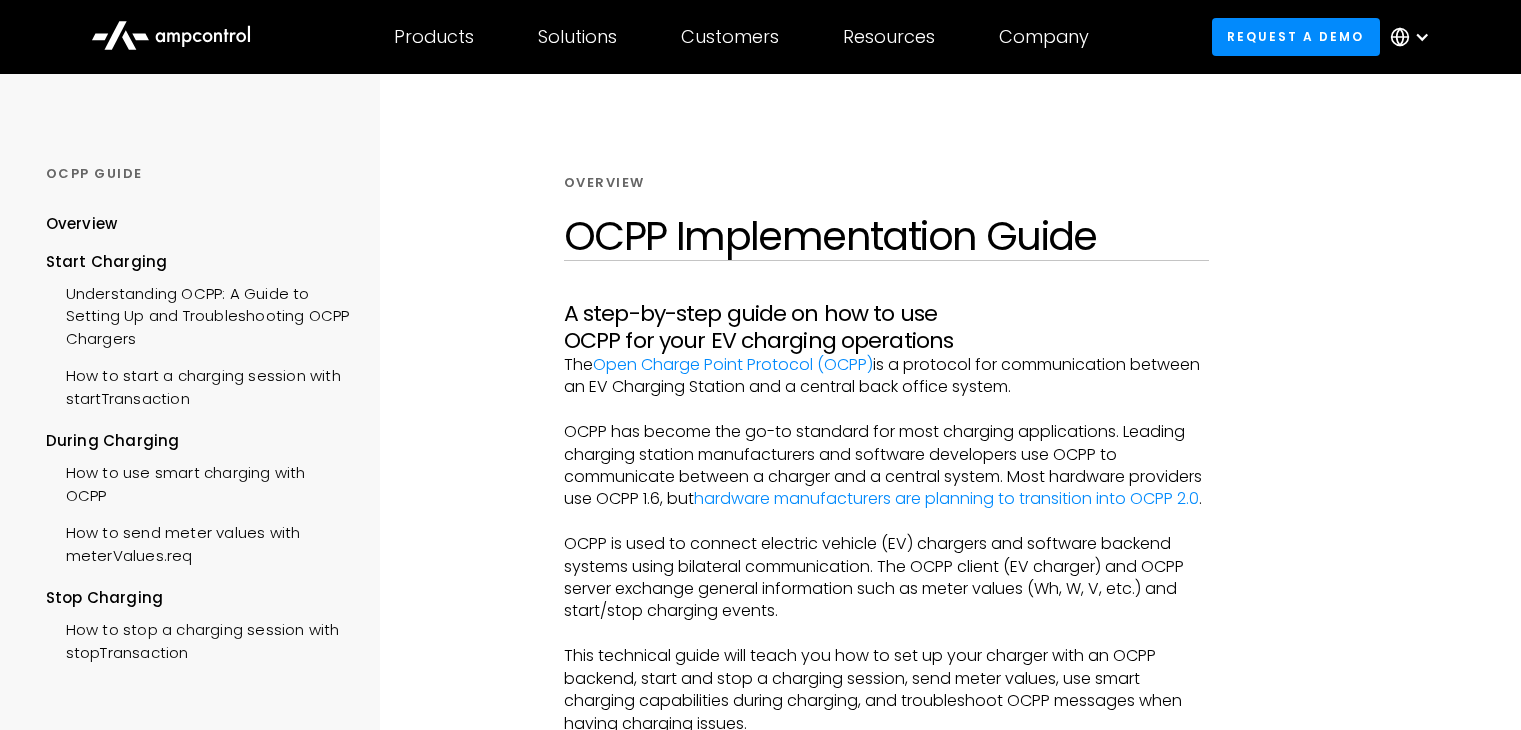 scroll, scrollTop: 0, scrollLeft: 0, axis: both 